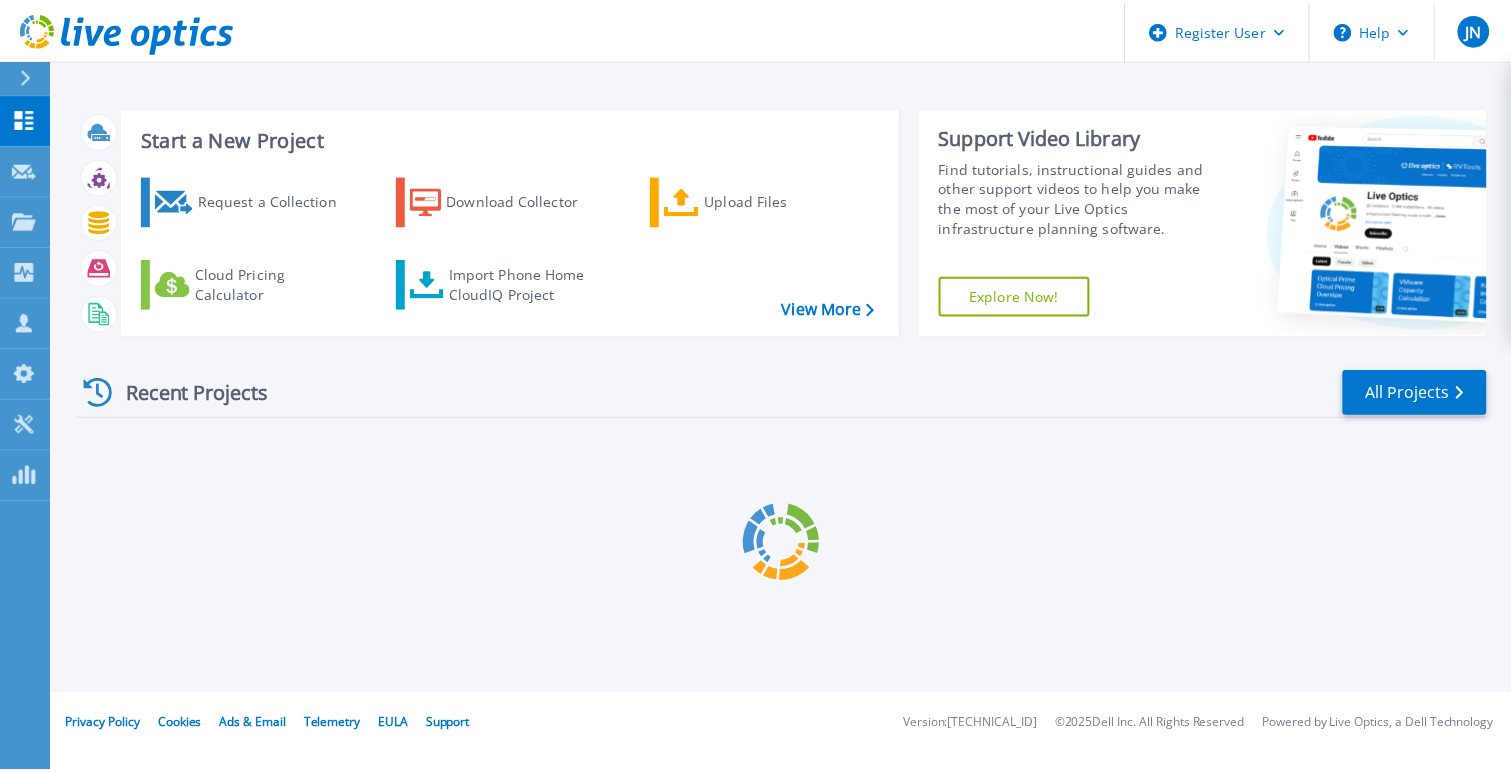 scroll, scrollTop: 0, scrollLeft: 0, axis: both 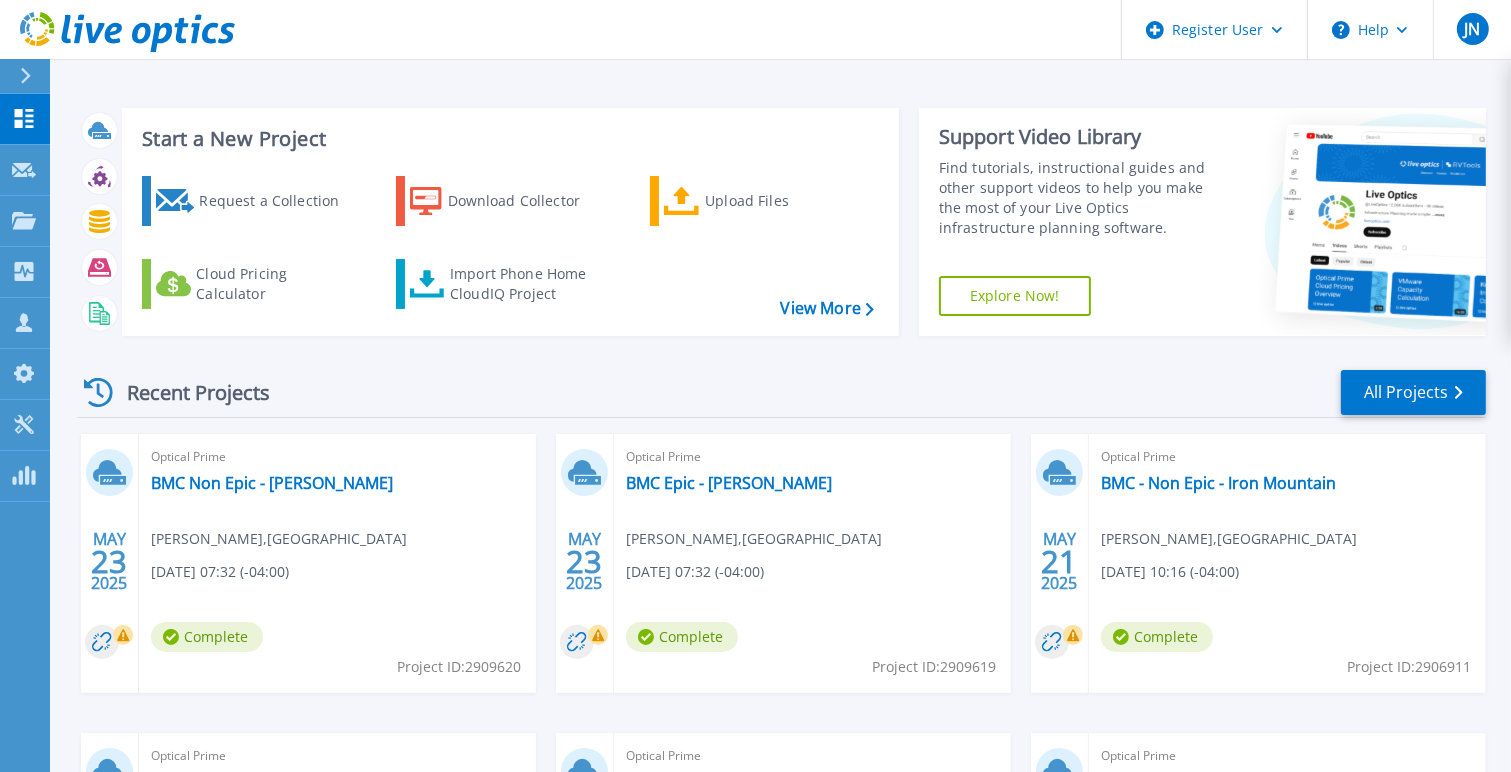 click on "Recent Projects All Projects" at bounding box center [781, 393] 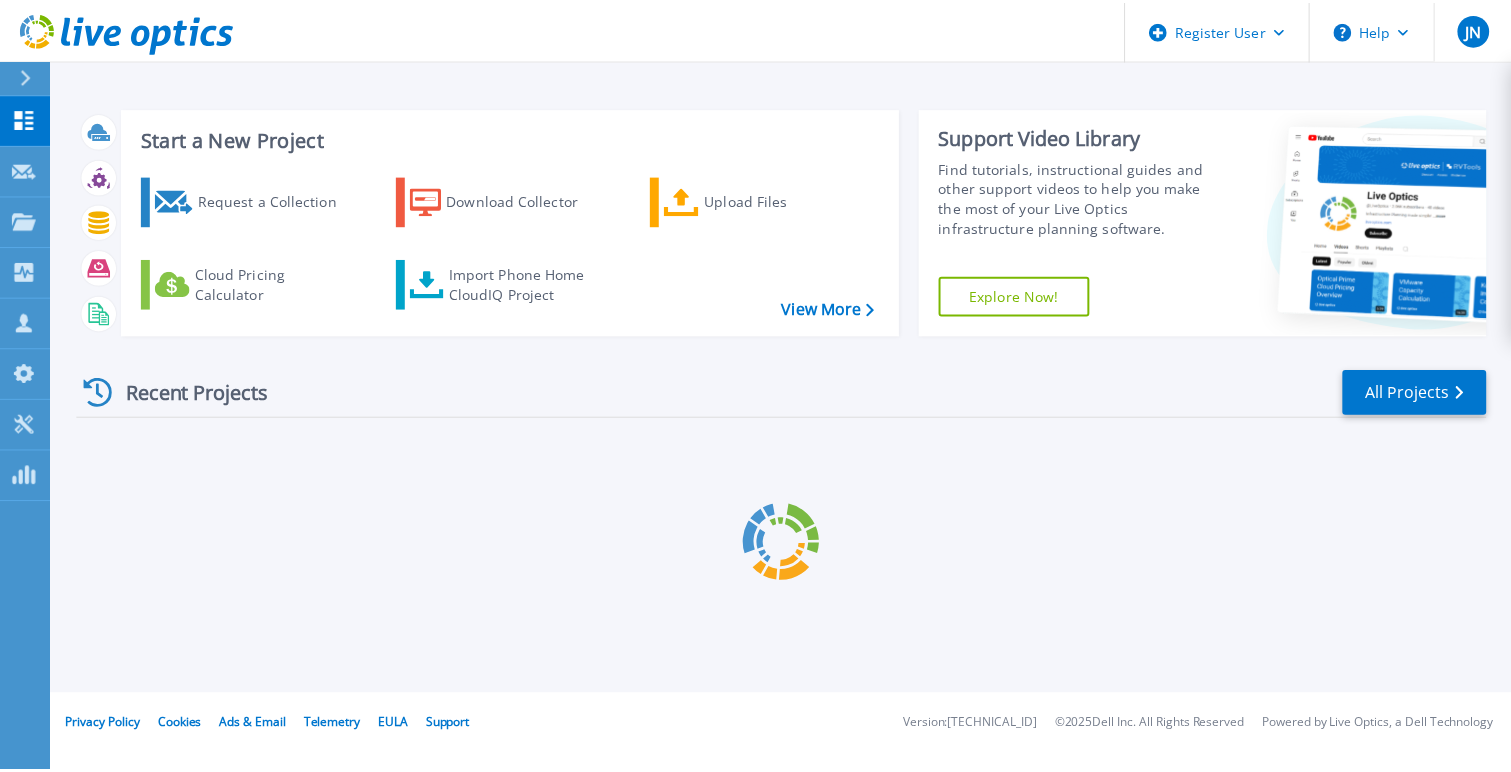 scroll, scrollTop: 0, scrollLeft: 0, axis: both 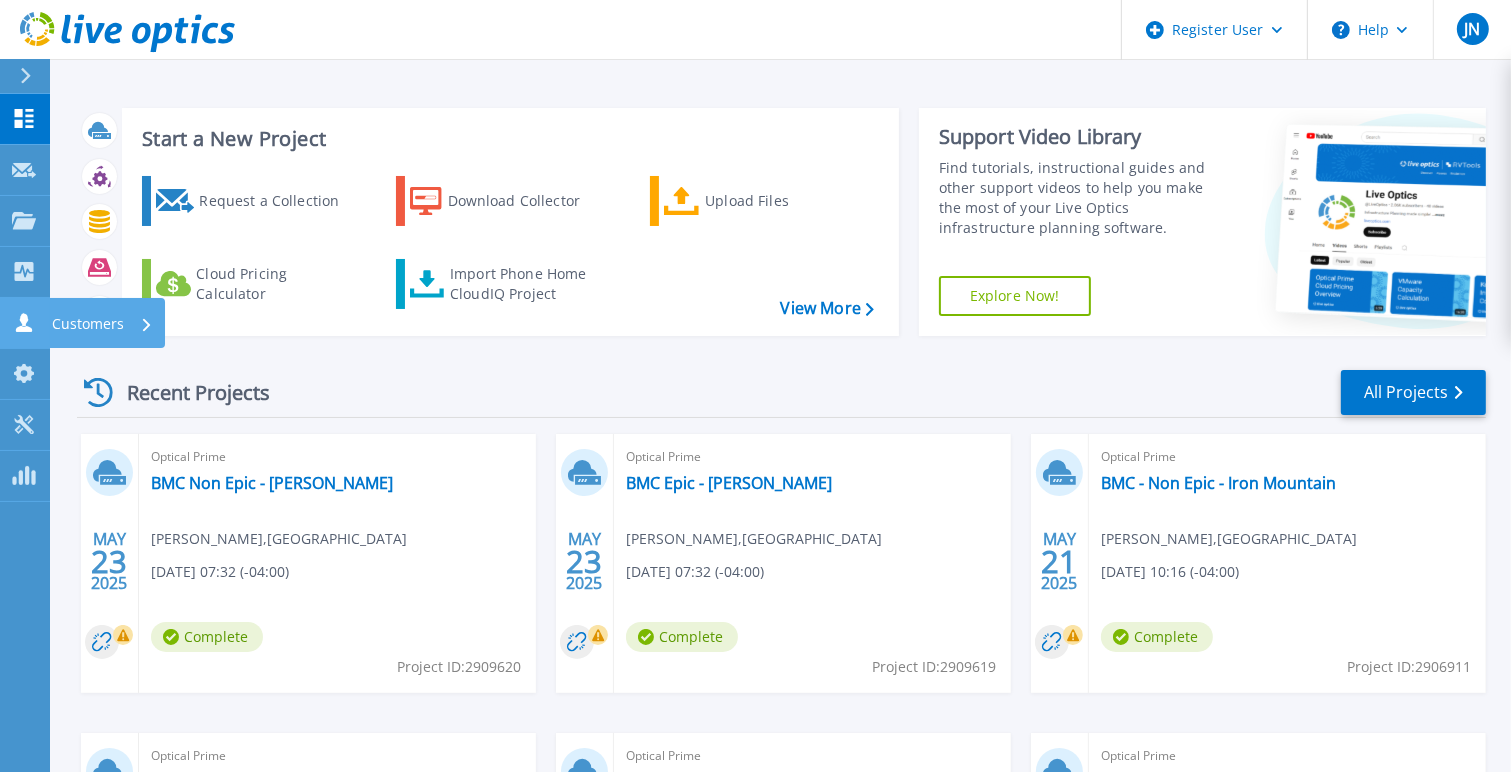 click 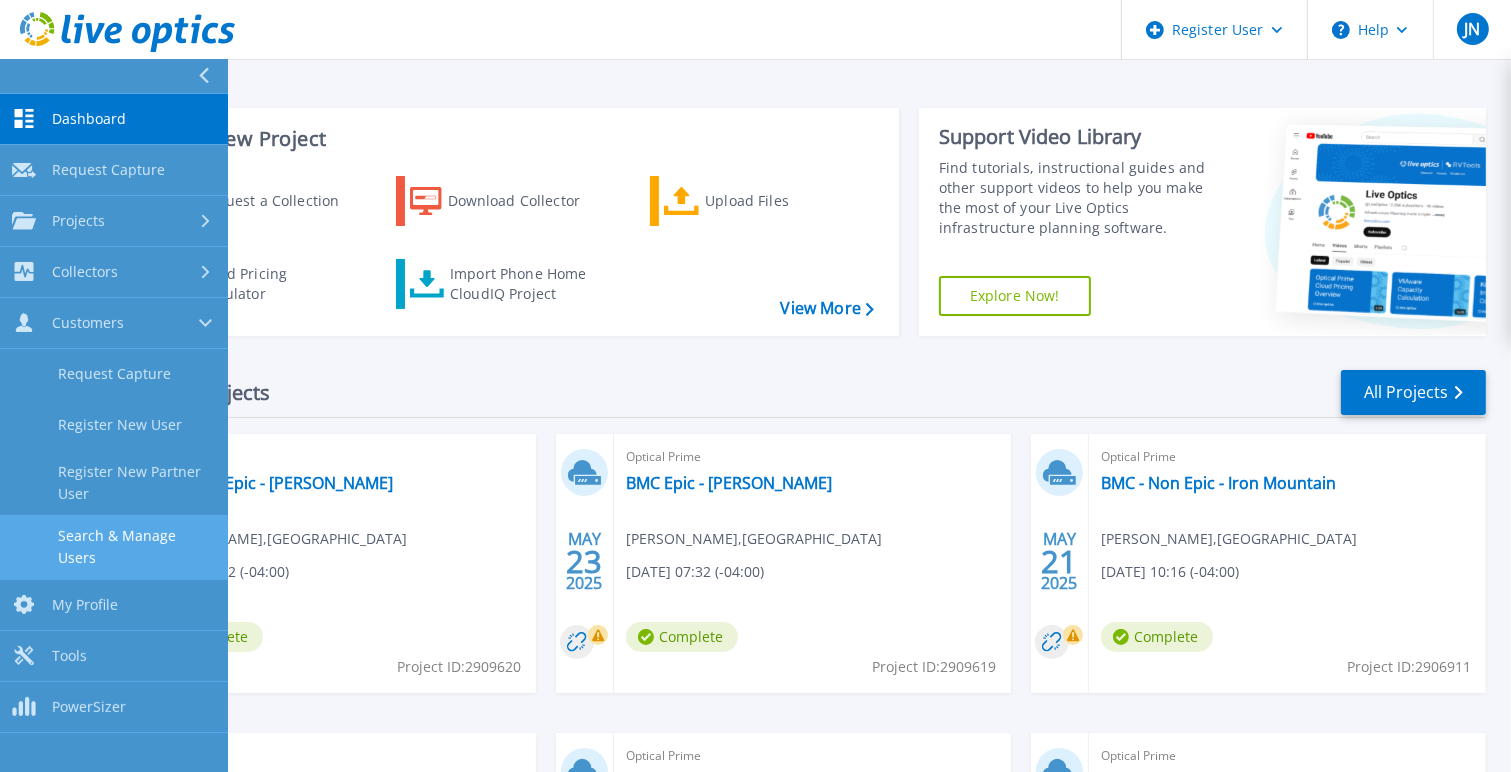 click on "Search & Manage Users" at bounding box center (114, 547) 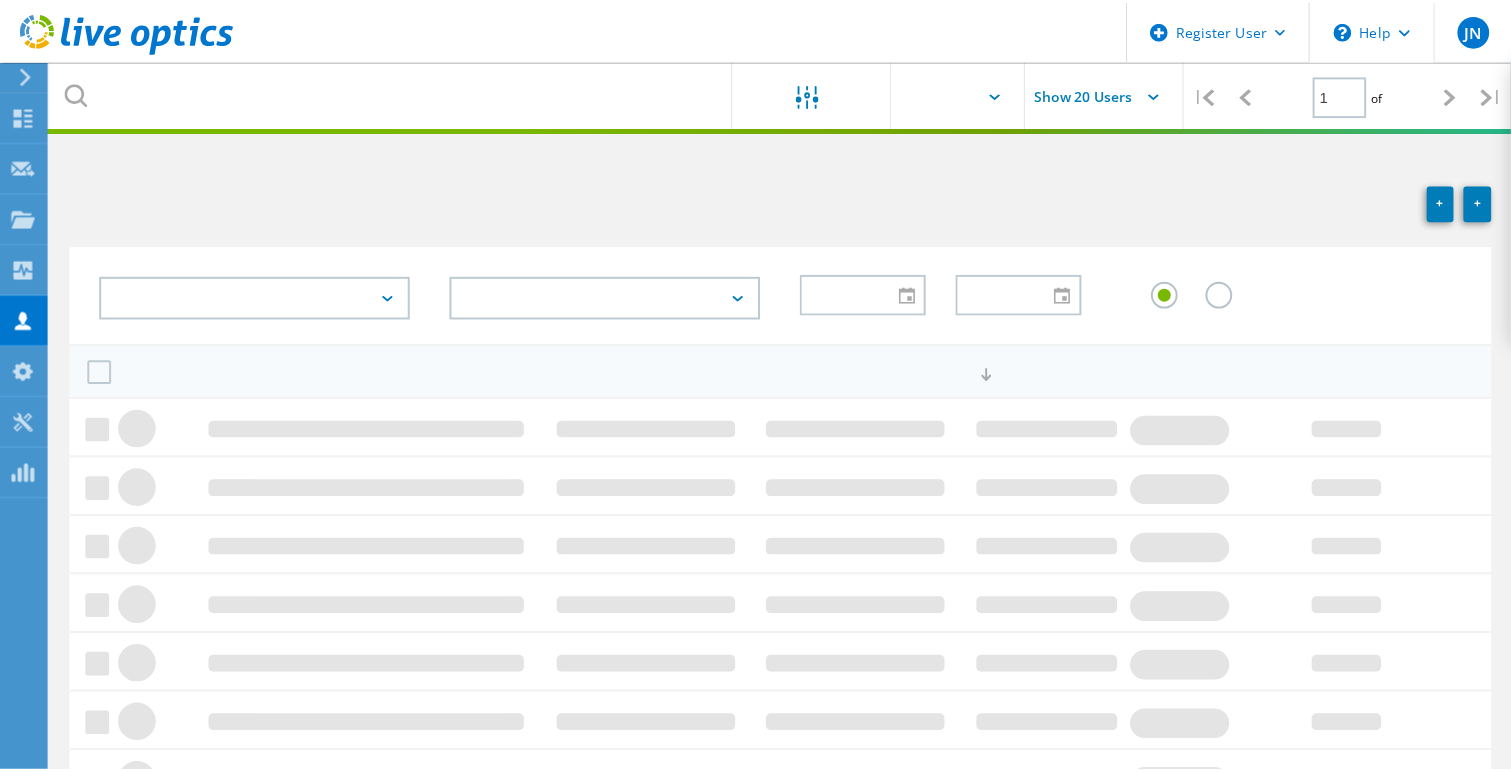 scroll, scrollTop: 0, scrollLeft: 0, axis: both 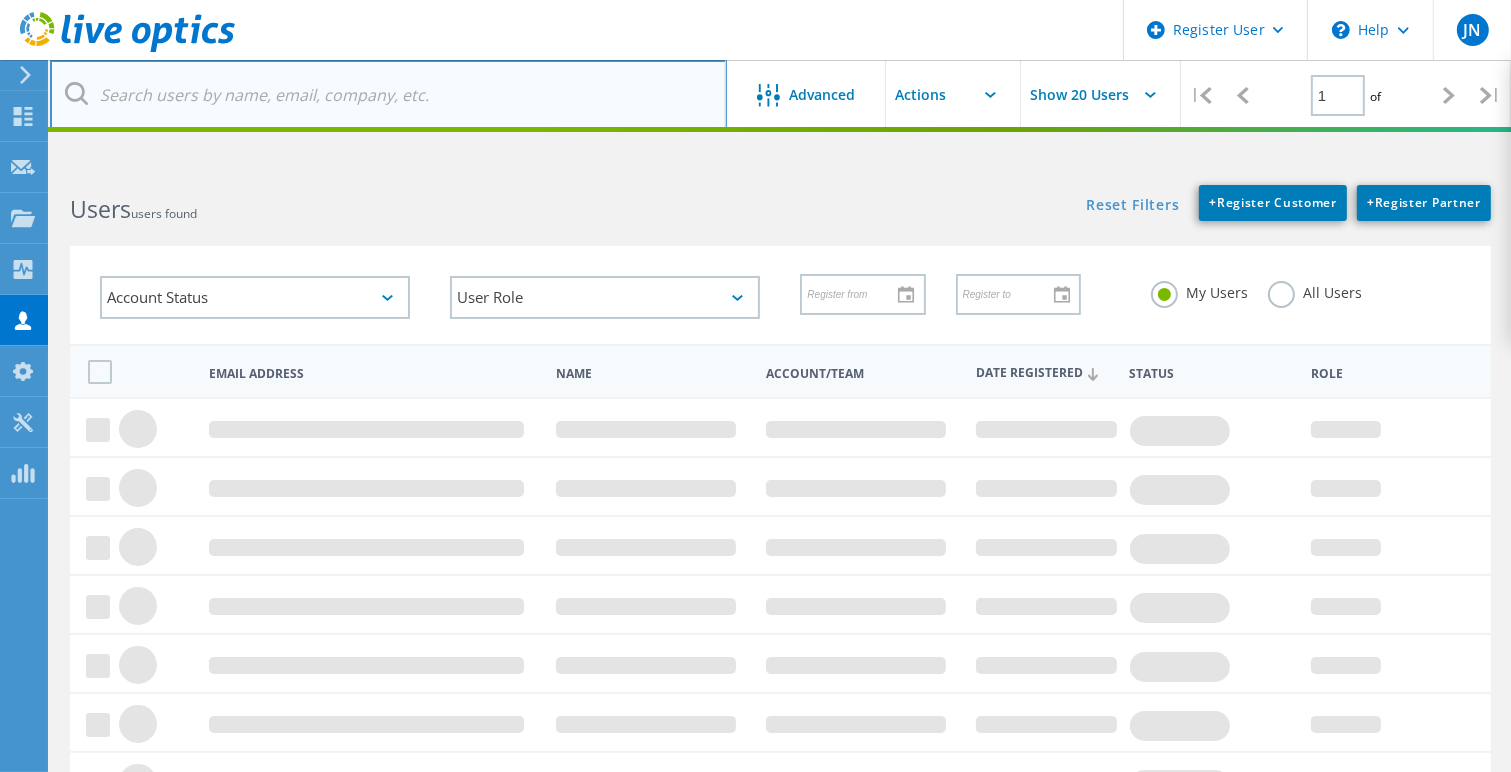 click at bounding box center (388, 95) 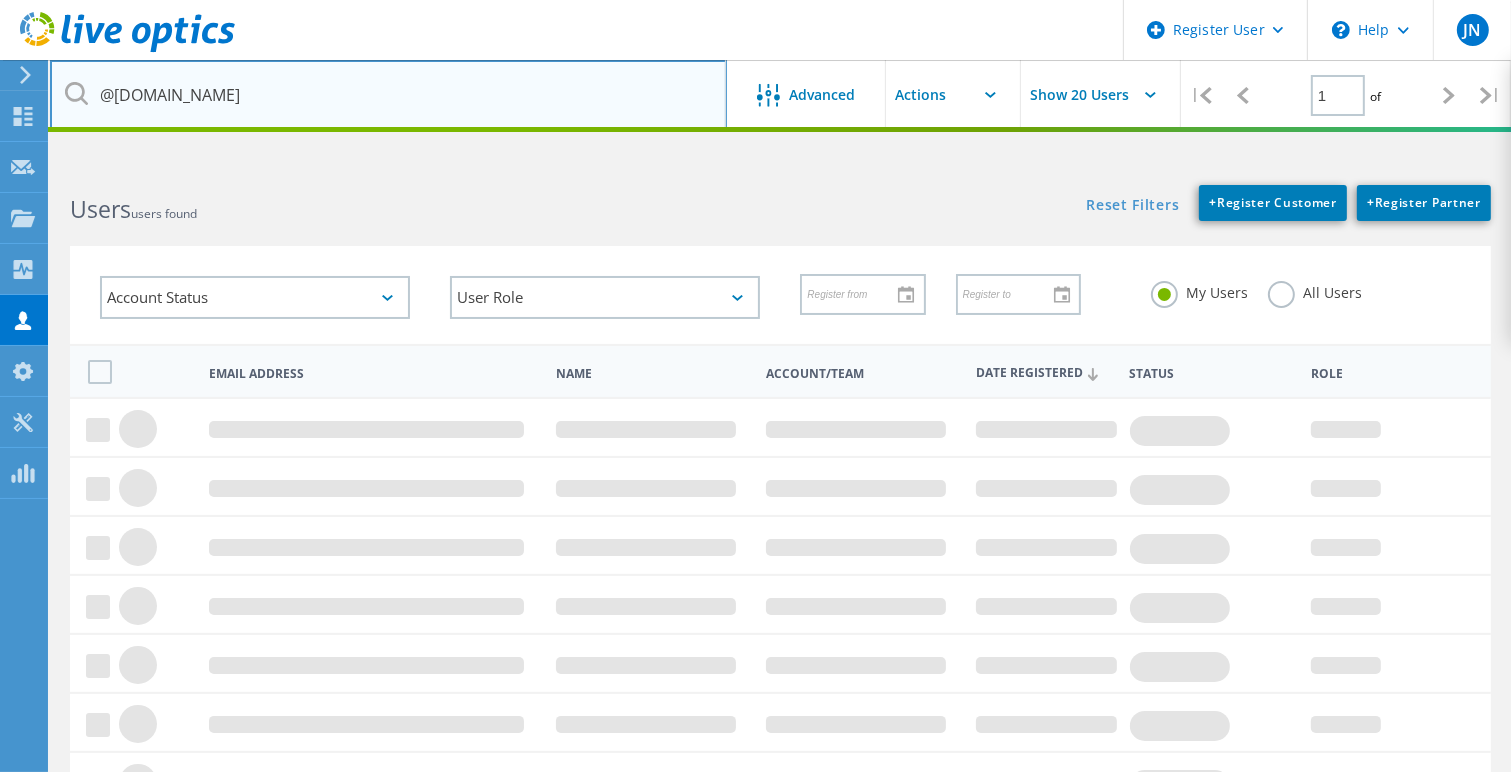 type on "@[DOMAIN_NAME]" 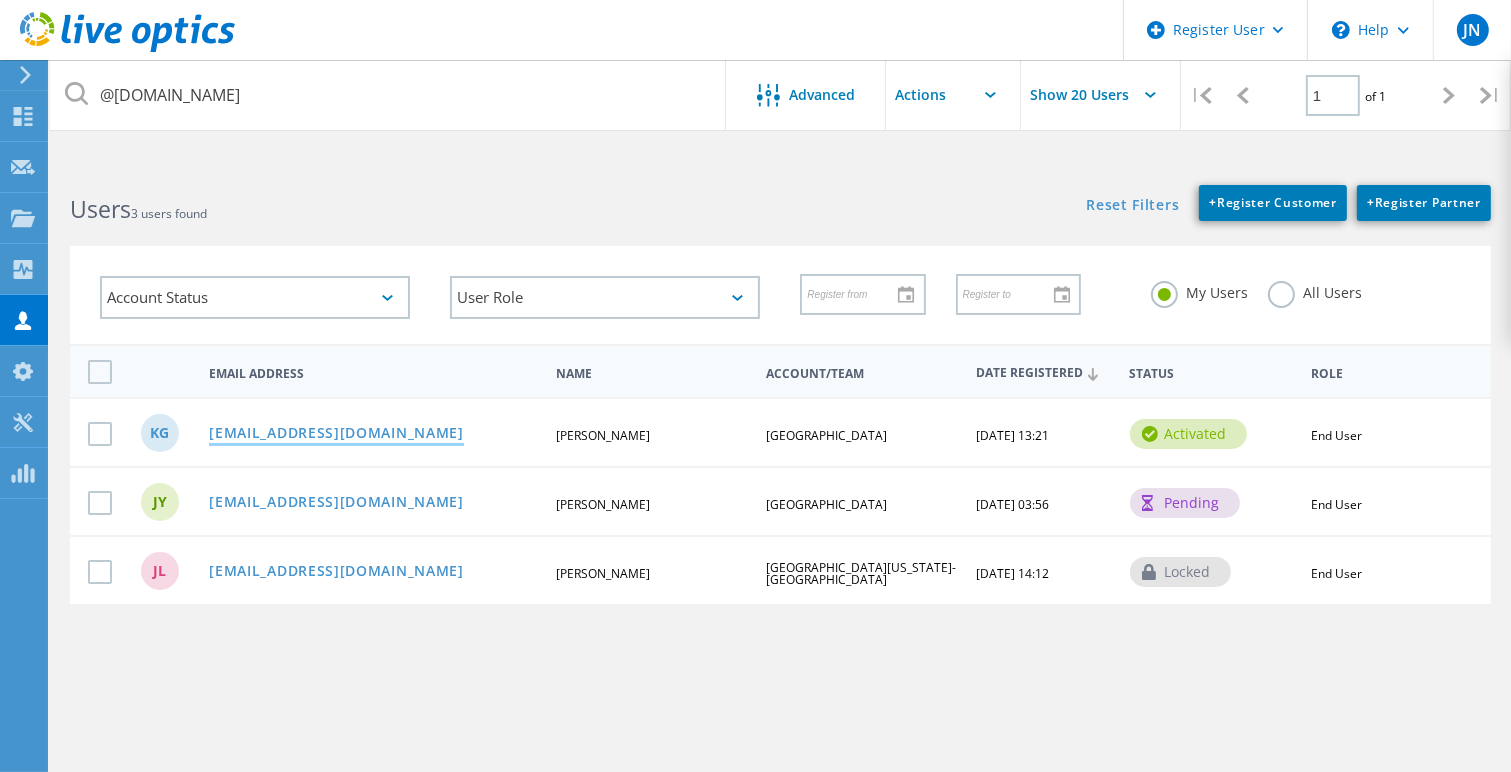 click on "[EMAIL_ADDRESS][DOMAIN_NAME]" at bounding box center [336, 434] 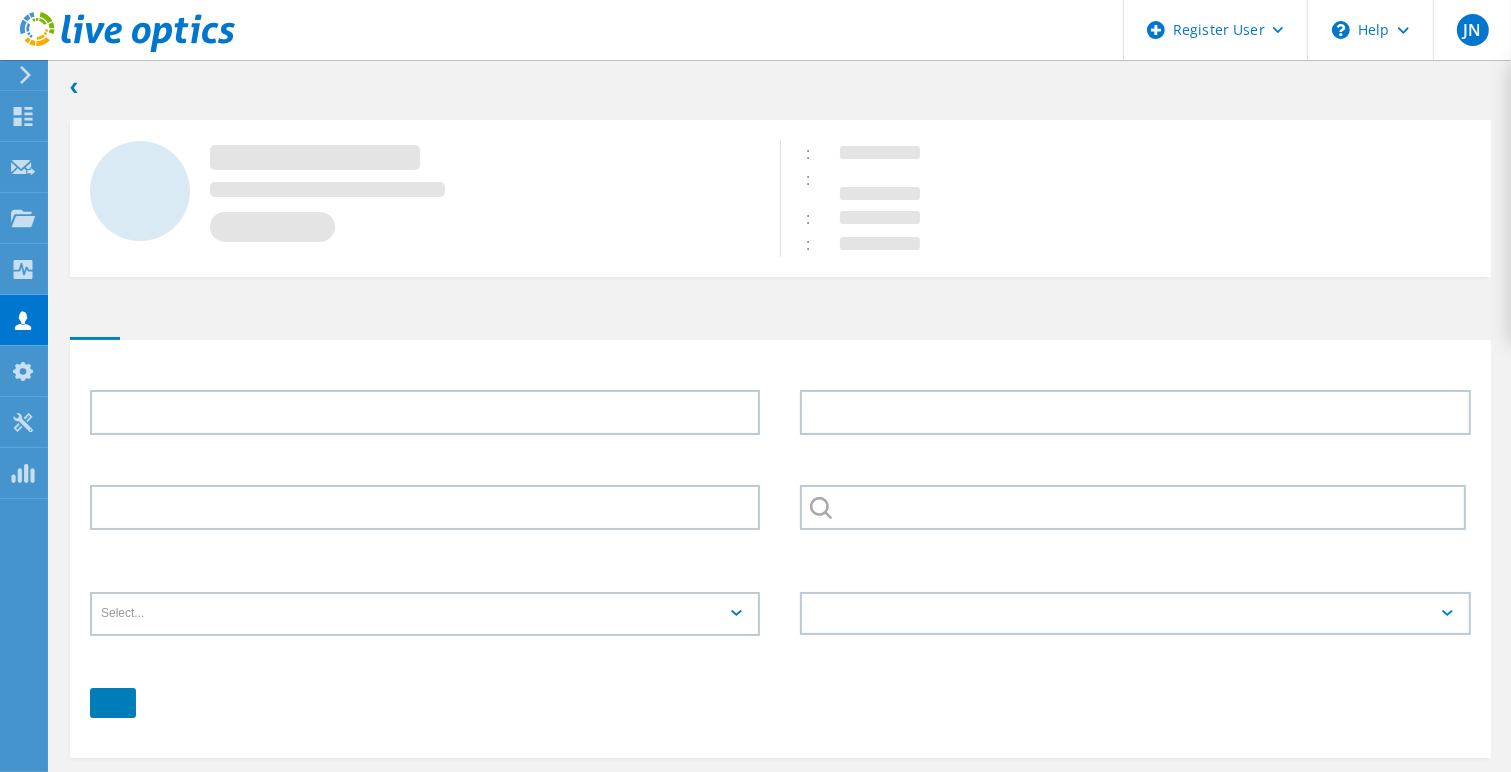 type on "[PERSON_NAME]" 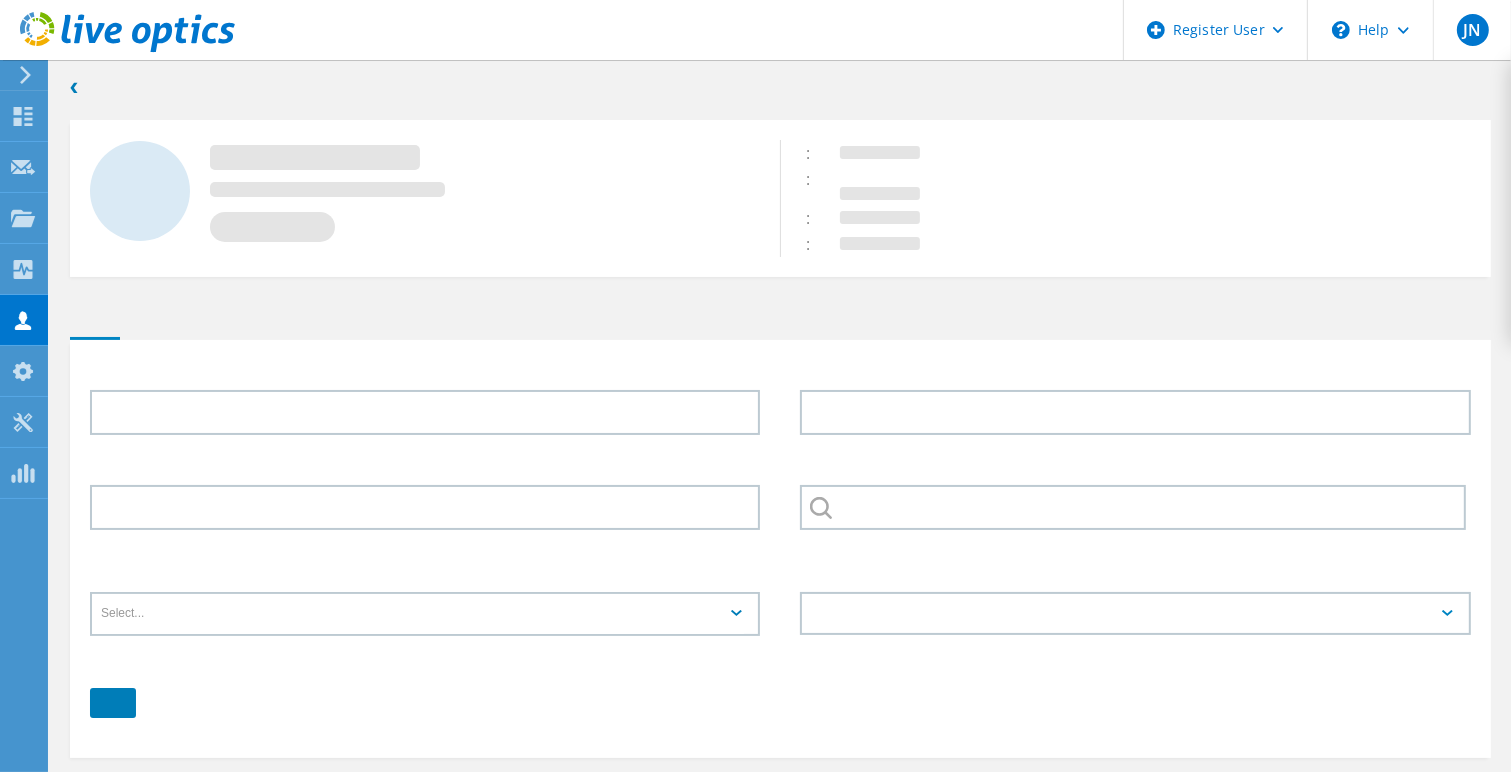 type on "[GEOGRAPHIC_DATA]" 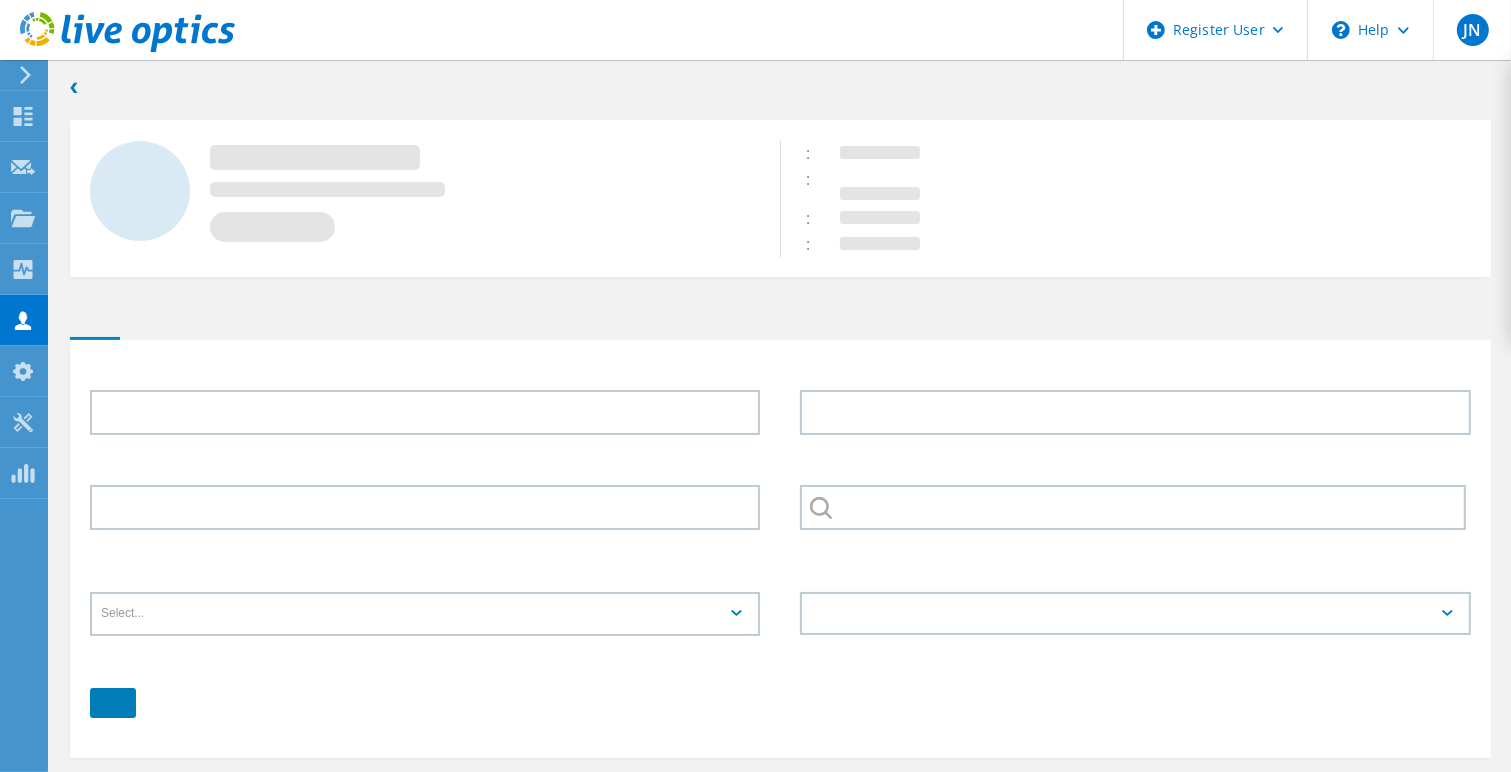 type on "English" 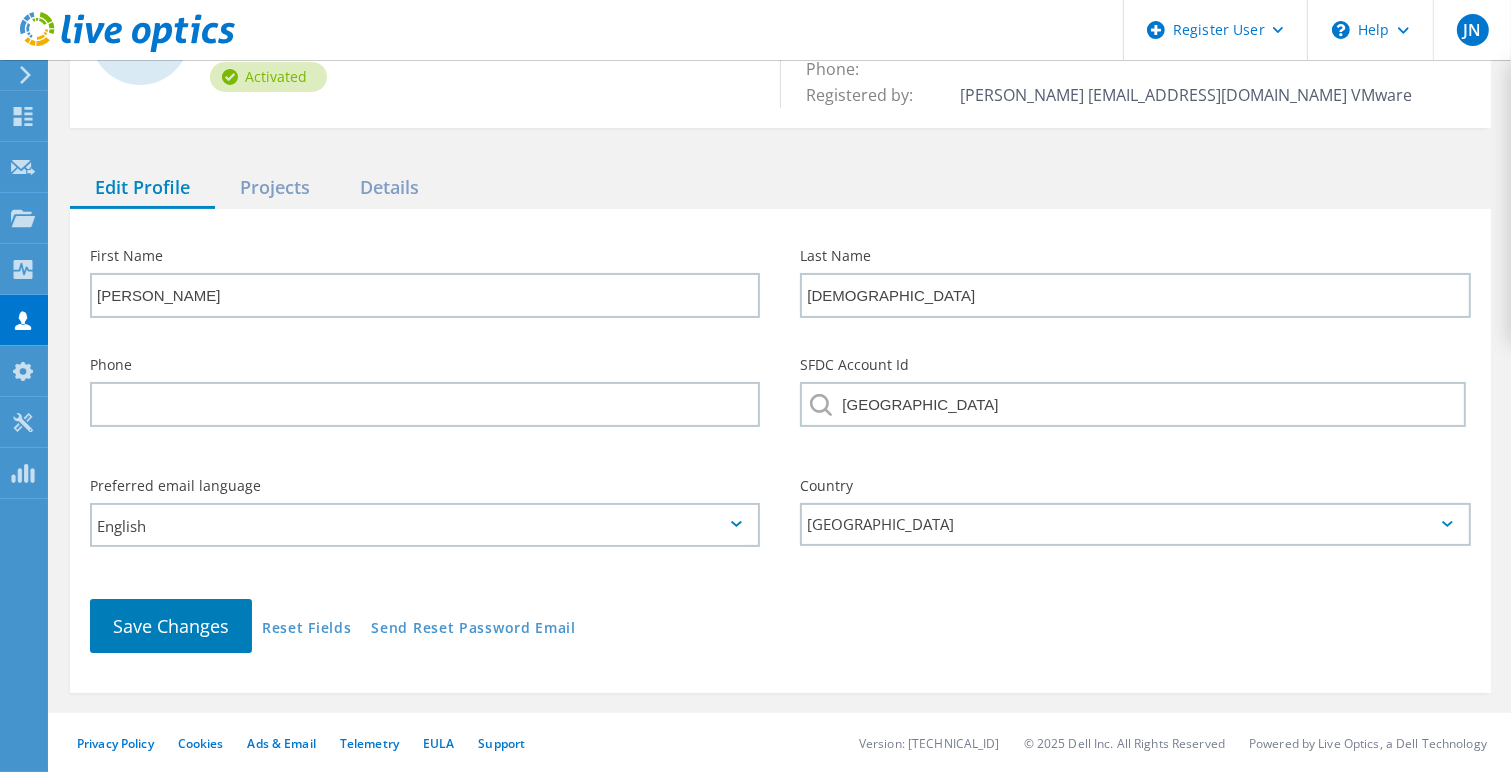 scroll, scrollTop: 0, scrollLeft: 0, axis: both 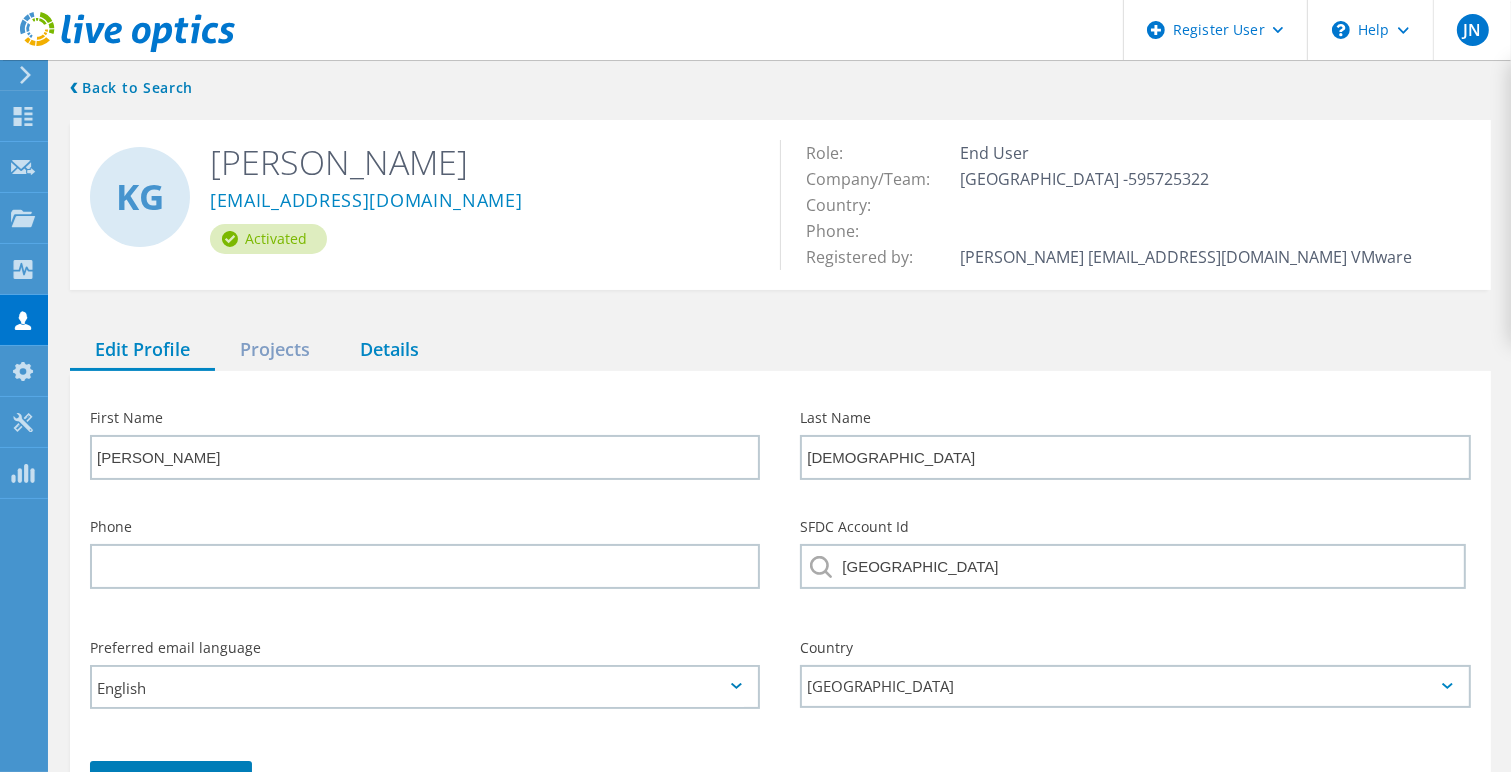 click on "Details" 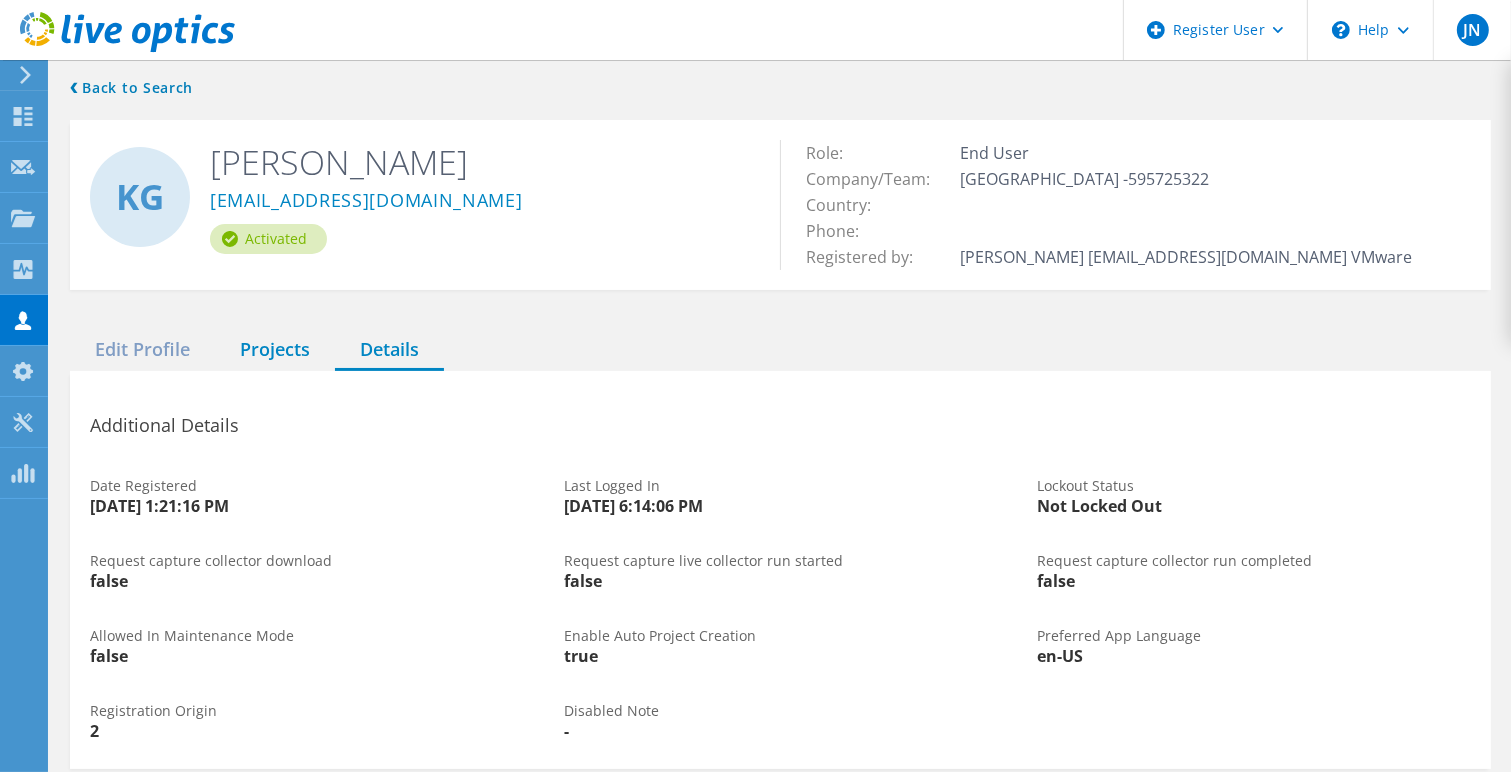 click on "Projects" 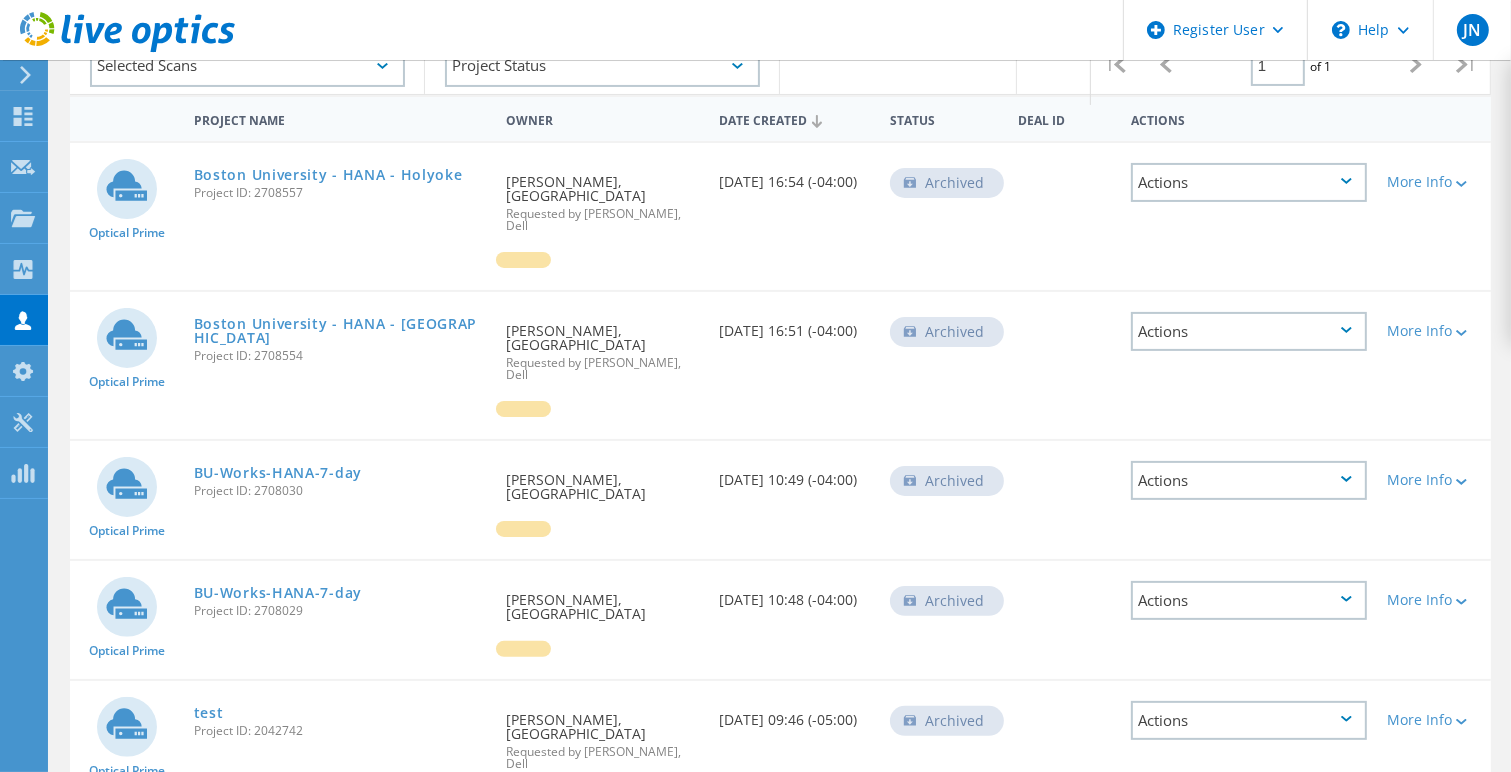 scroll, scrollTop: 107, scrollLeft: 0, axis: vertical 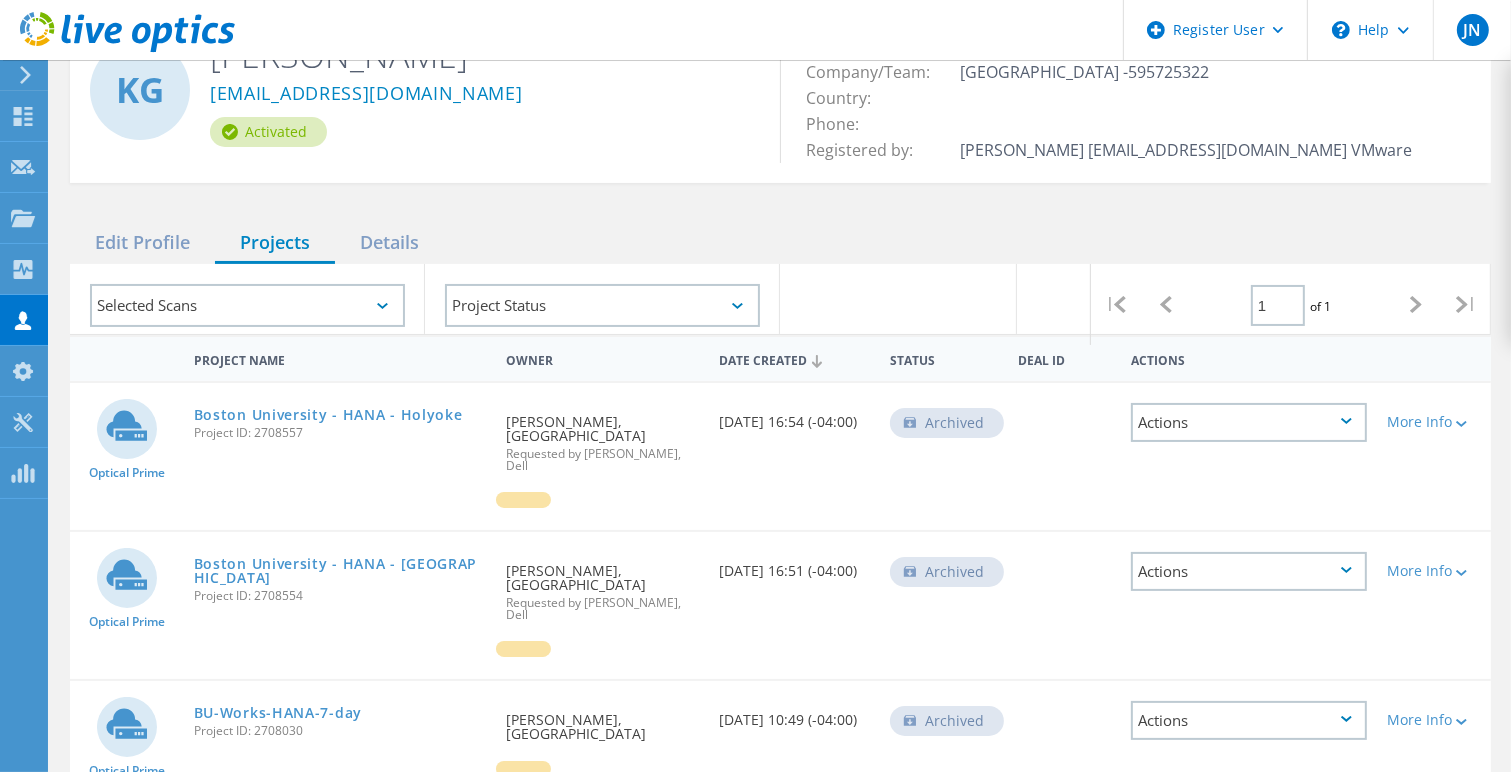 click on "Dashboard   Dashboard   Request Capture   Request Capture   Projects   Projects   Collectors   Collectors   Customers   Customers   My Profile   My Profile   Tools   Tools   PowerSizer   PowerSizer" at bounding box center [-66, 416] 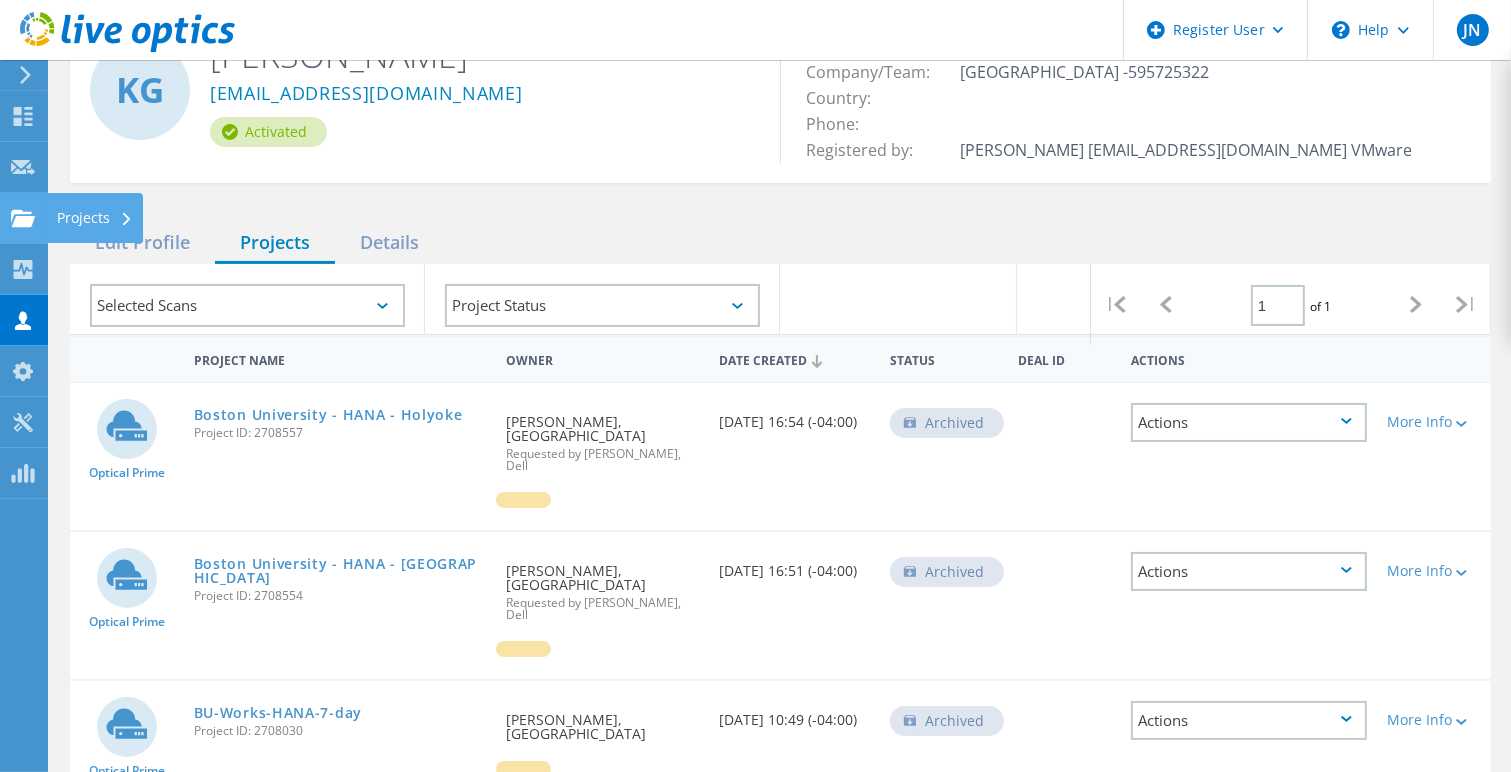 click 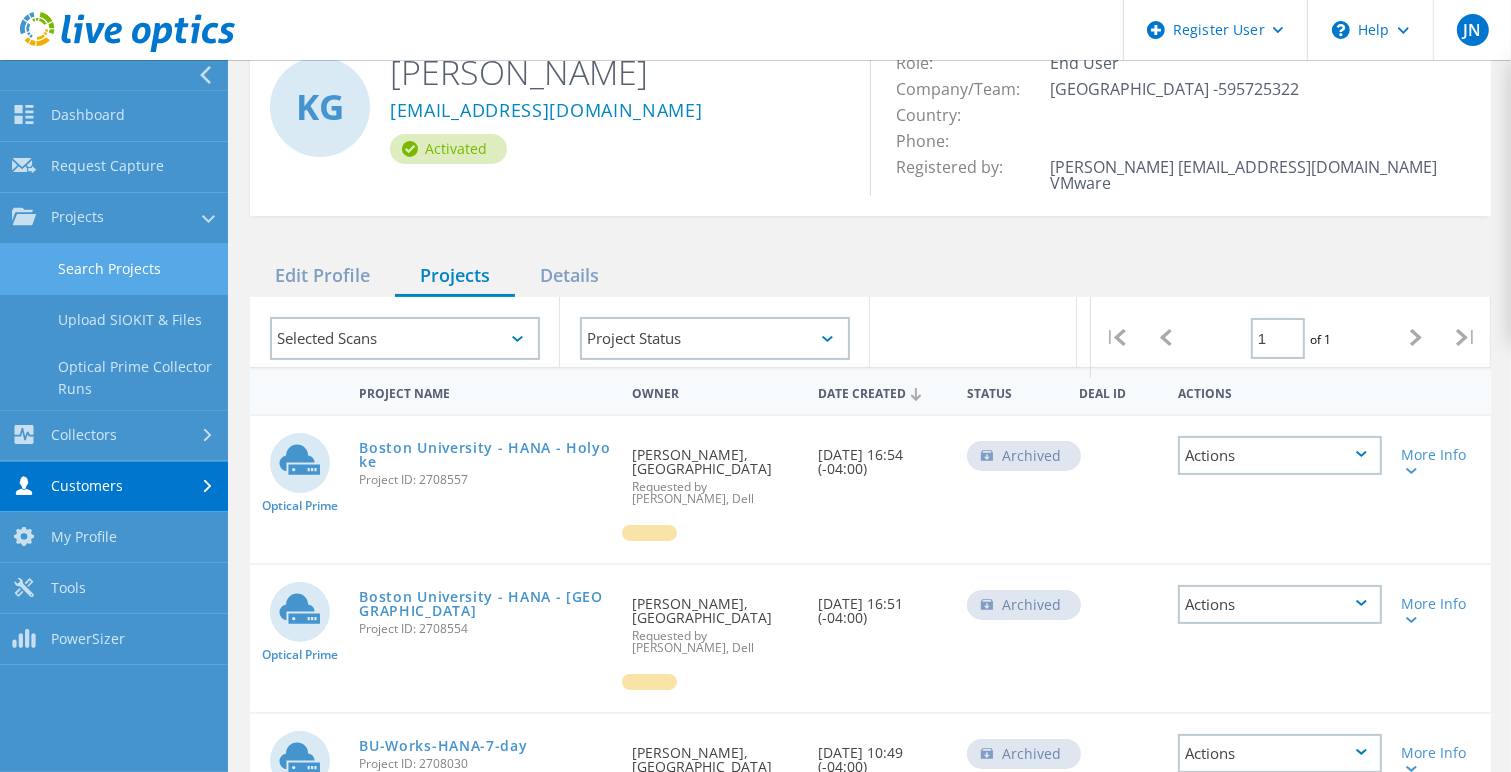 click on "Search Projects" at bounding box center (114, 269) 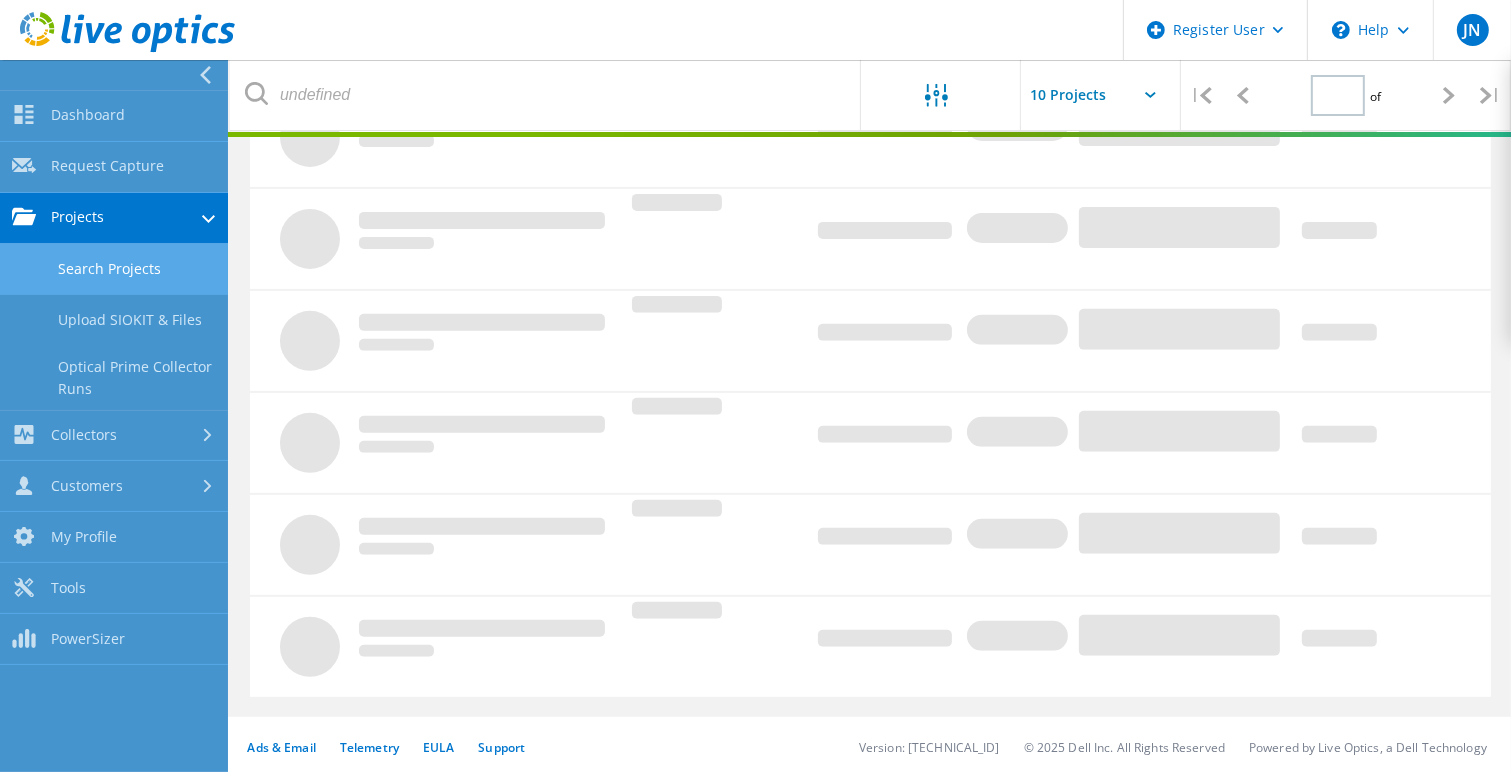 type on "1" 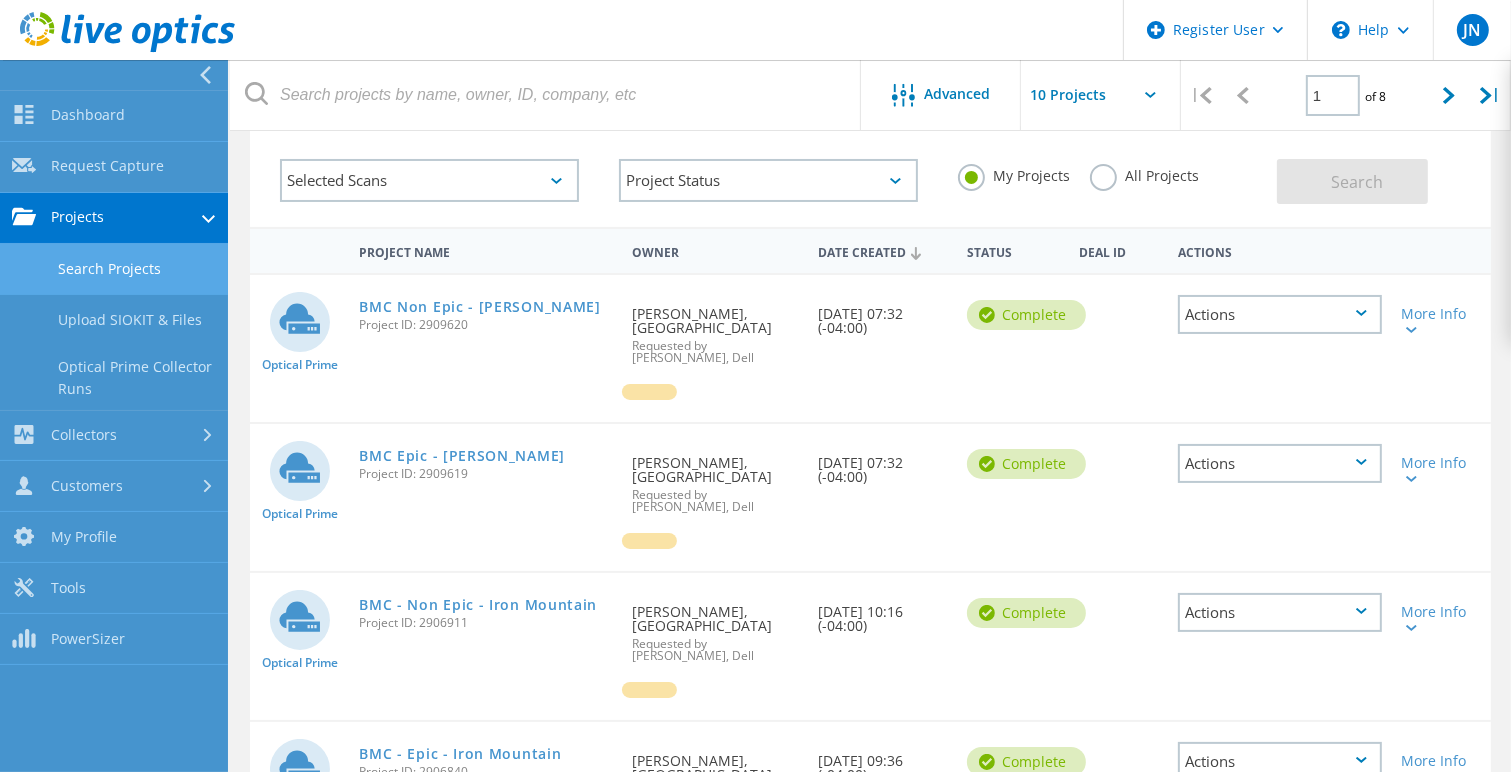 scroll, scrollTop: 0, scrollLeft: 0, axis: both 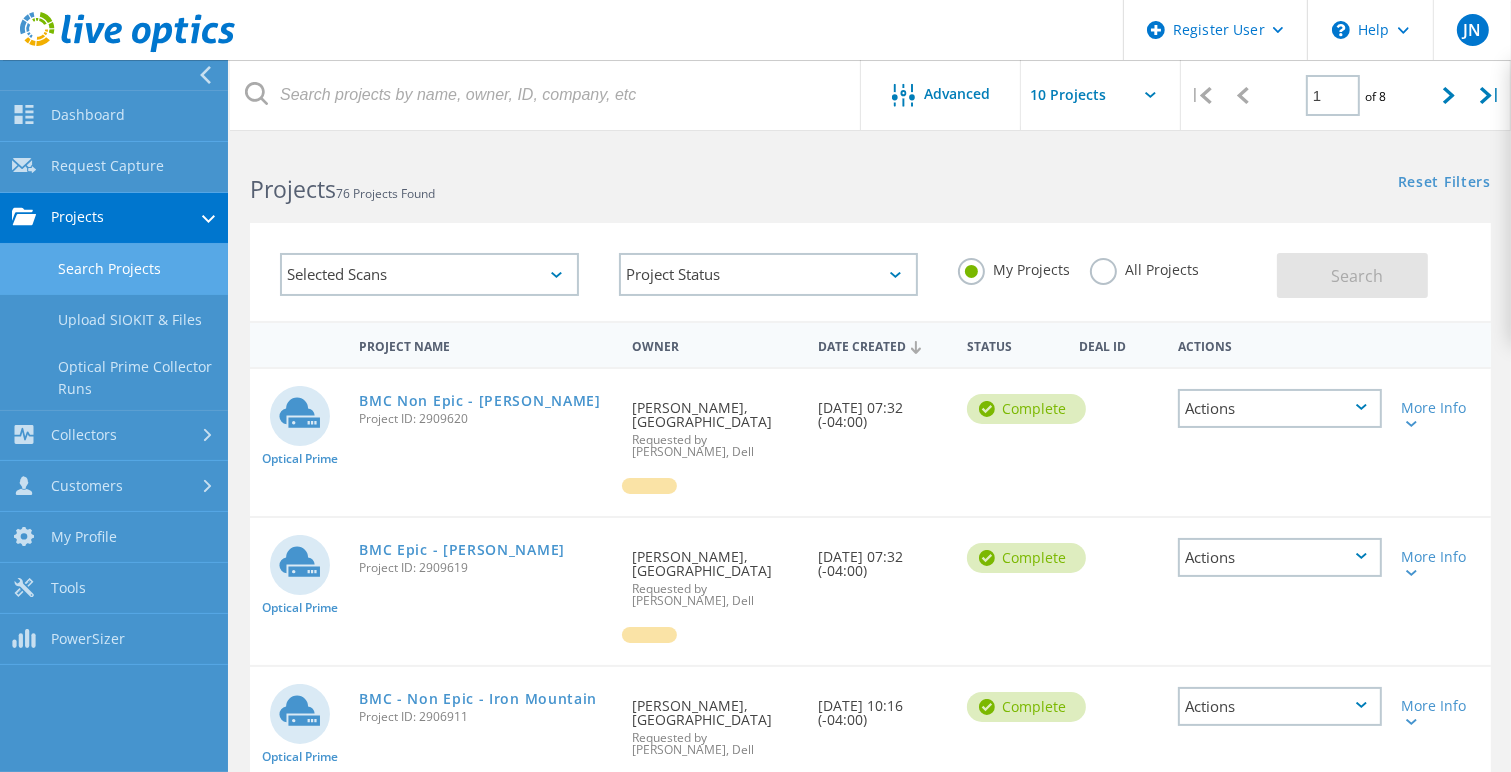 click on "All Projects" 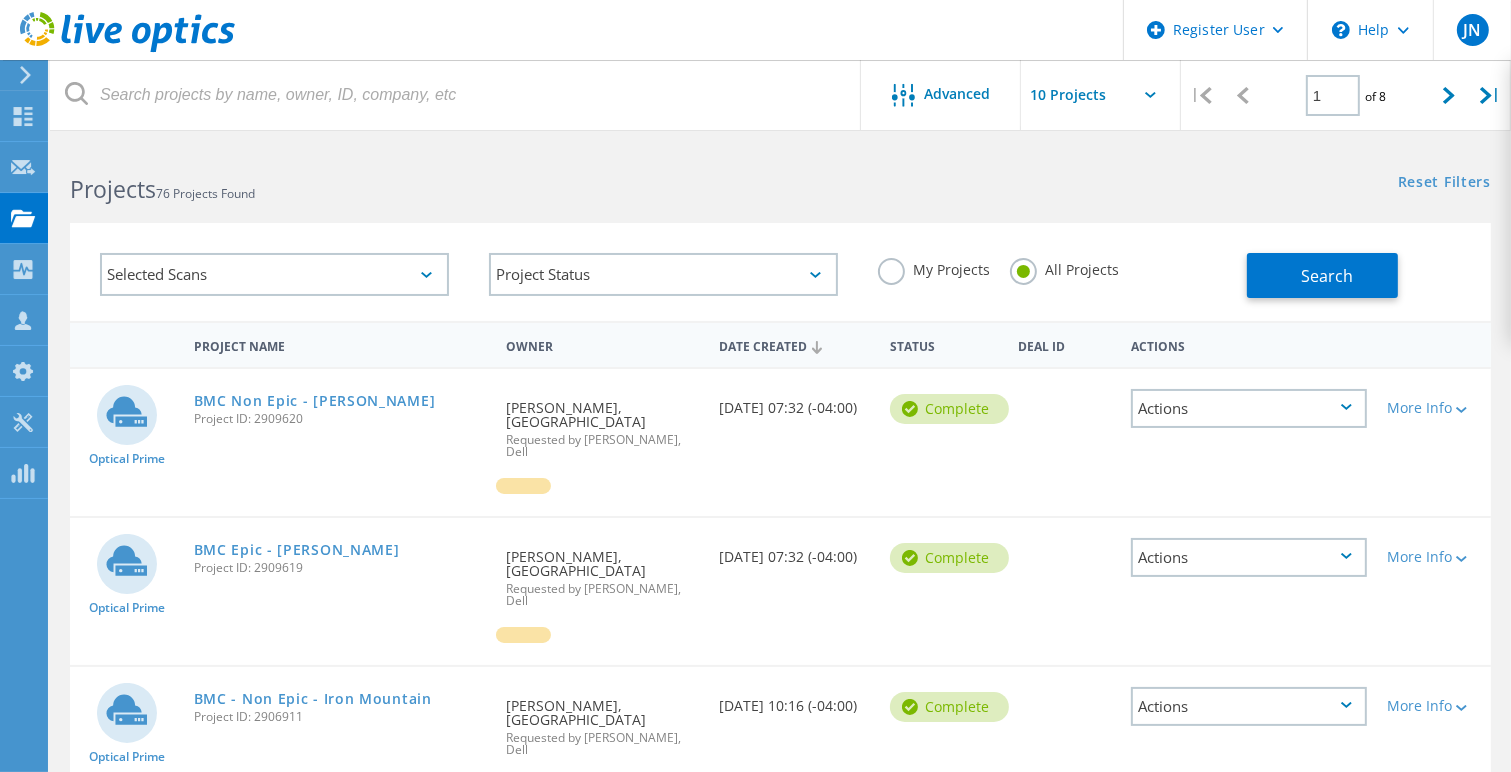 click 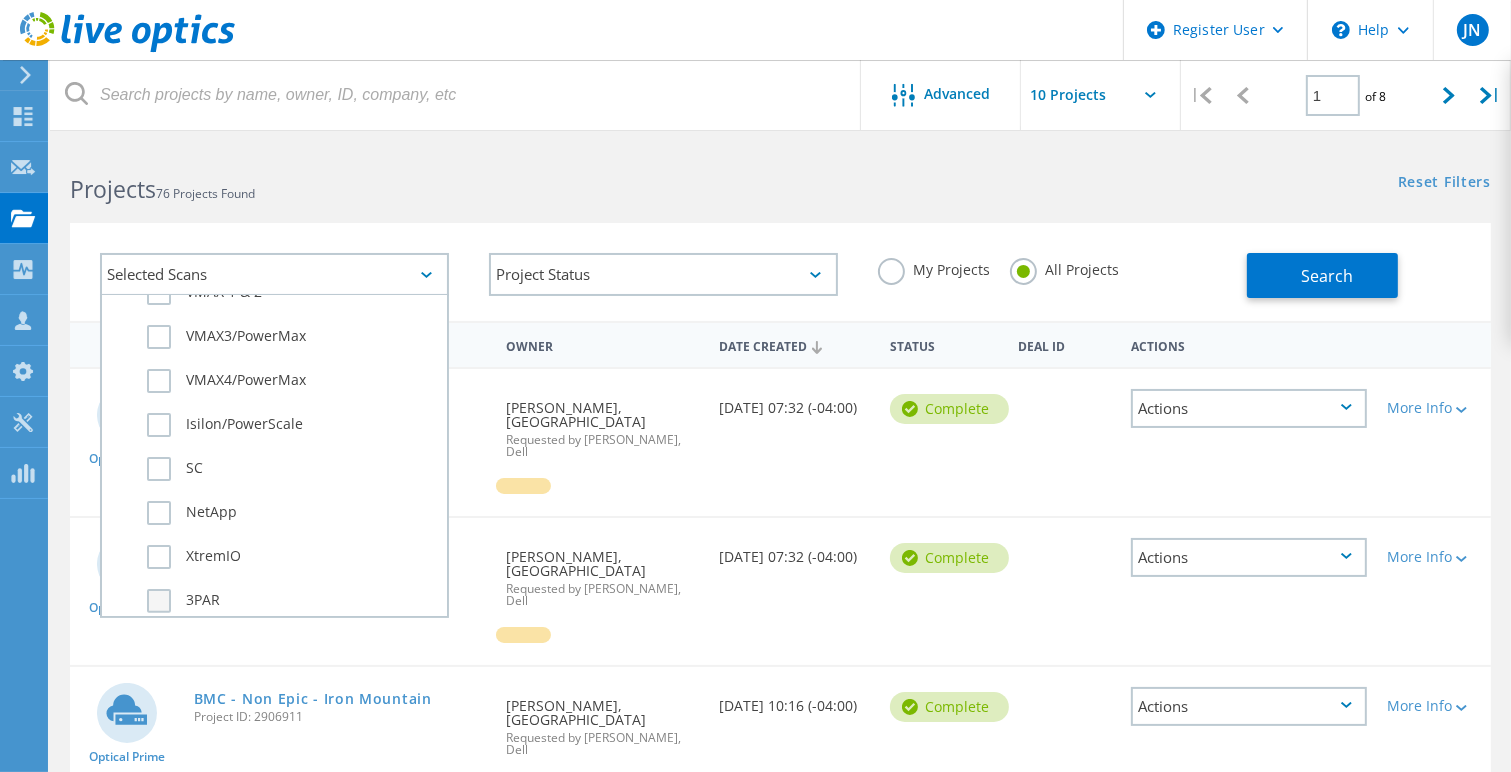 scroll, scrollTop: 720, scrollLeft: 0, axis: vertical 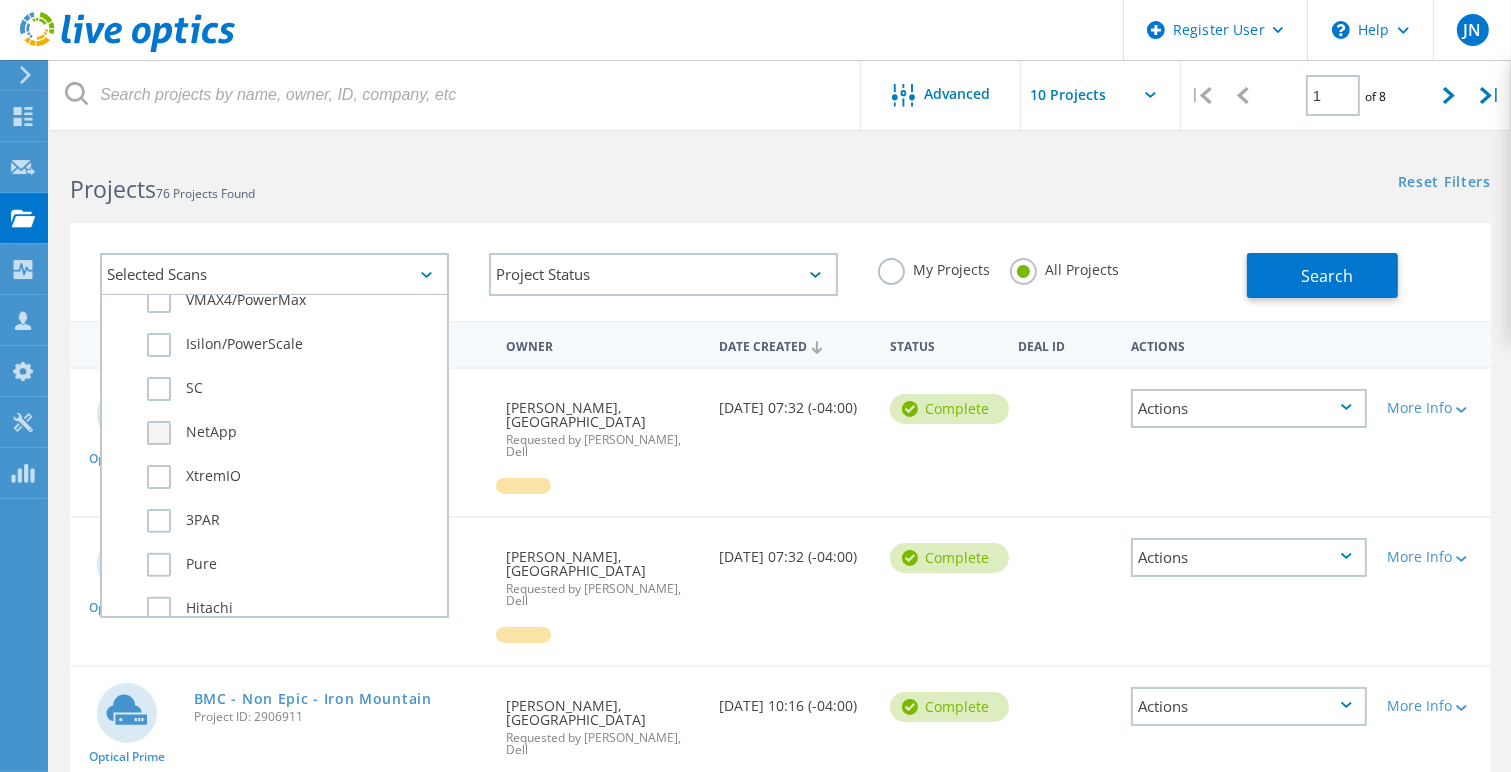 click on "NetApp" 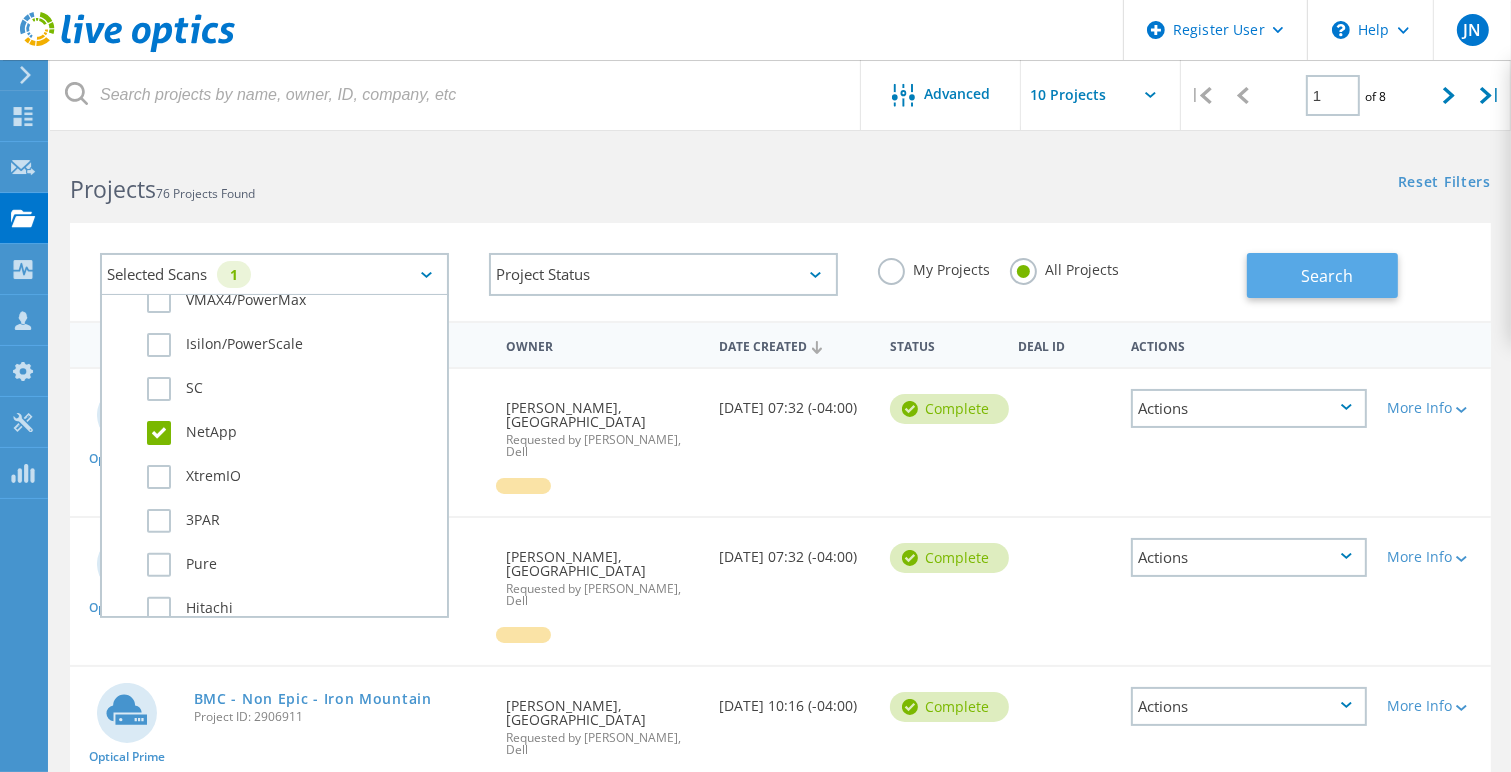 click on "Search" 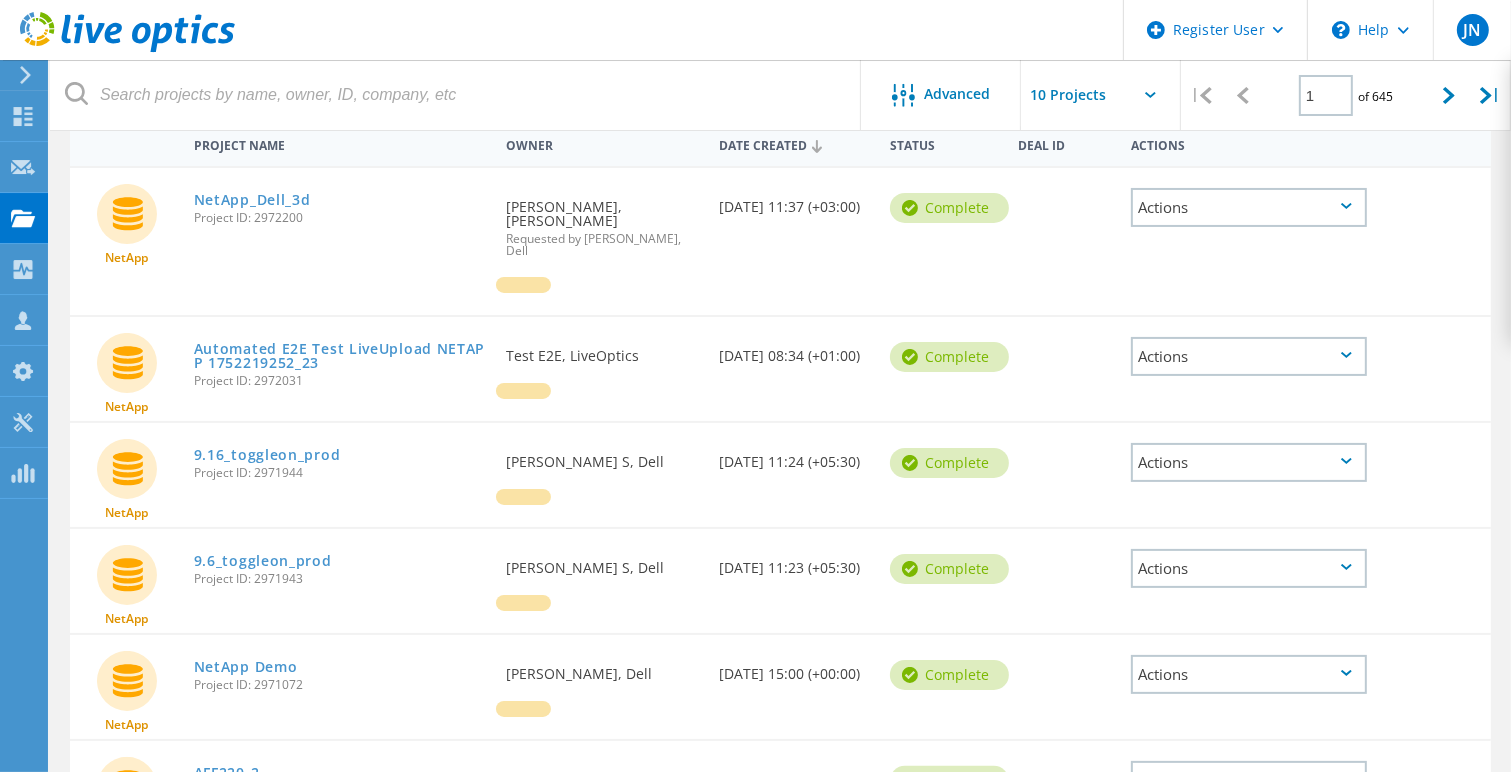 scroll, scrollTop: 121, scrollLeft: 0, axis: vertical 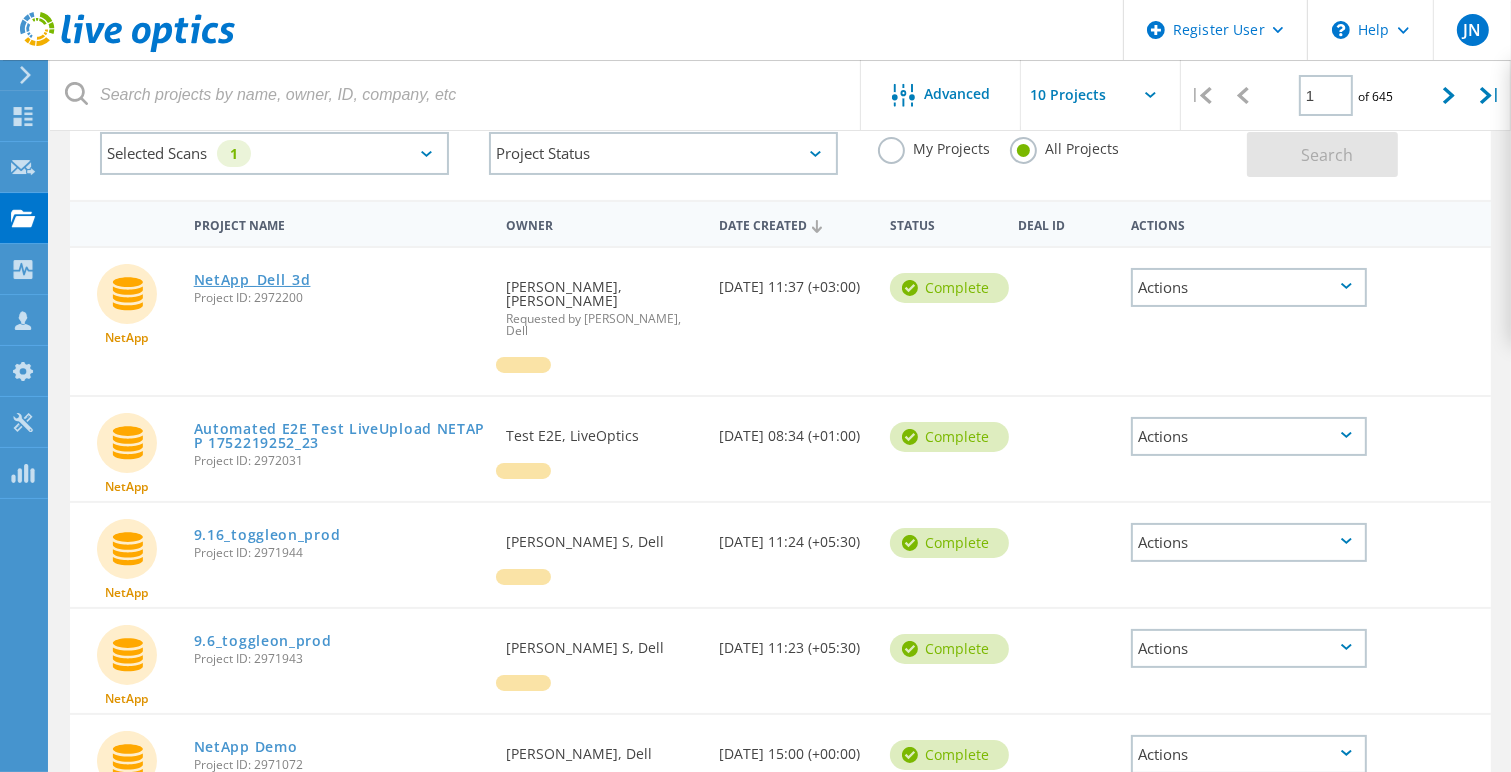 click on "NetApp_Dell_3d" 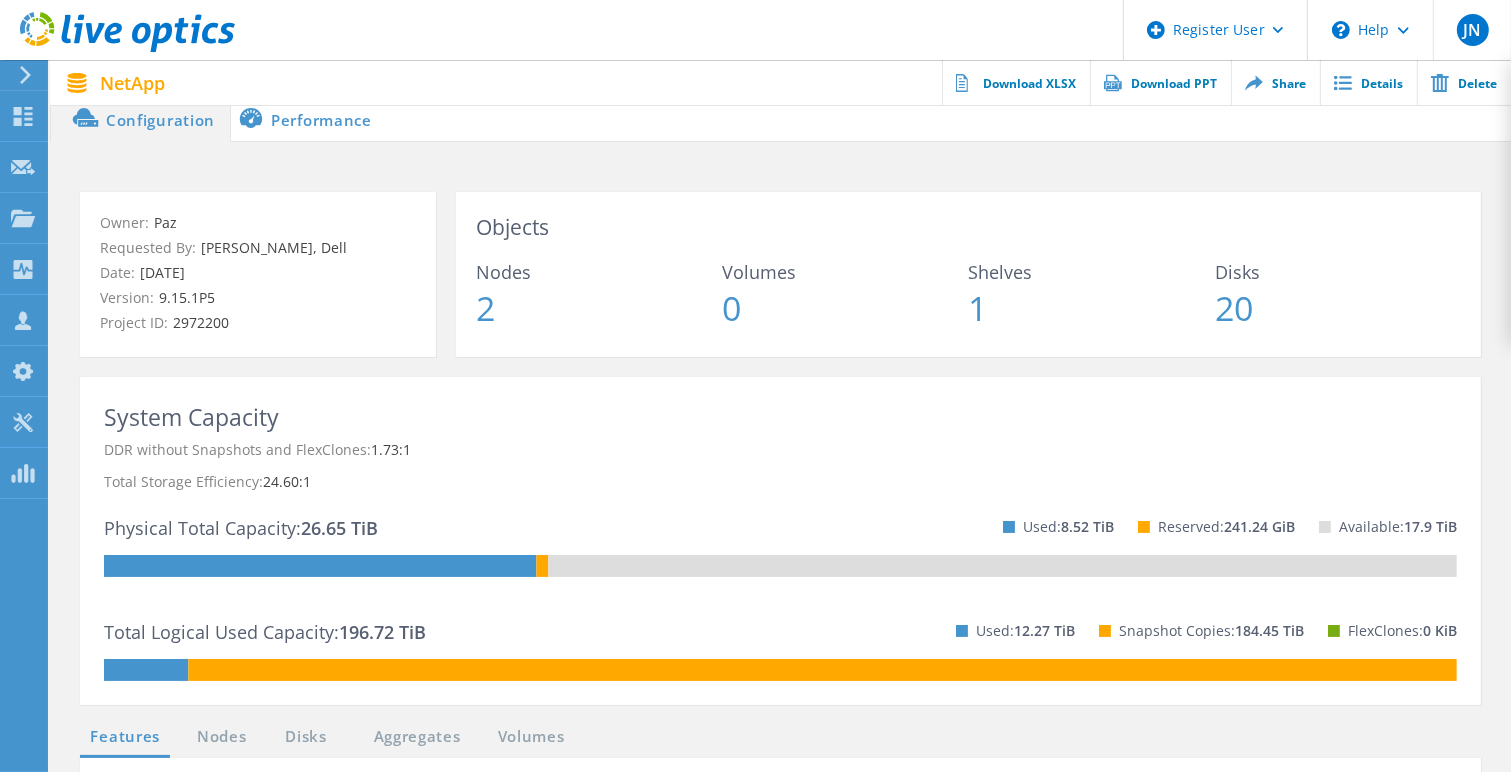 scroll, scrollTop: 400, scrollLeft: 0, axis: vertical 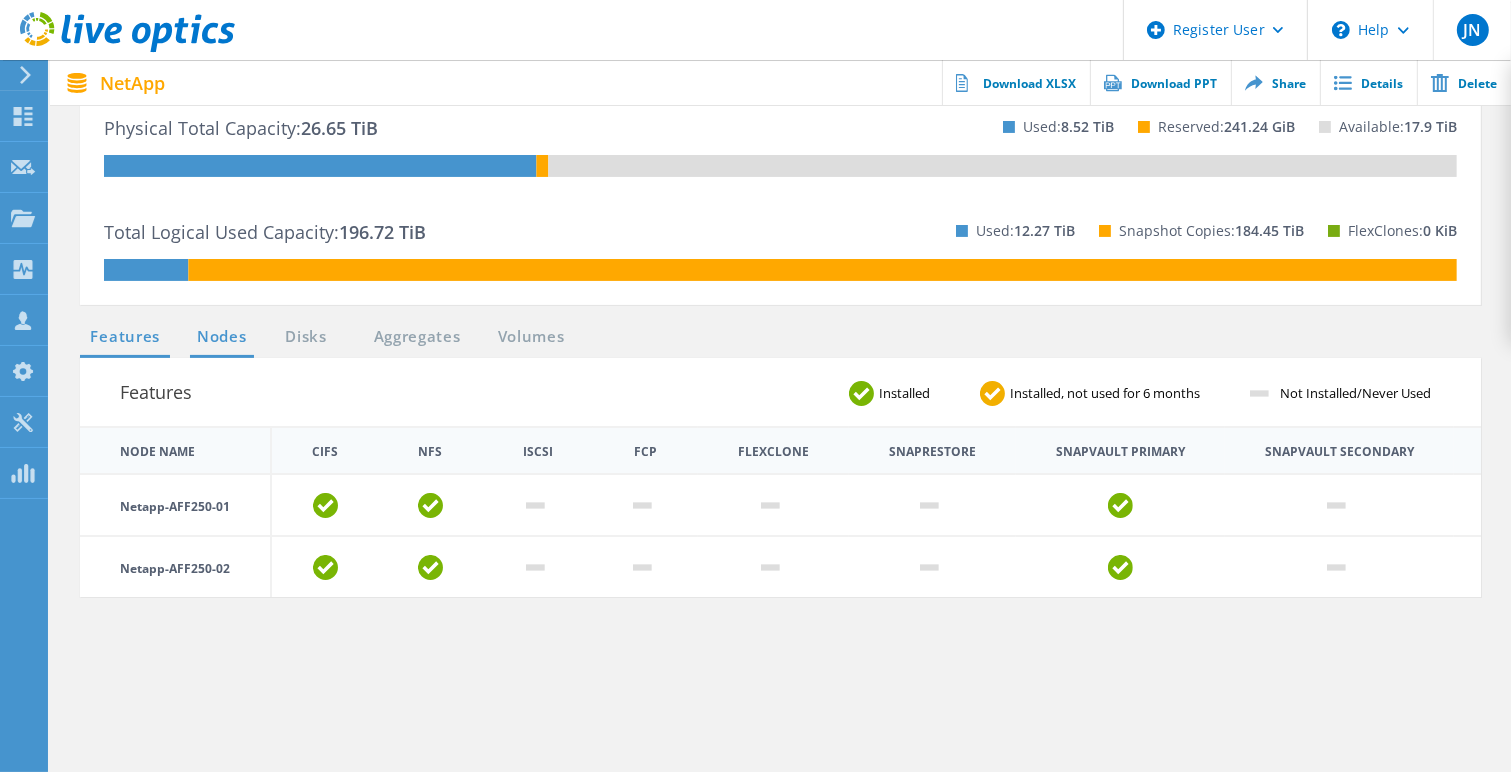 click on "Nodes" 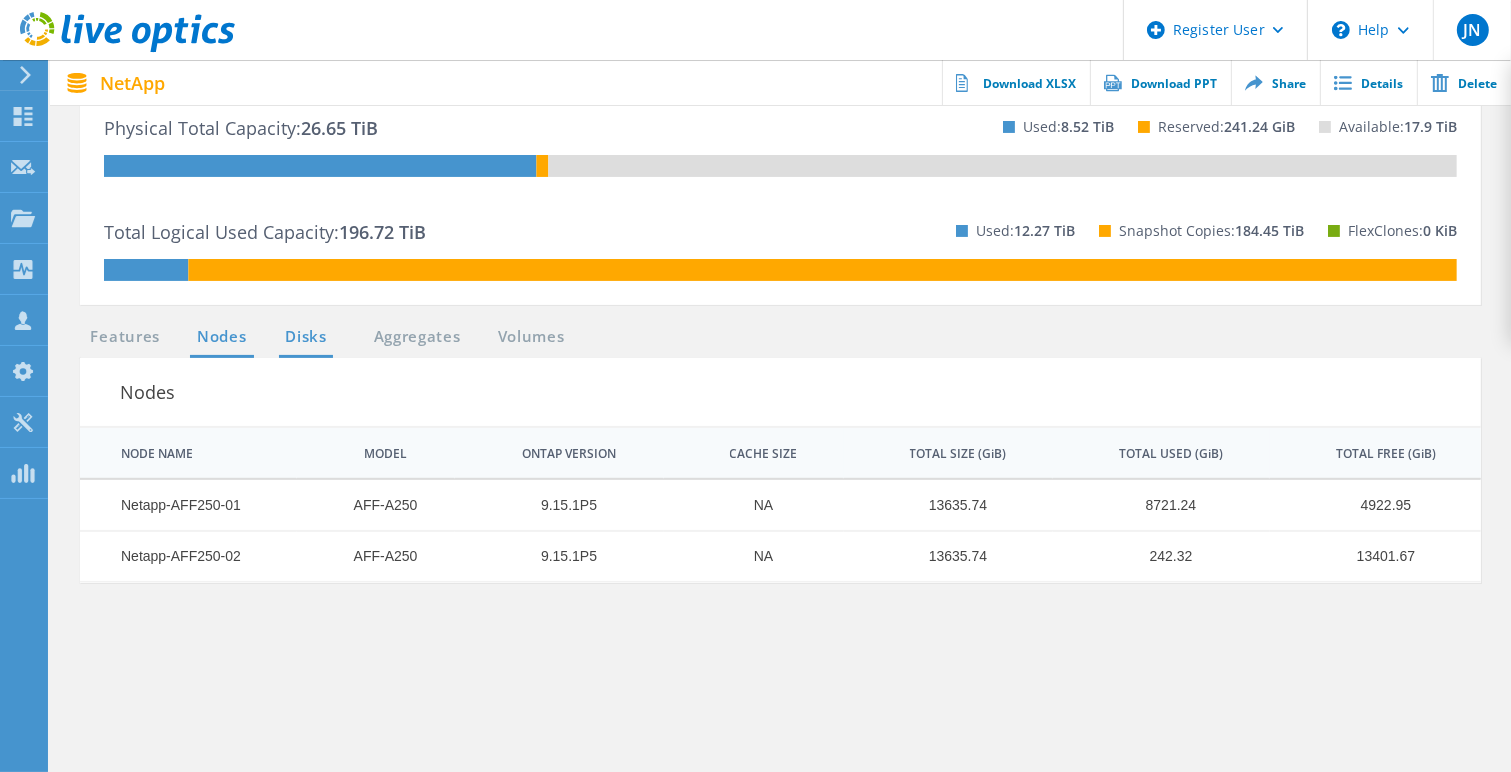 click on "Disks" 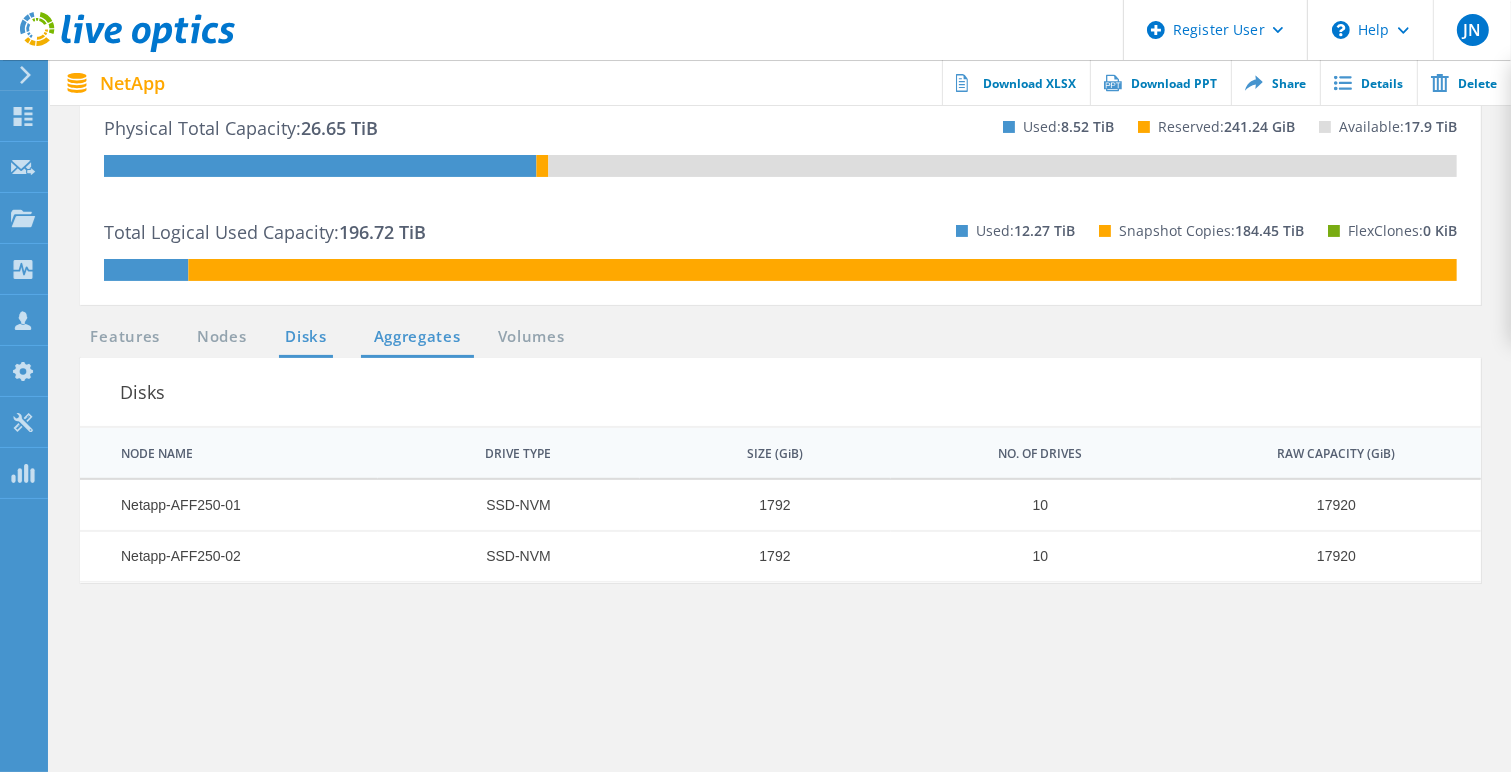 click on "Aggregates" 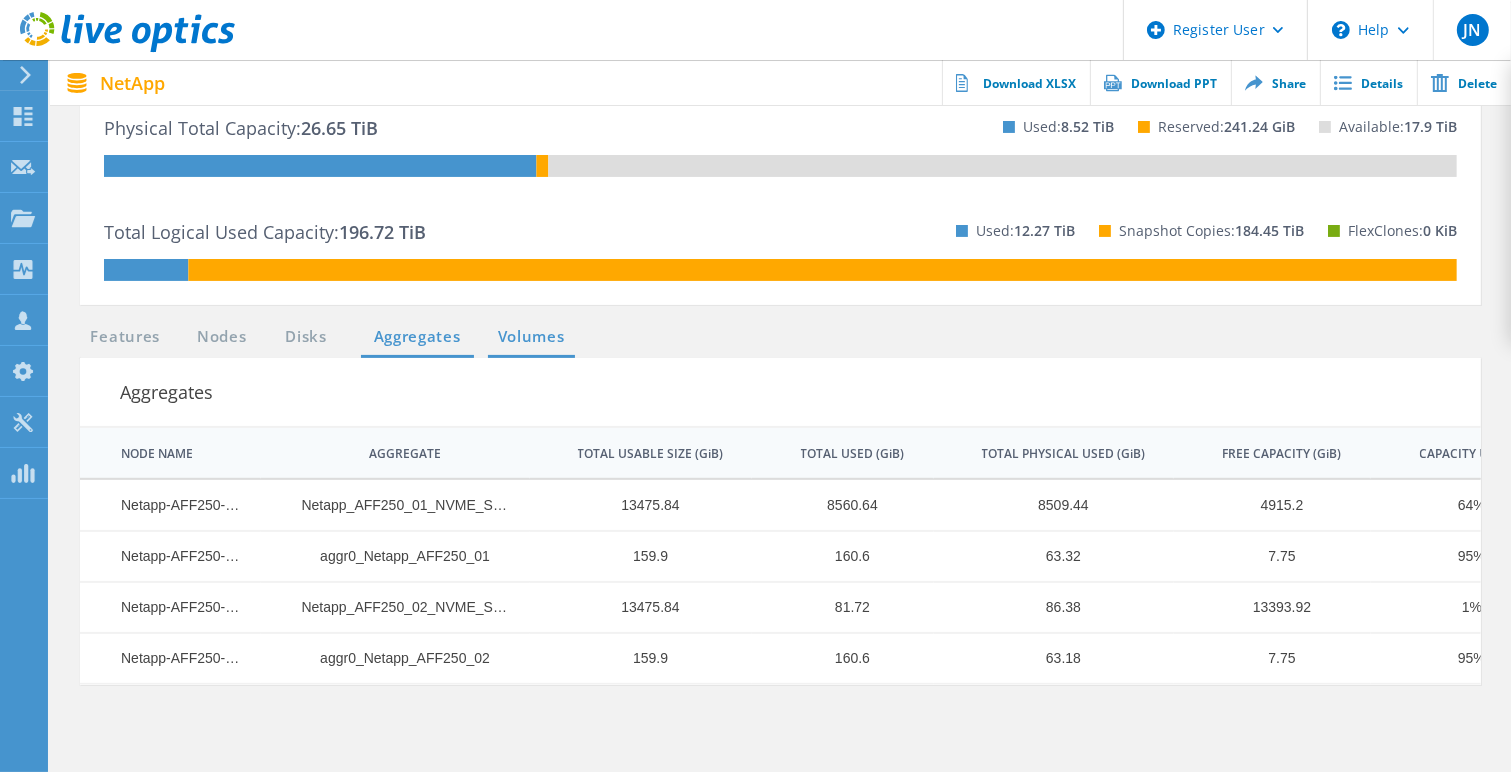 drag, startPoint x: 544, startPoint y: 328, endPoint x: 555, endPoint y: 328, distance: 11 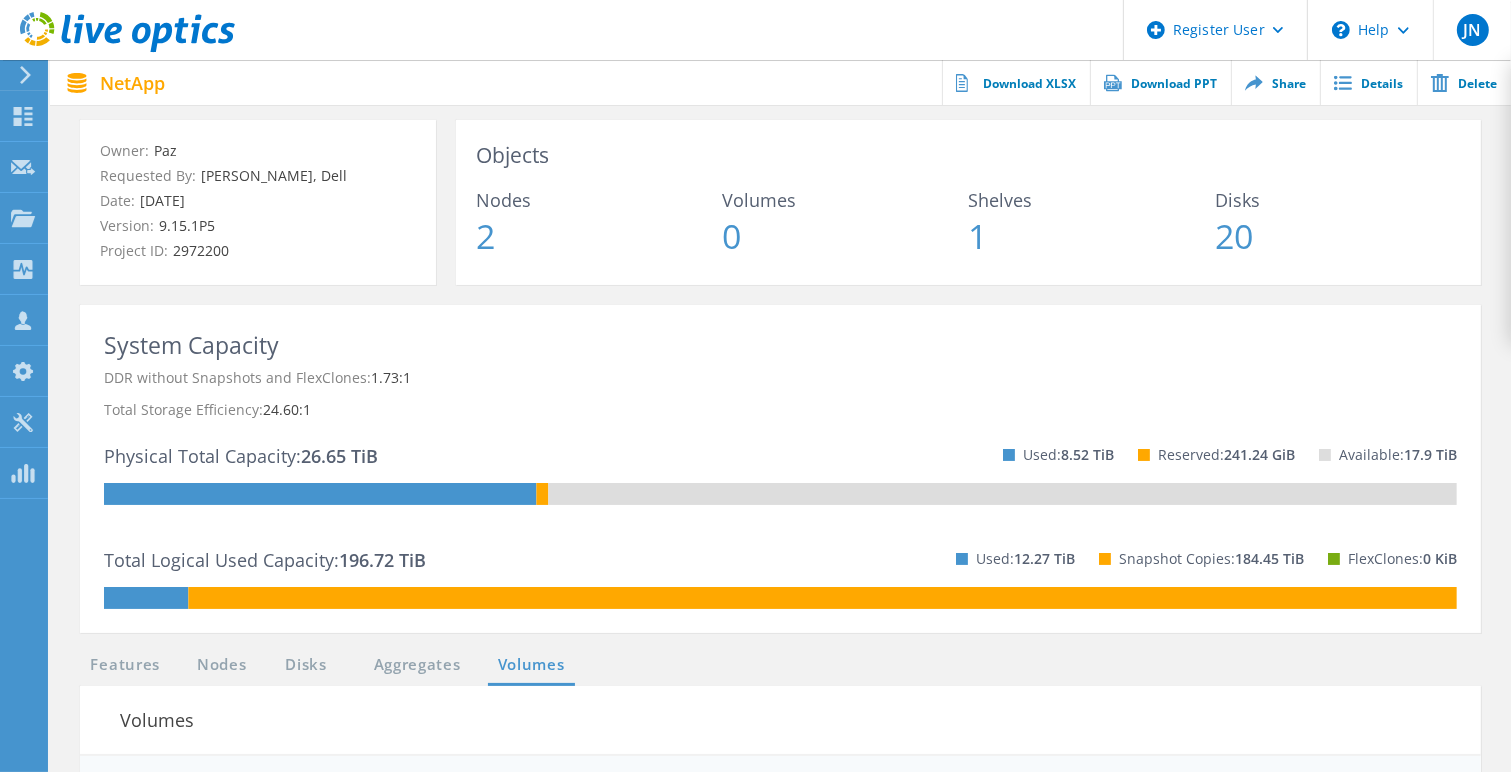 scroll, scrollTop: 0, scrollLeft: 0, axis: both 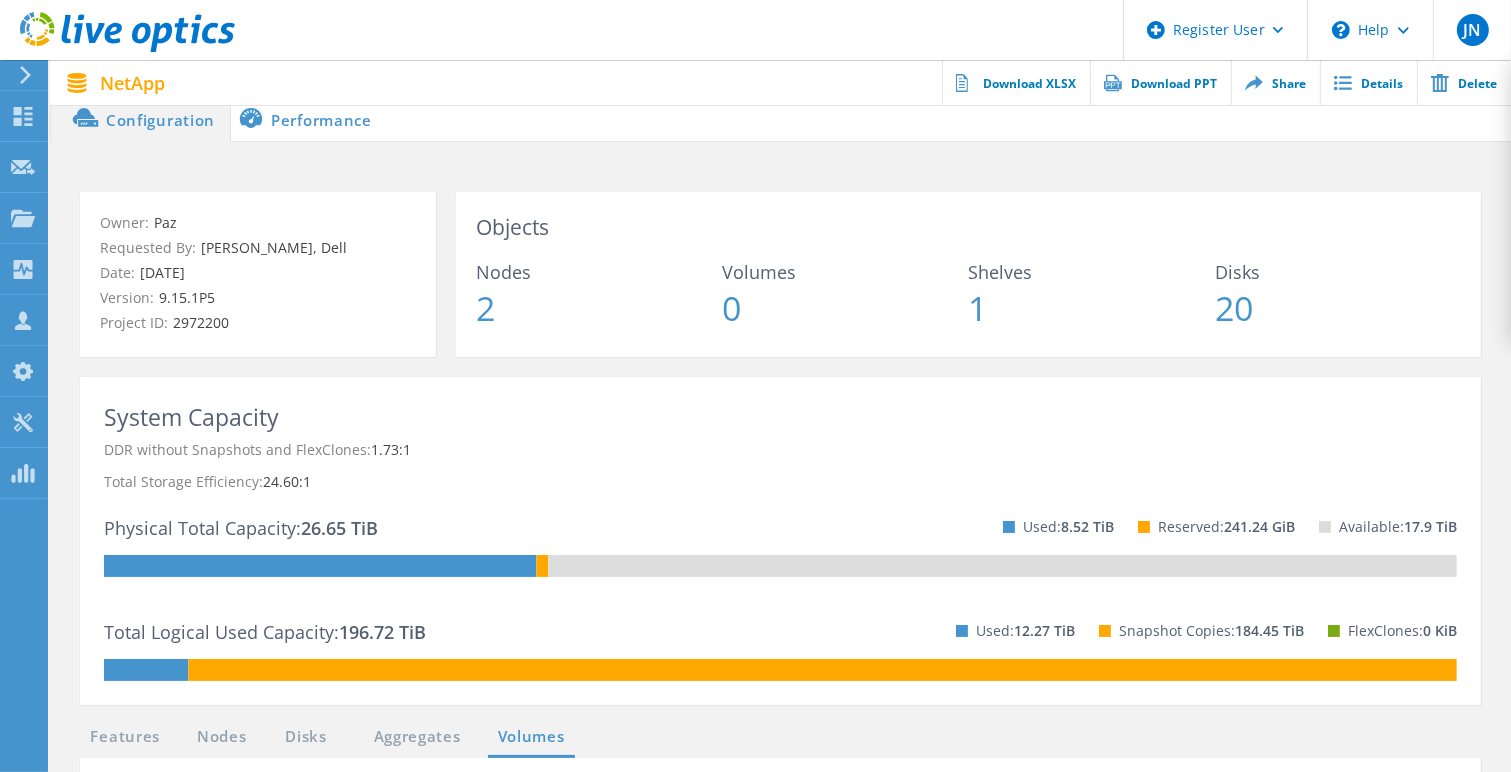 click on "Performance" 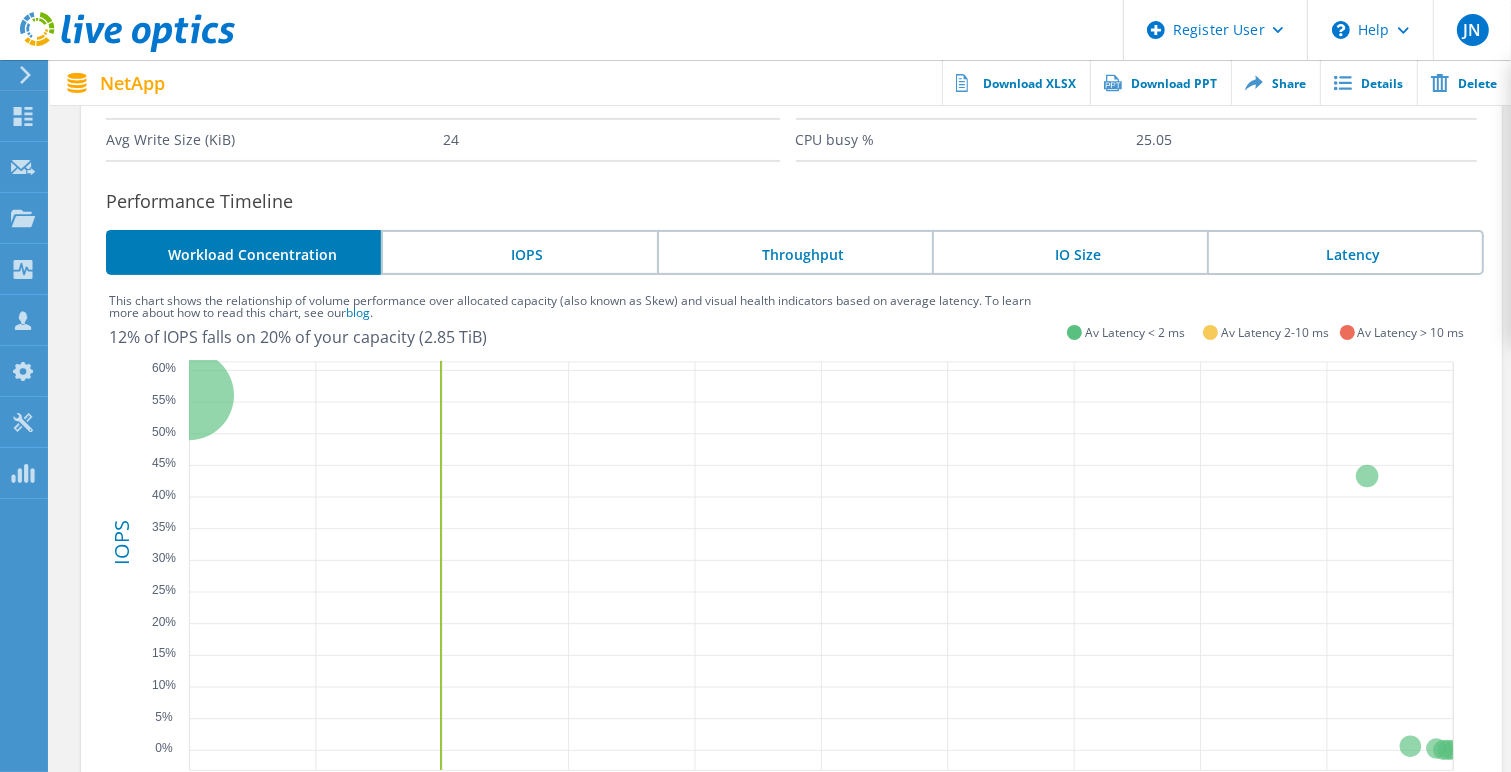 scroll, scrollTop: 80, scrollLeft: 0, axis: vertical 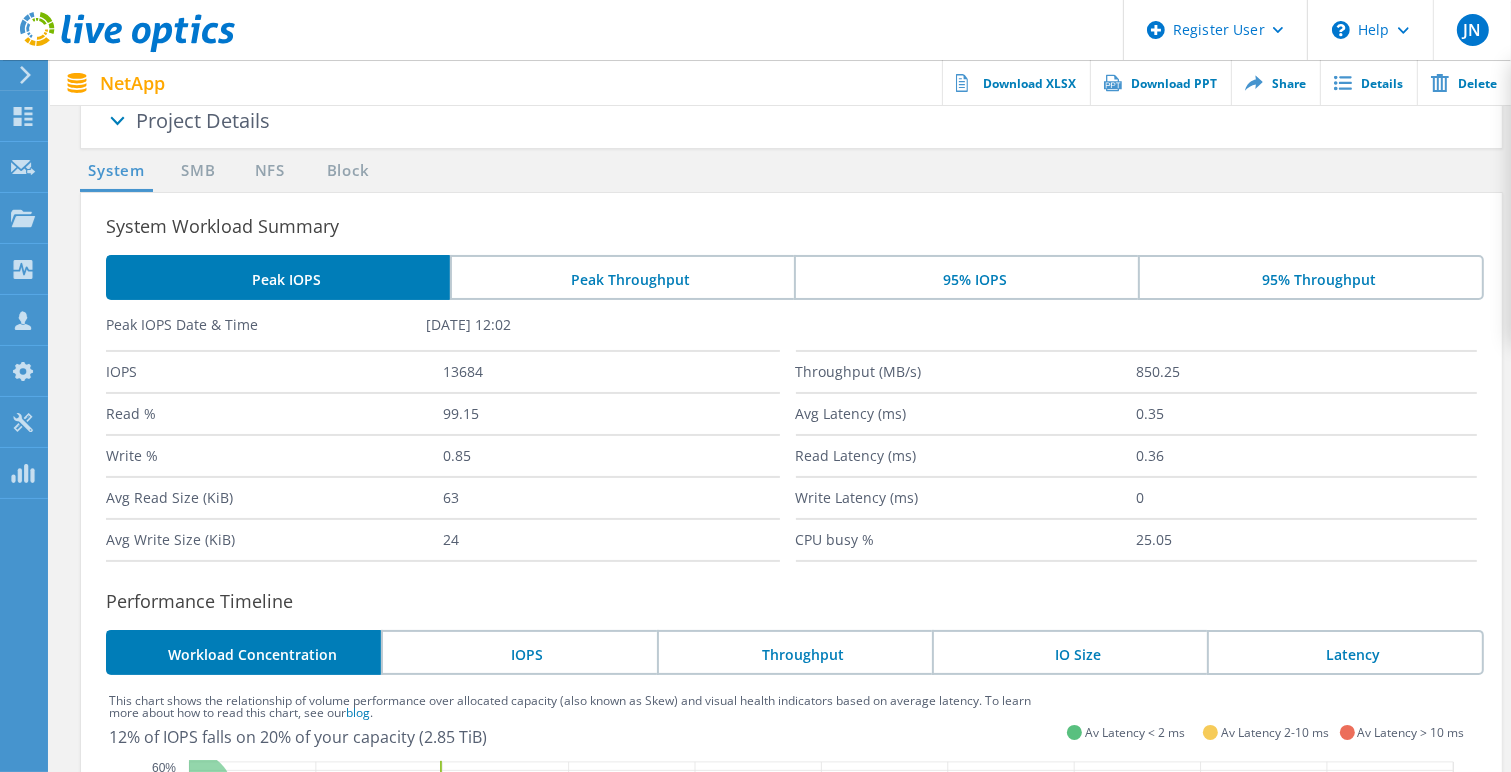 click on "System  SMB NFS Block" 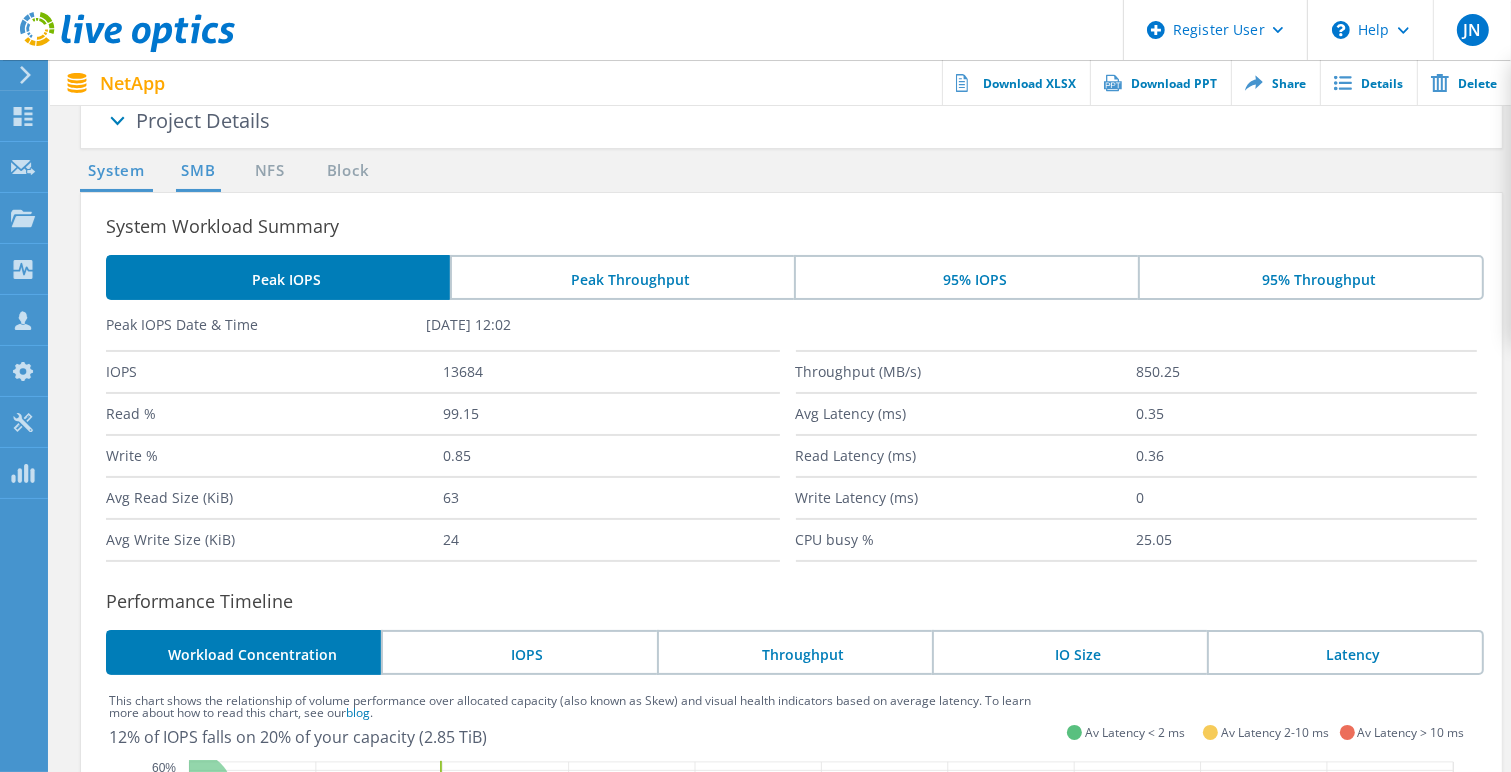 drag, startPoint x: 200, startPoint y: 172, endPoint x: 227, endPoint y: 170, distance: 27.073973 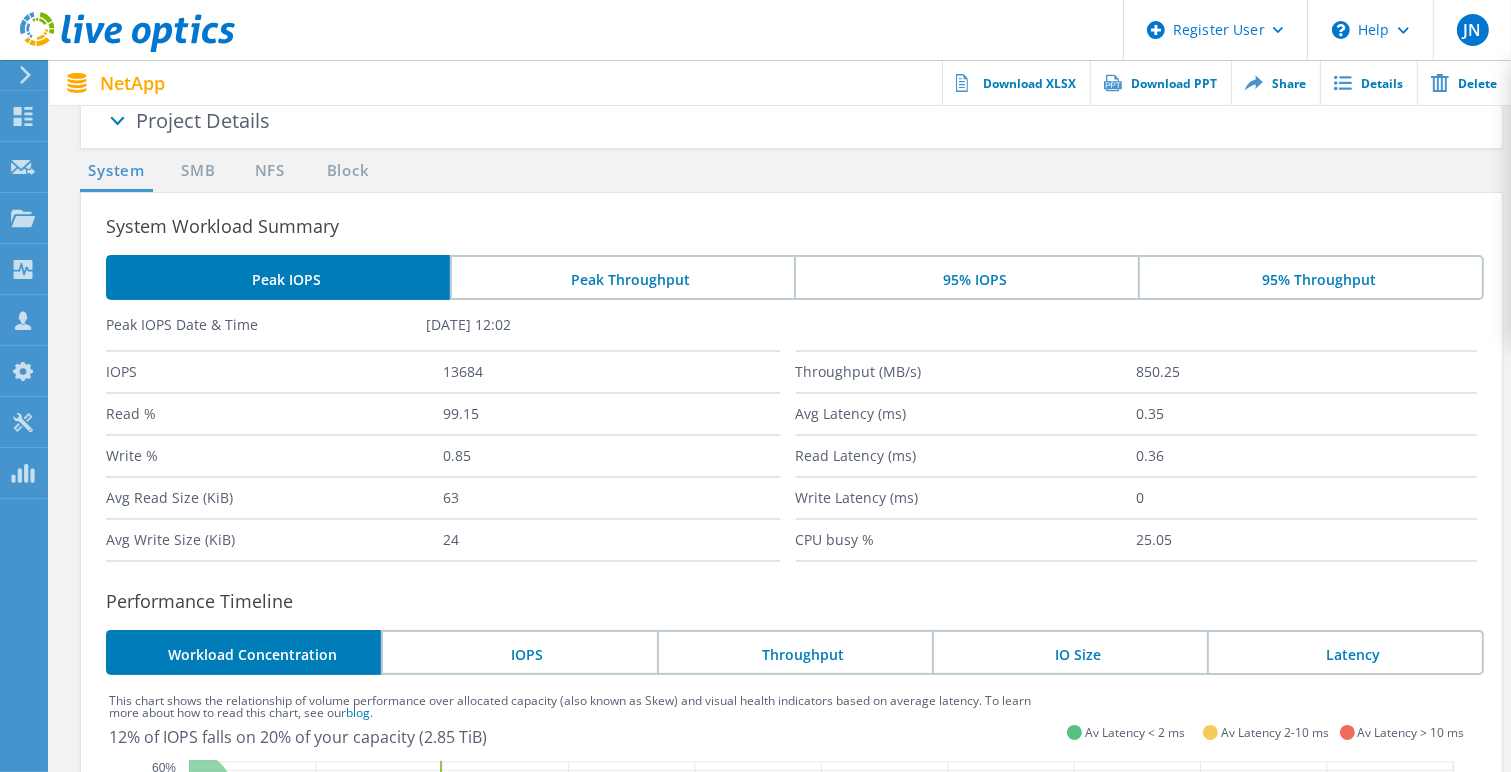 click on "SMB" 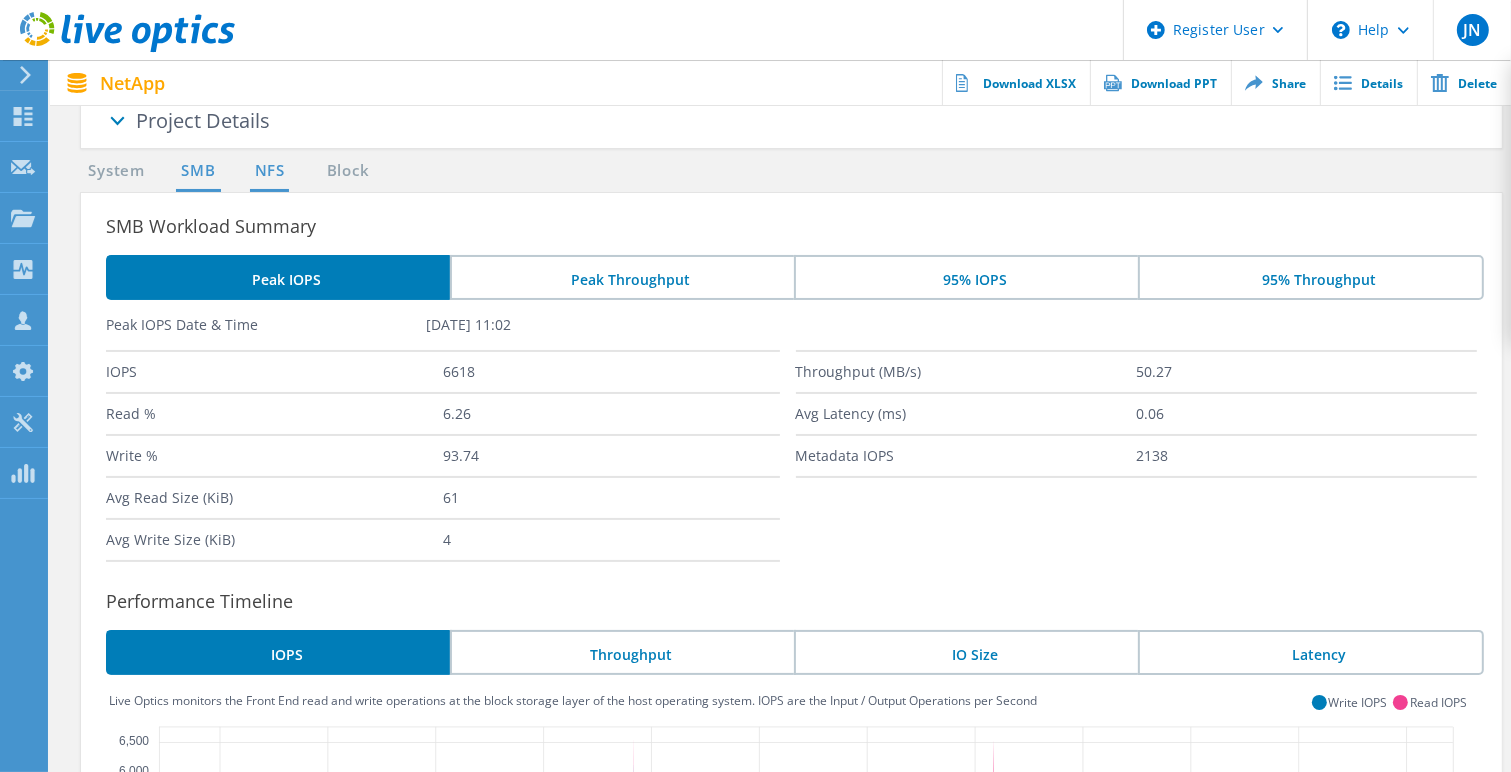click on "NFS" 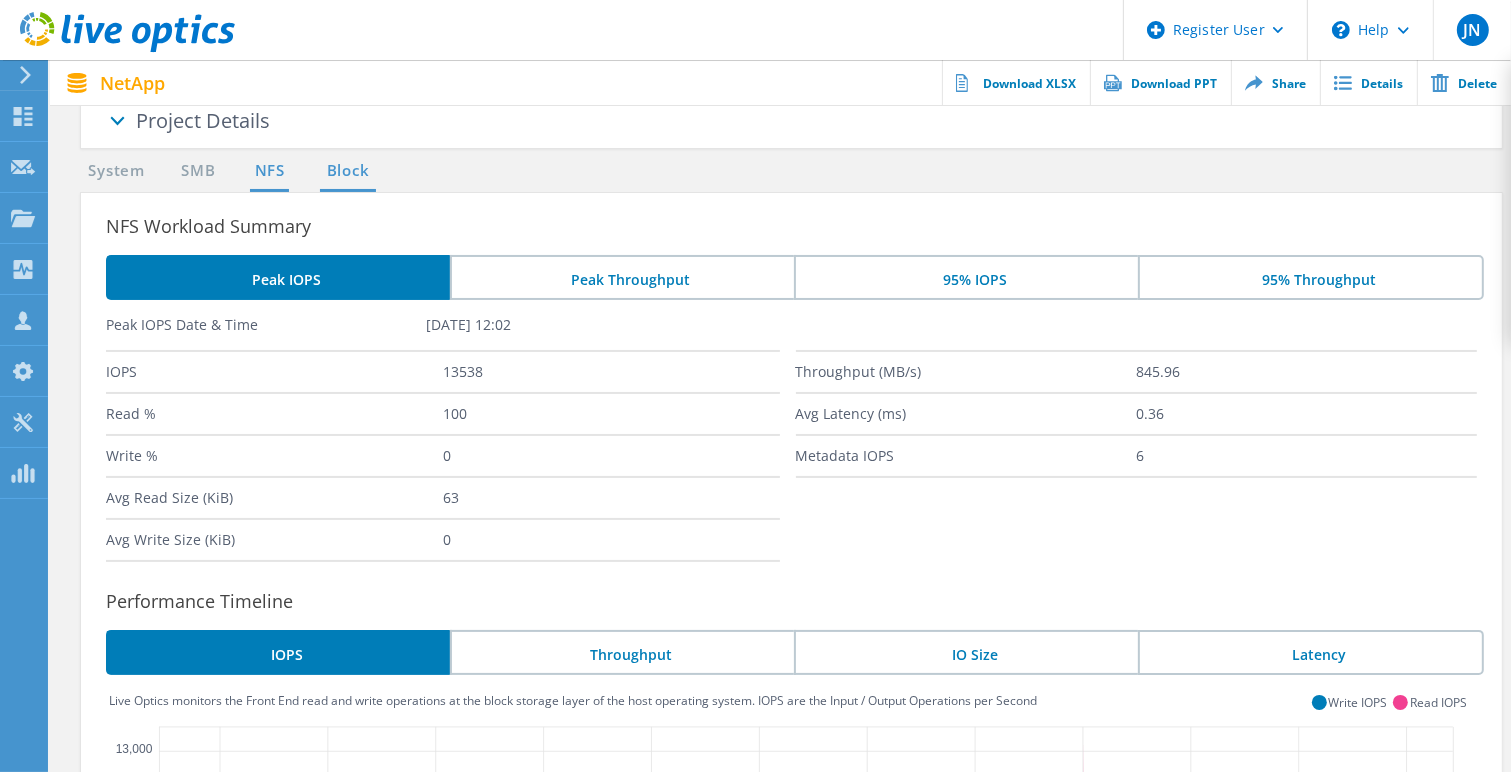 click on "Block" 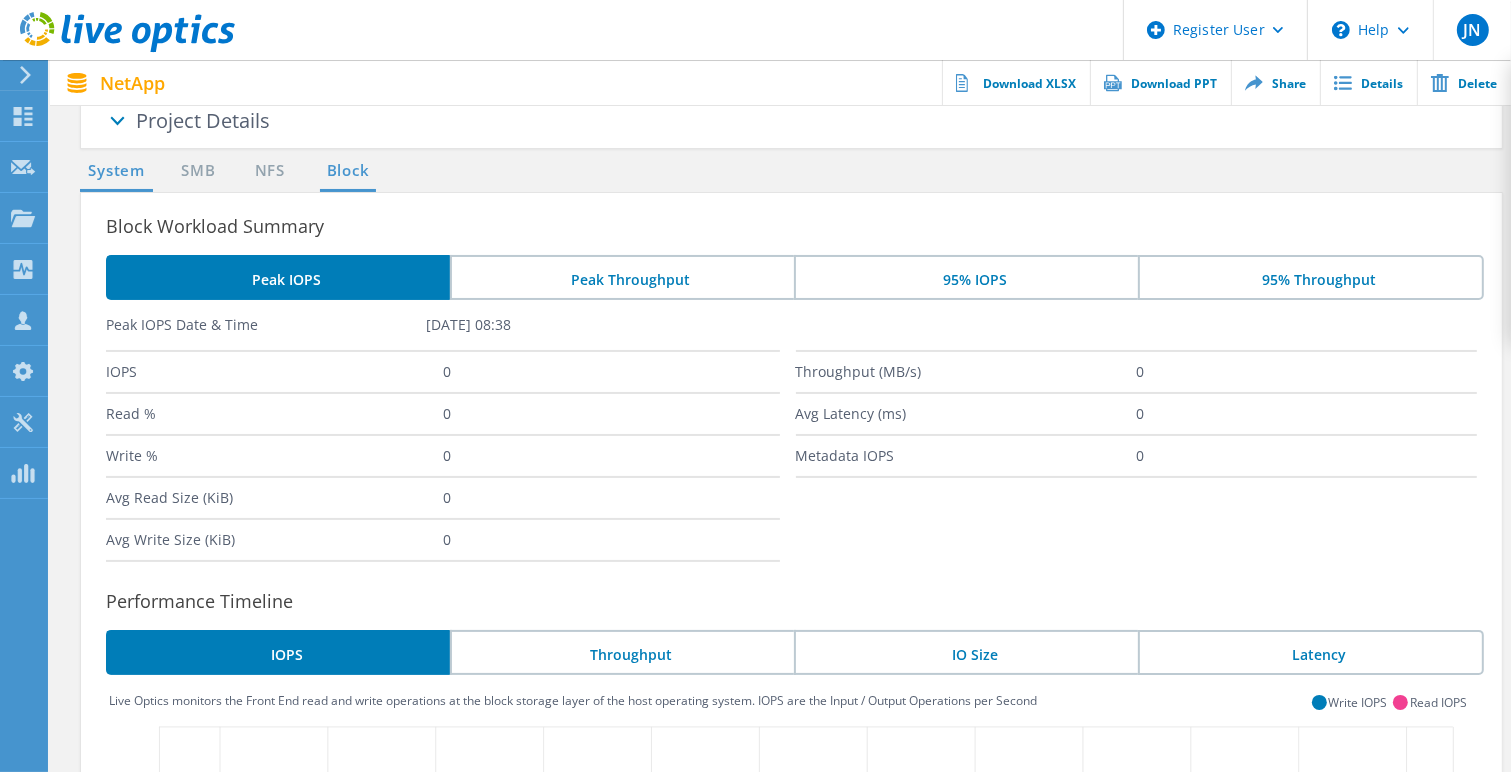 click on "System" 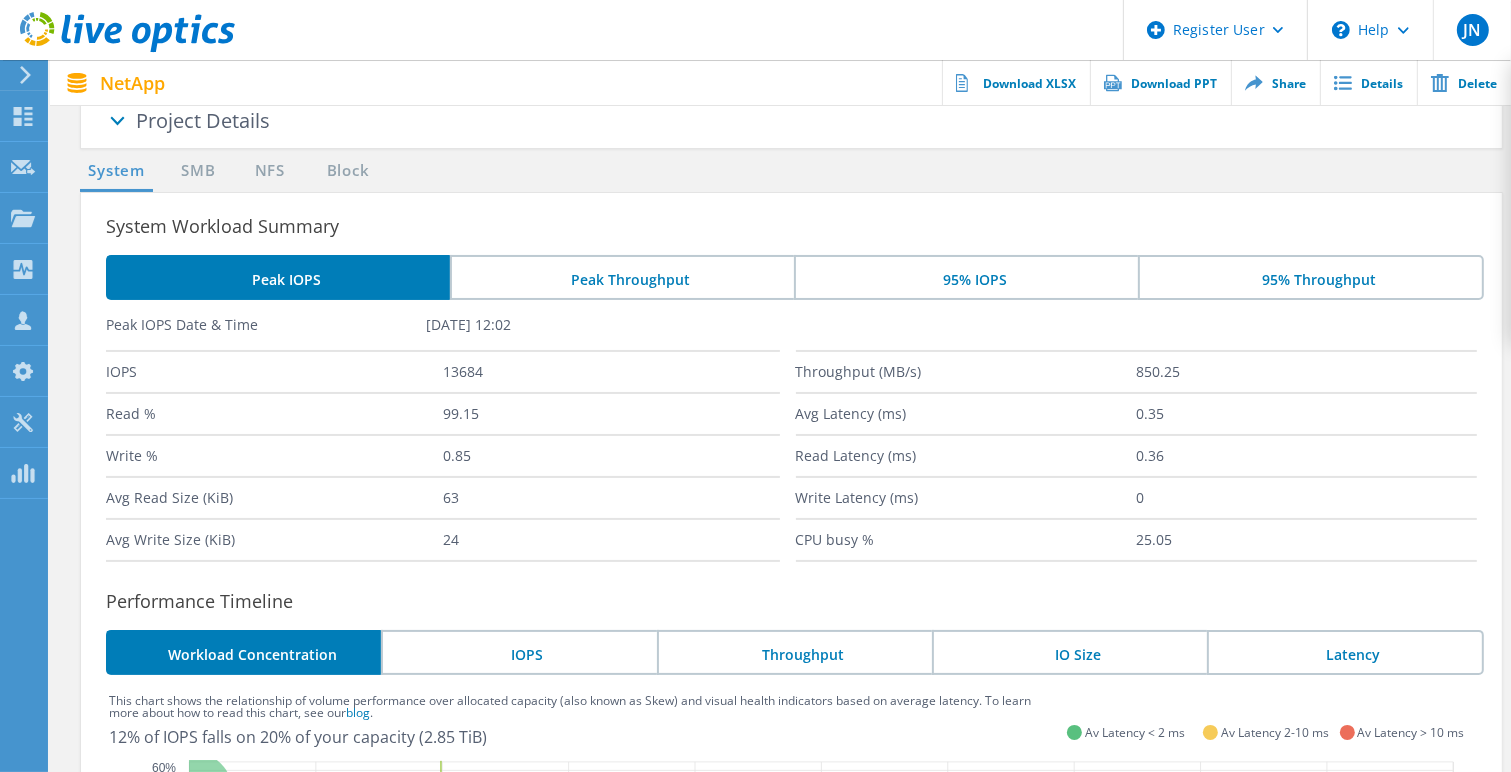 click 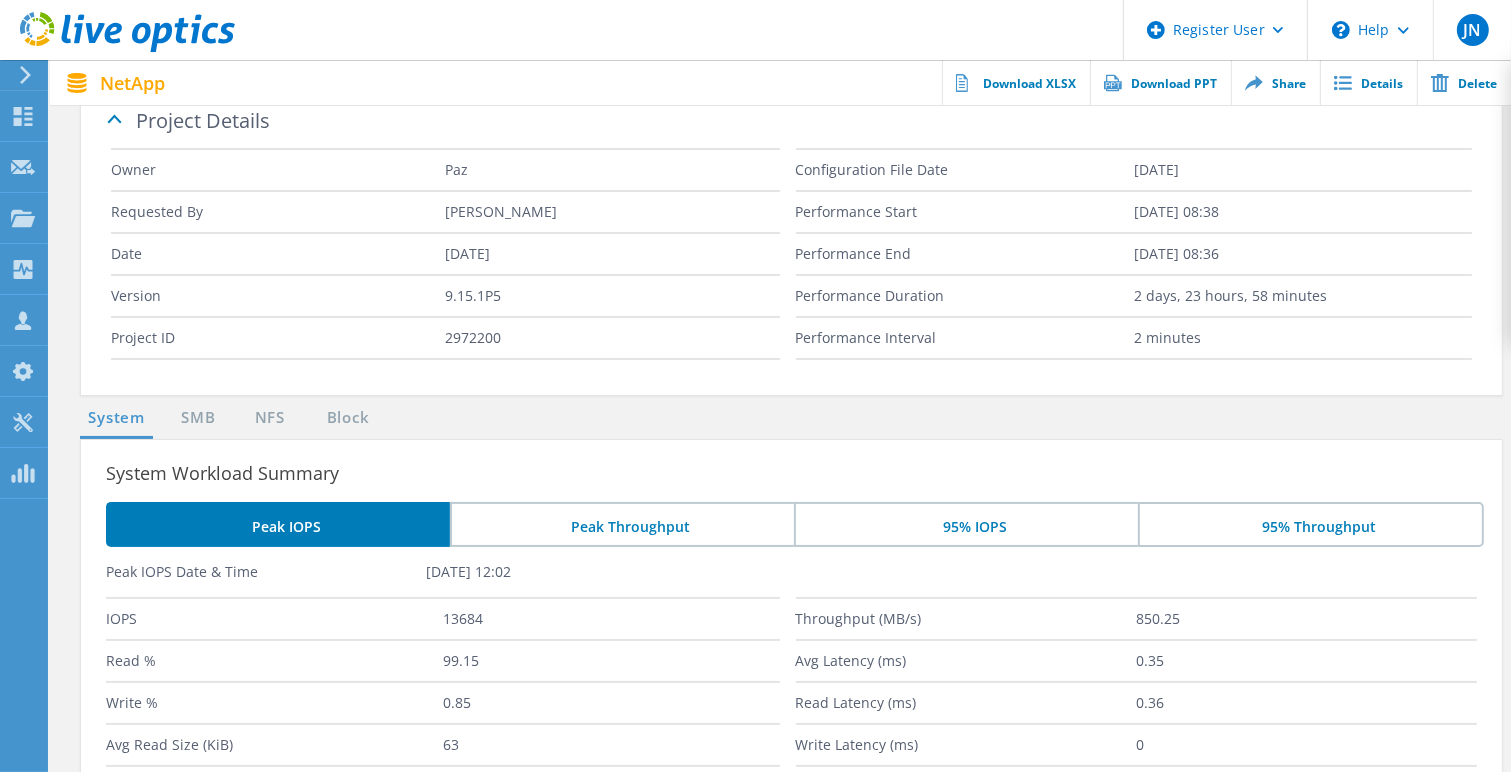 click on "Dashboard   Dashboard   Request Capture   Request Capture   Projects   Projects   Collectors   Collectors   Customers   Customers   My Profile   My Profile   Tools   Tools   PowerSizer   PowerSizer" at bounding box center (-66, 416) 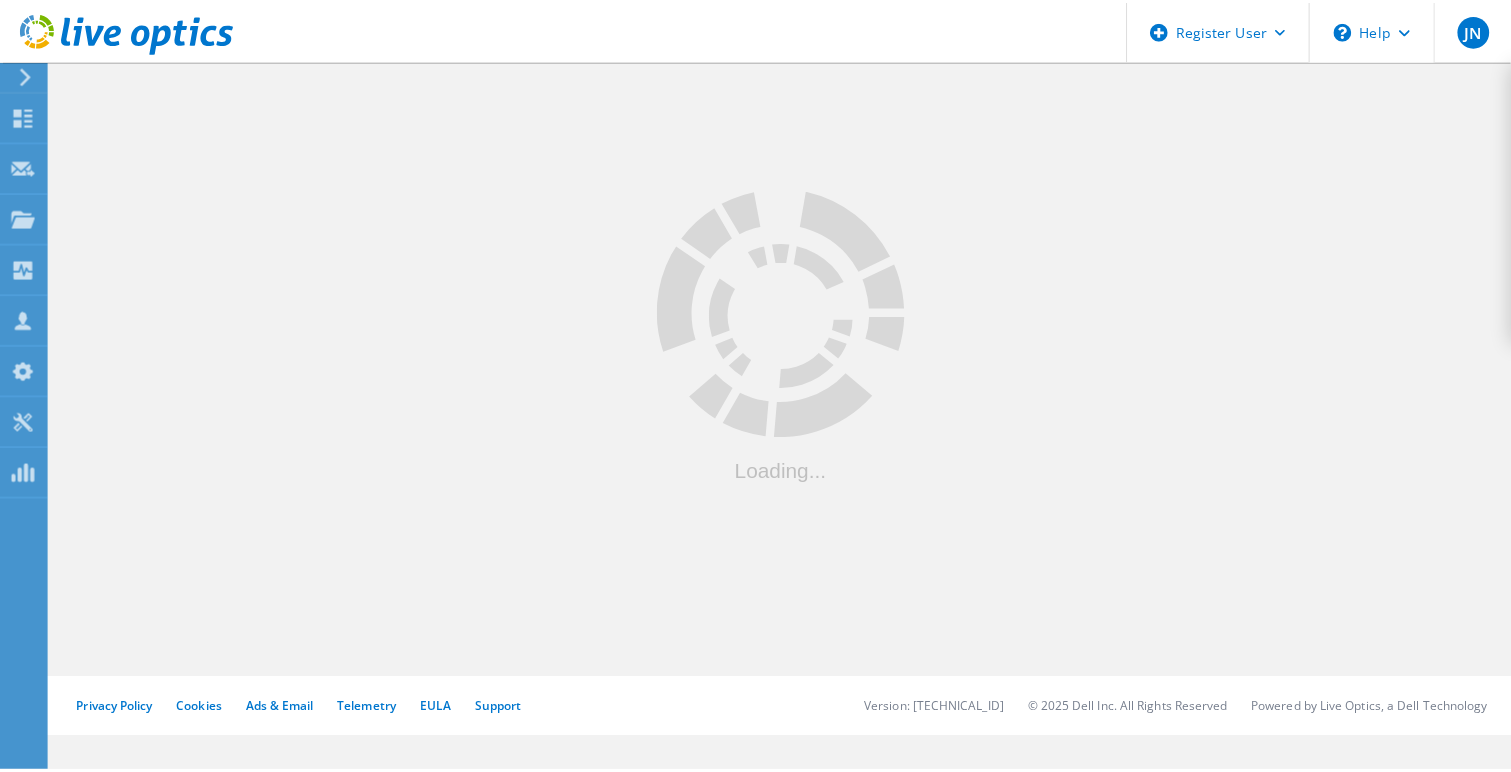 scroll, scrollTop: 0, scrollLeft: 0, axis: both 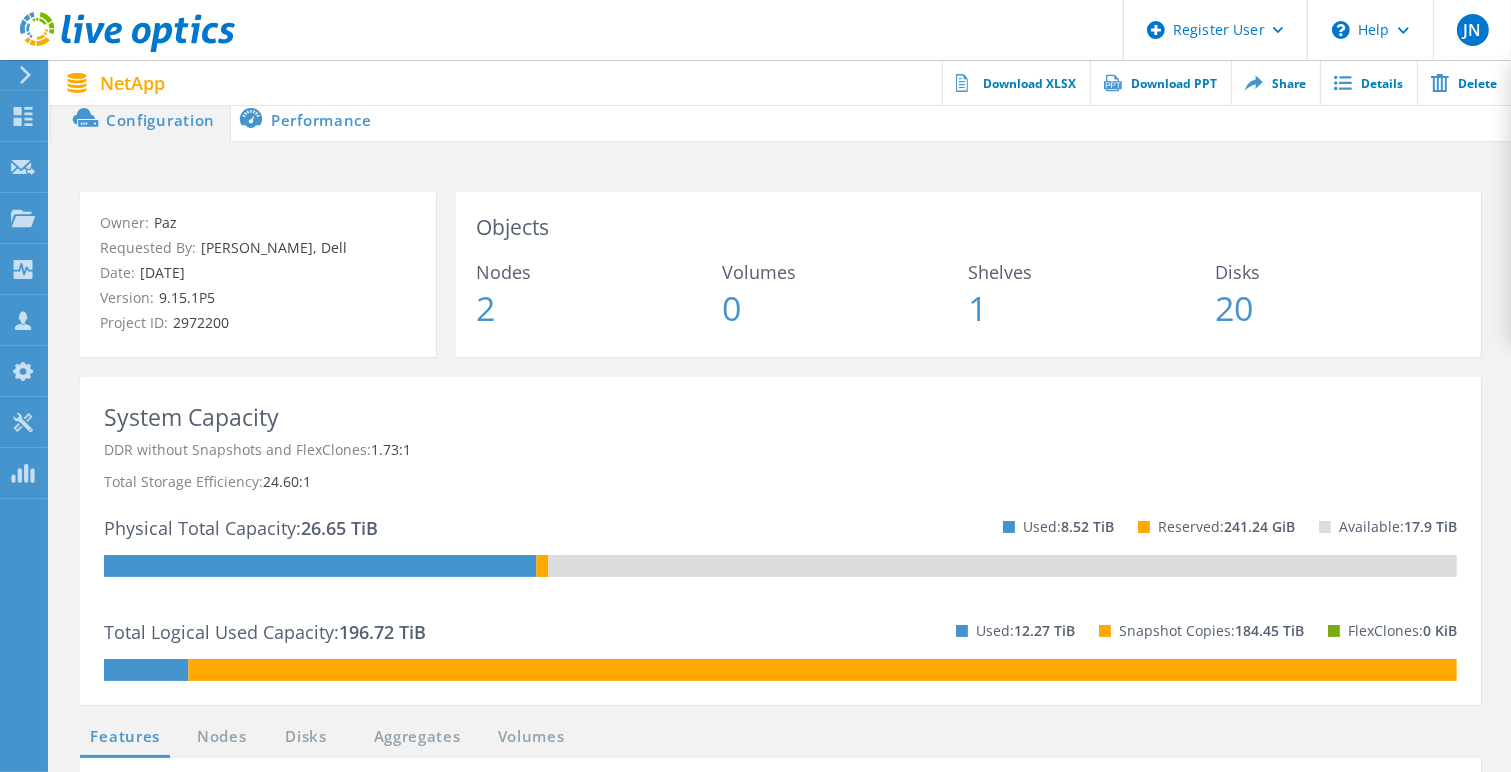 click on "Dashboard   Dashboard   Request Capture   Request Capture   Projects   Projects   Collectors   Collectors   Customers   Customers   My Profile   My Profile   Tools   Tools   PowerSizer   PowerSizer" at bounding box center [-66, 416] 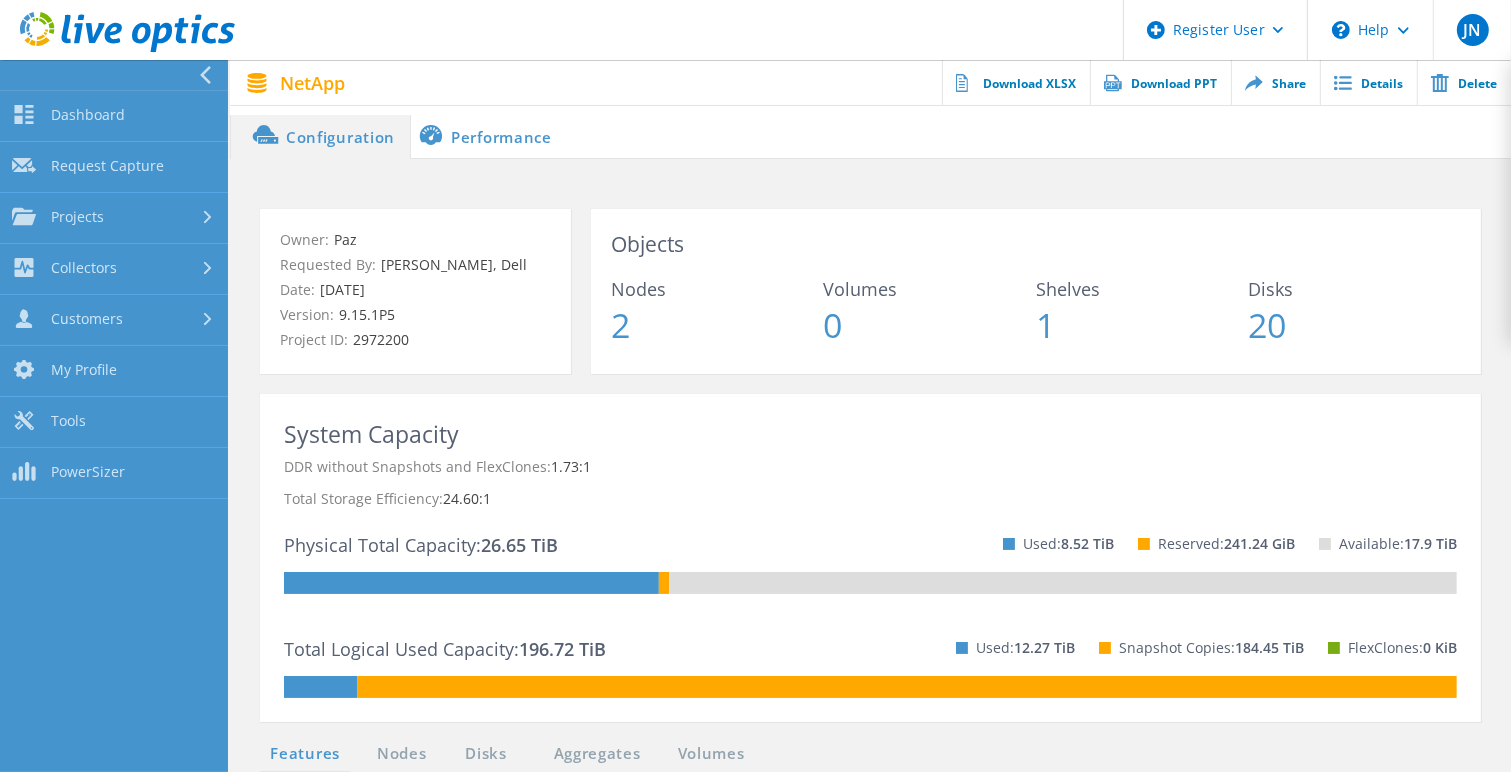 drag, startPoint x: 397, startPoint y: 153, endPoint x: 377, endPoint y: 154, distance: 20.024984 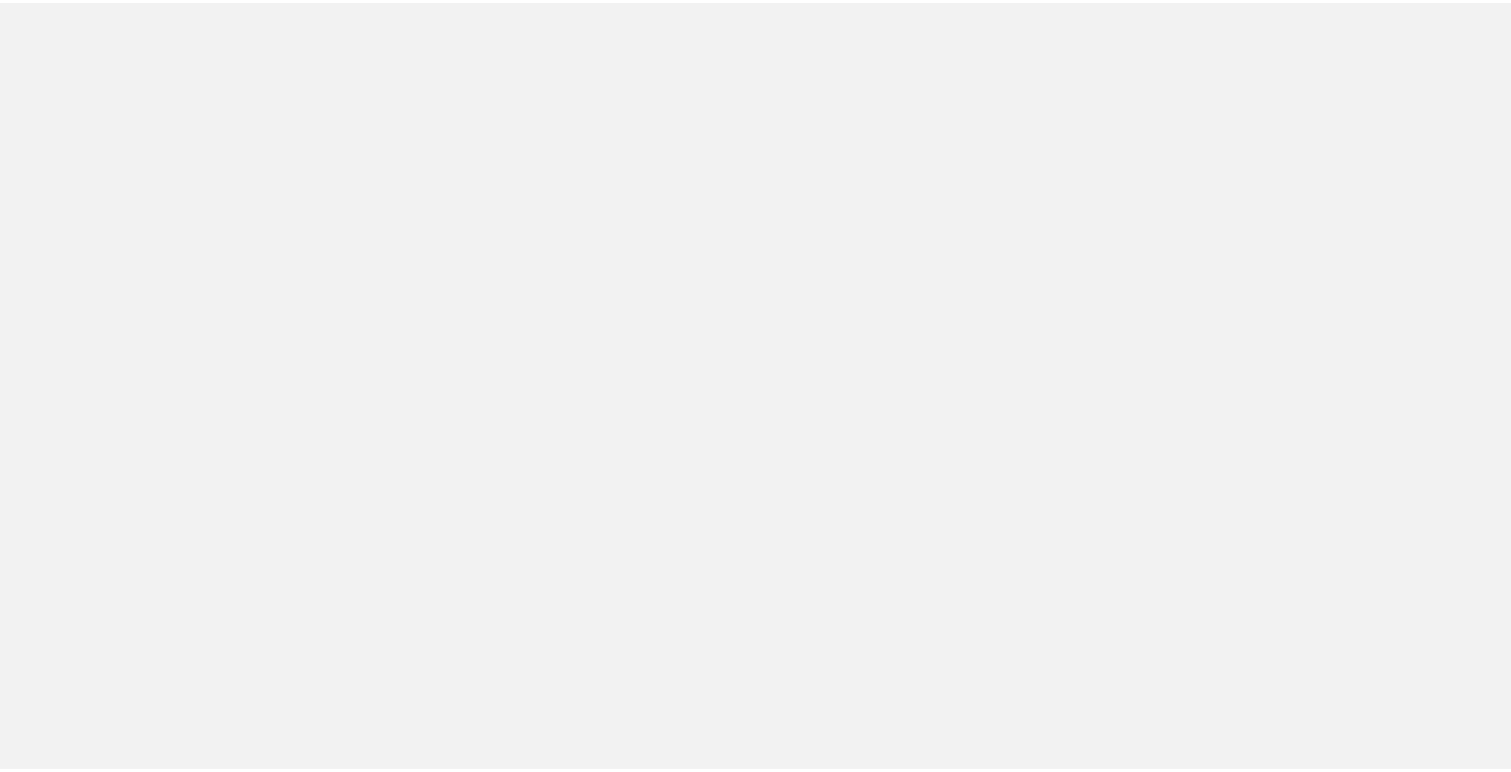scroll, scrollTop: 121, scrollLeft: 0, axis: vertical 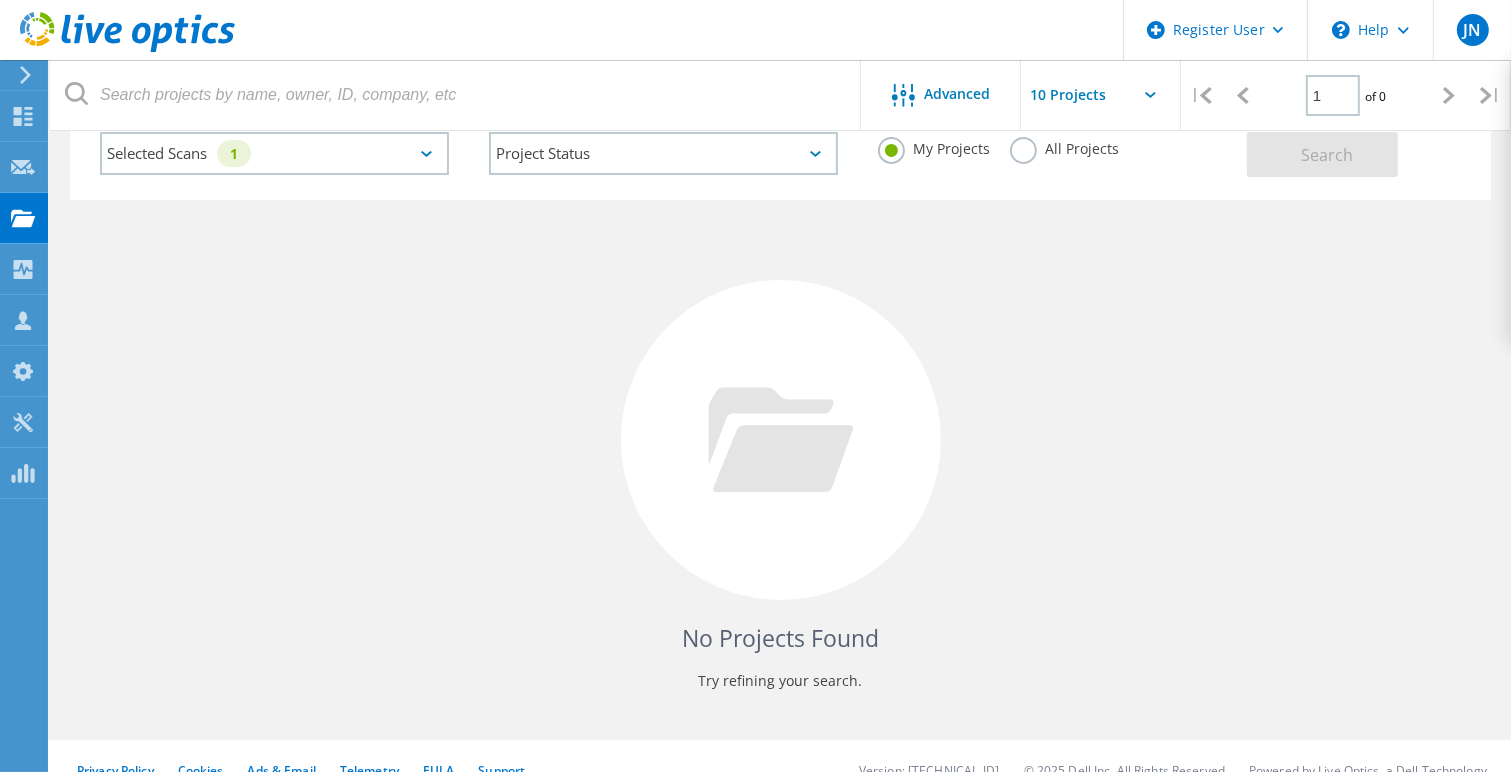 click on "All Projects" 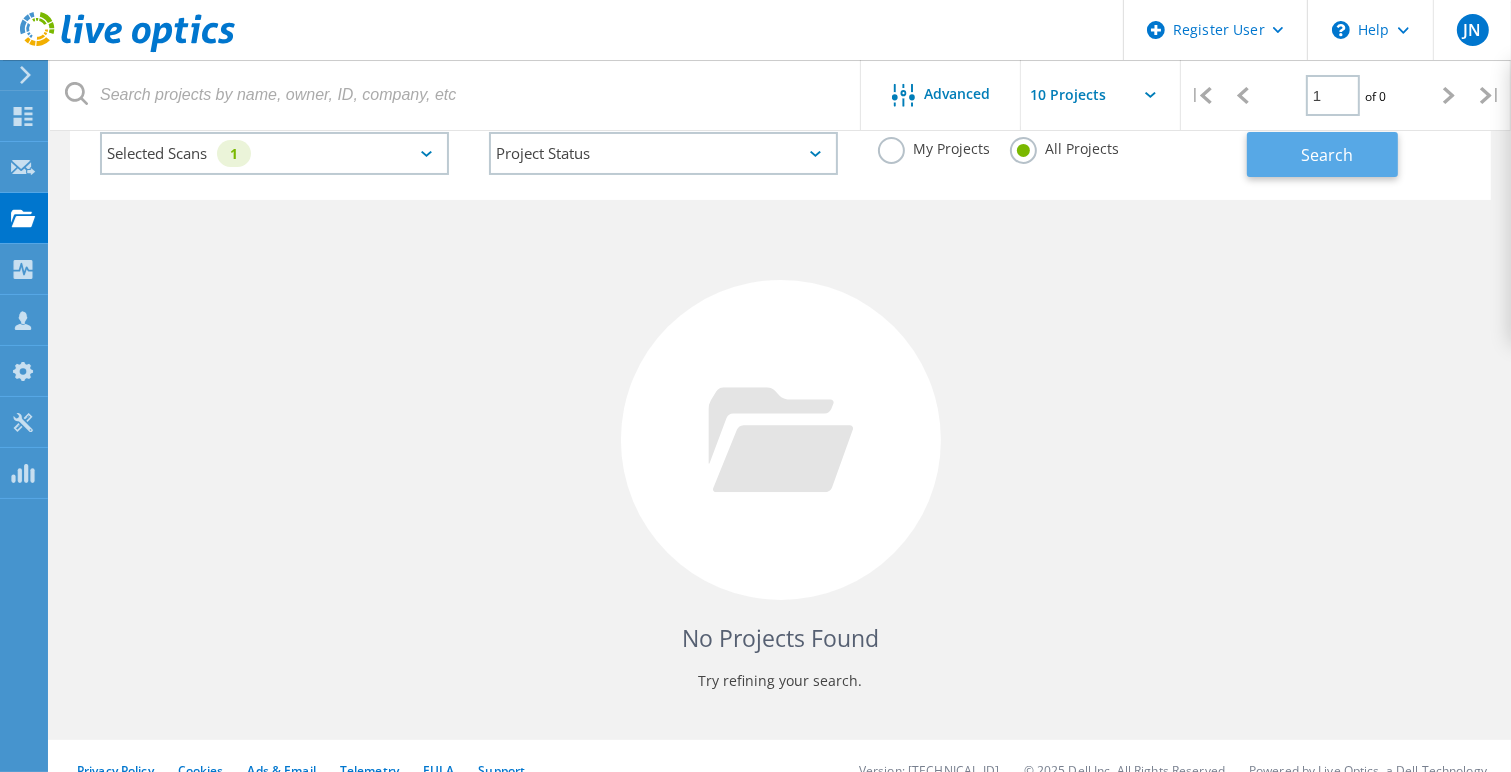 click on "Search" 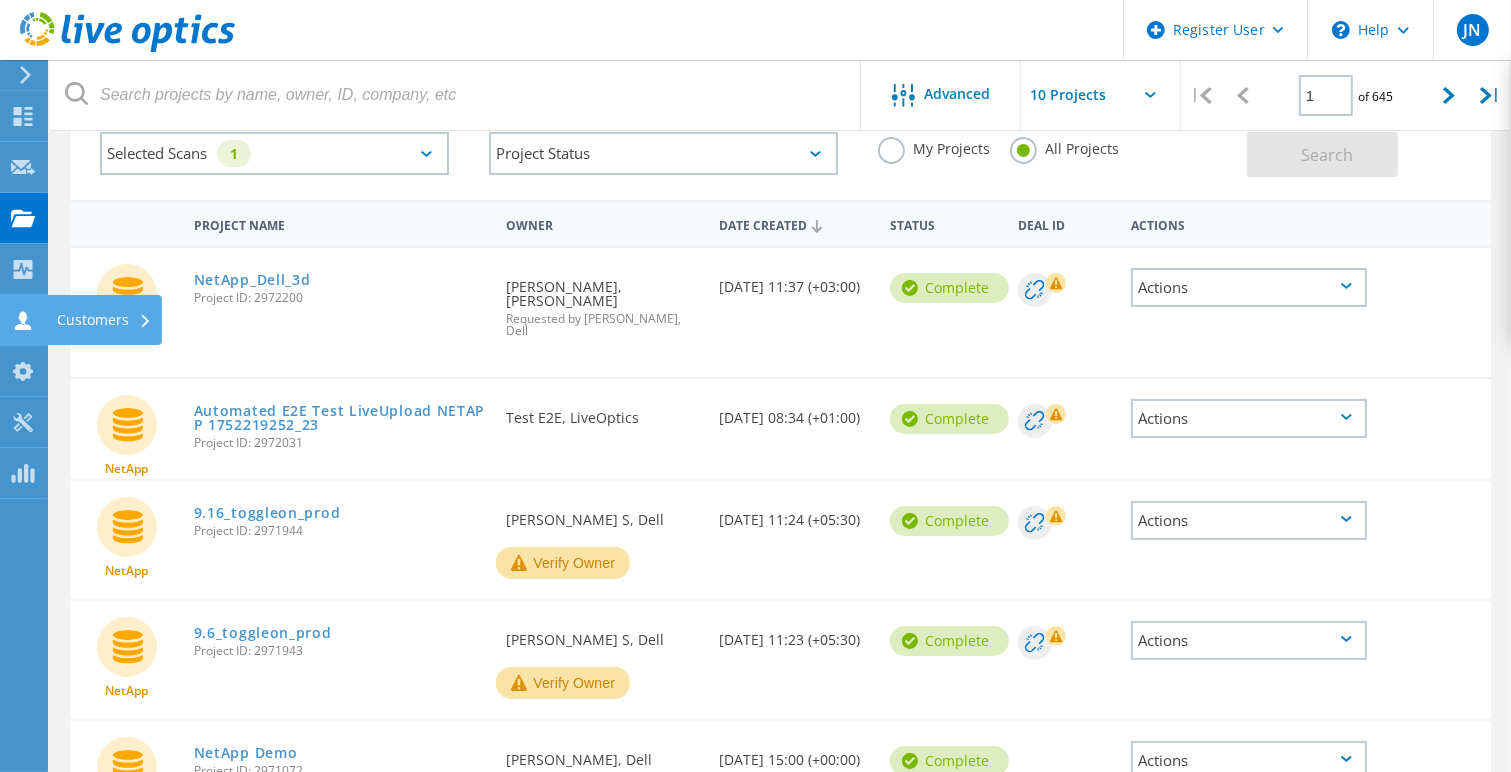 click 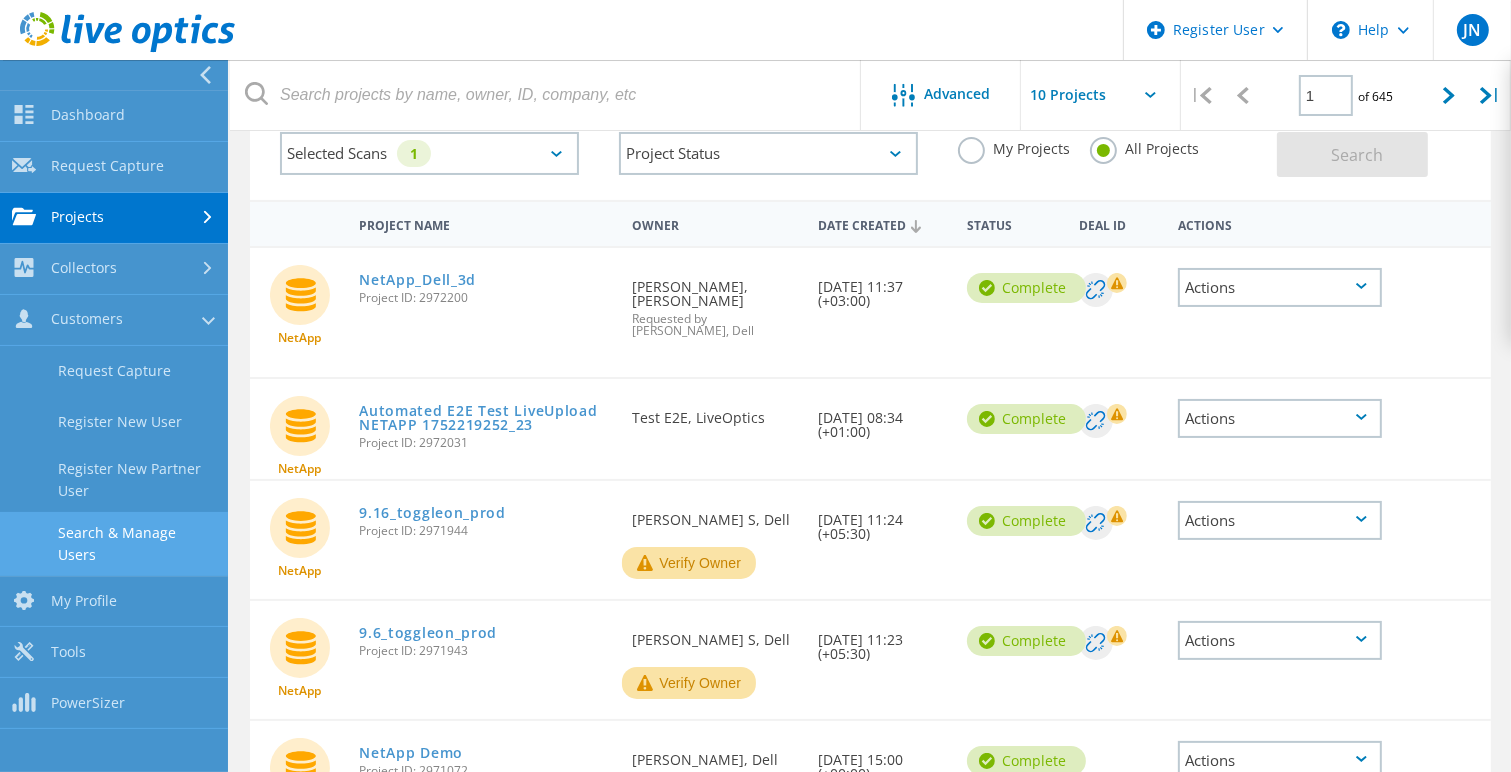 click on "Search & Manage Users" at bounding box center [114, 544] 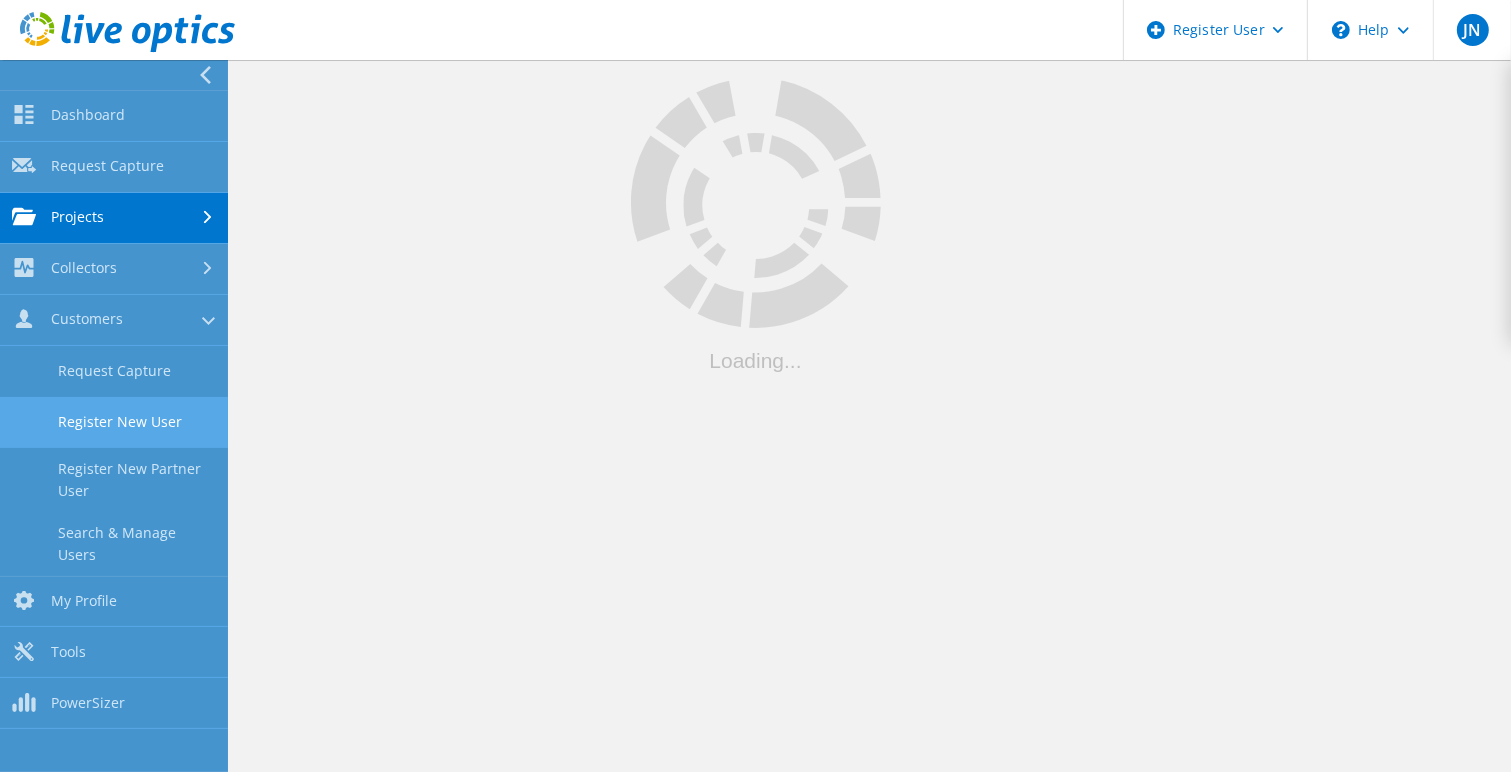 scroll, scrollTop: 141, scrollLeft: 0, axis: vertical 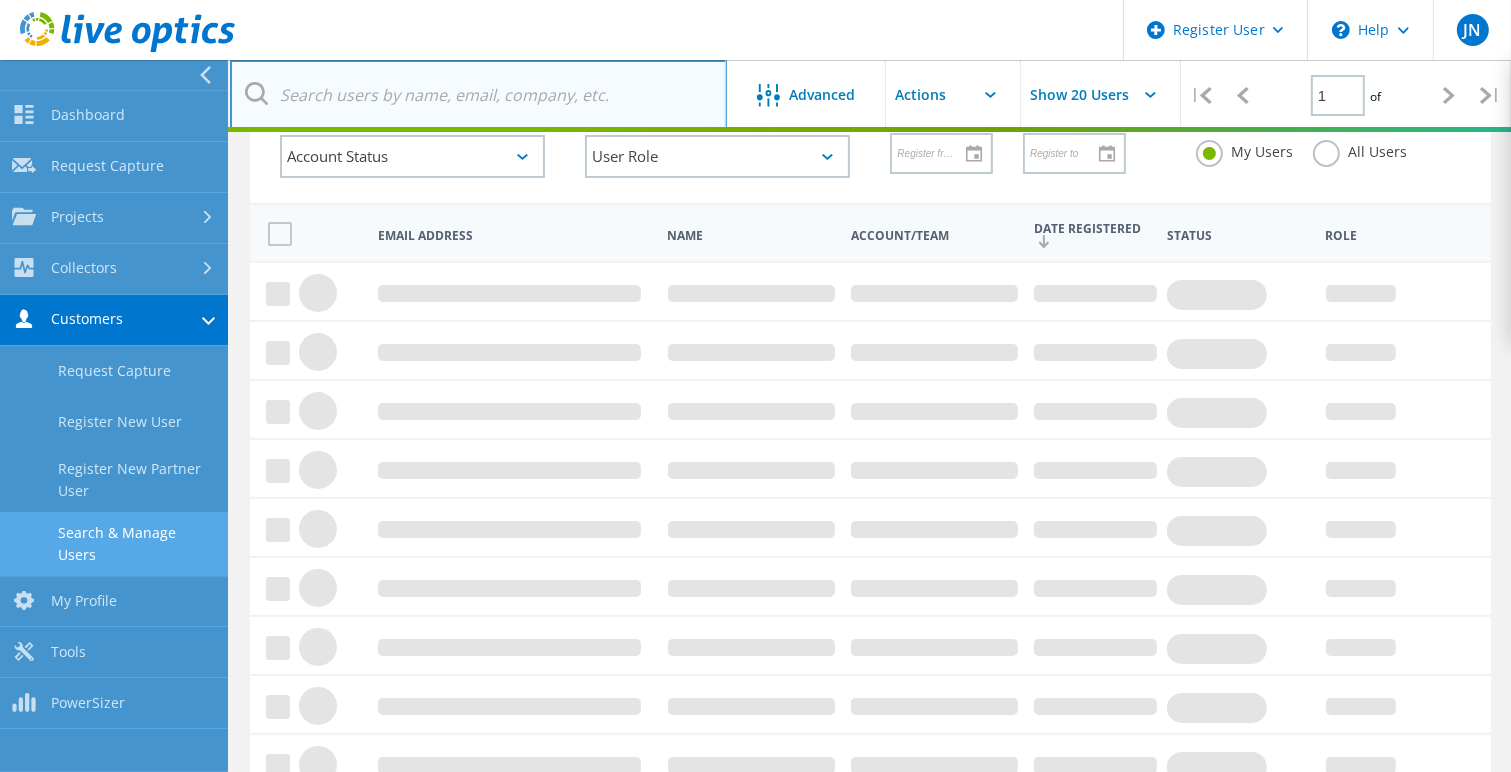 click at bounding box center [478, 95] 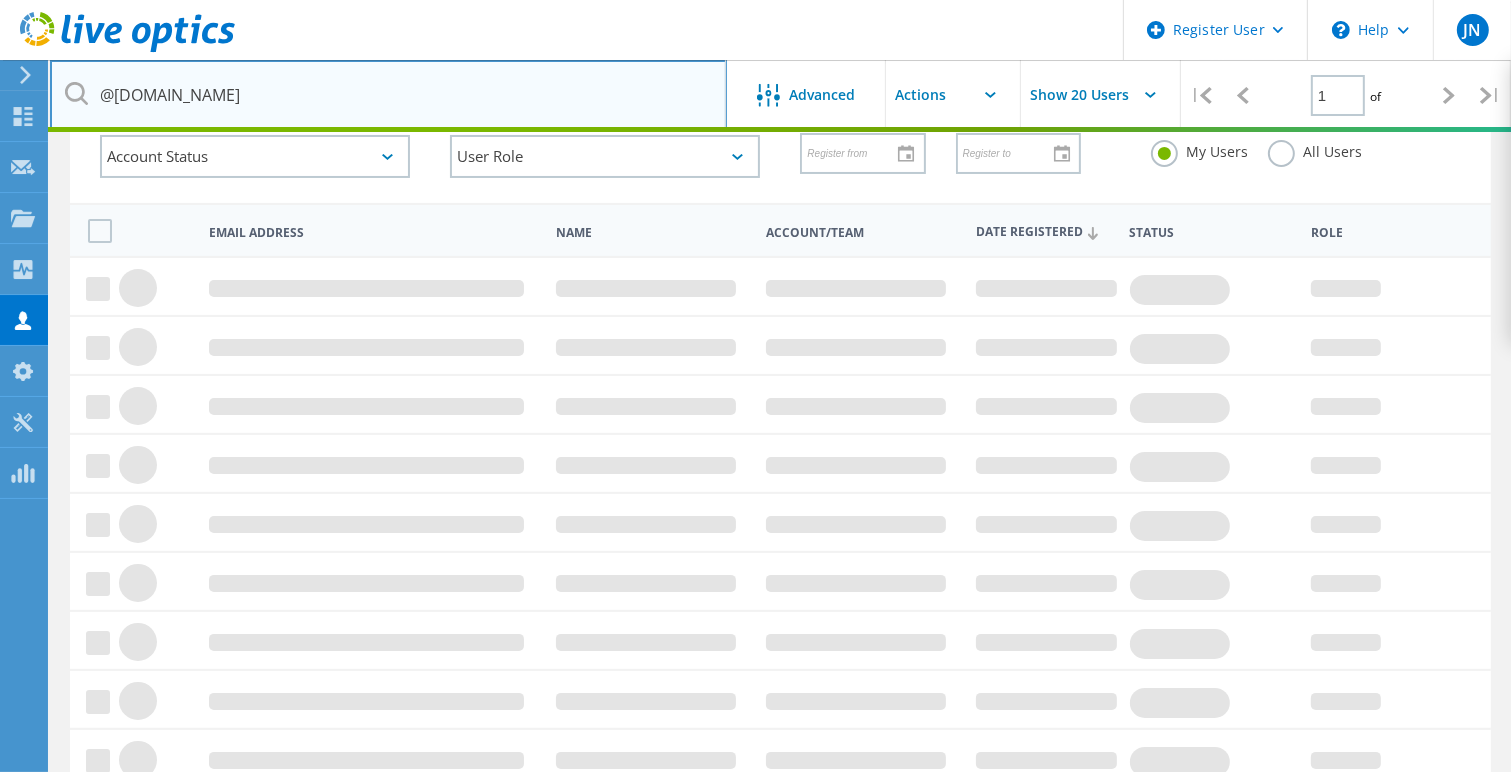 type on "@[DOMAIN_NAME]" 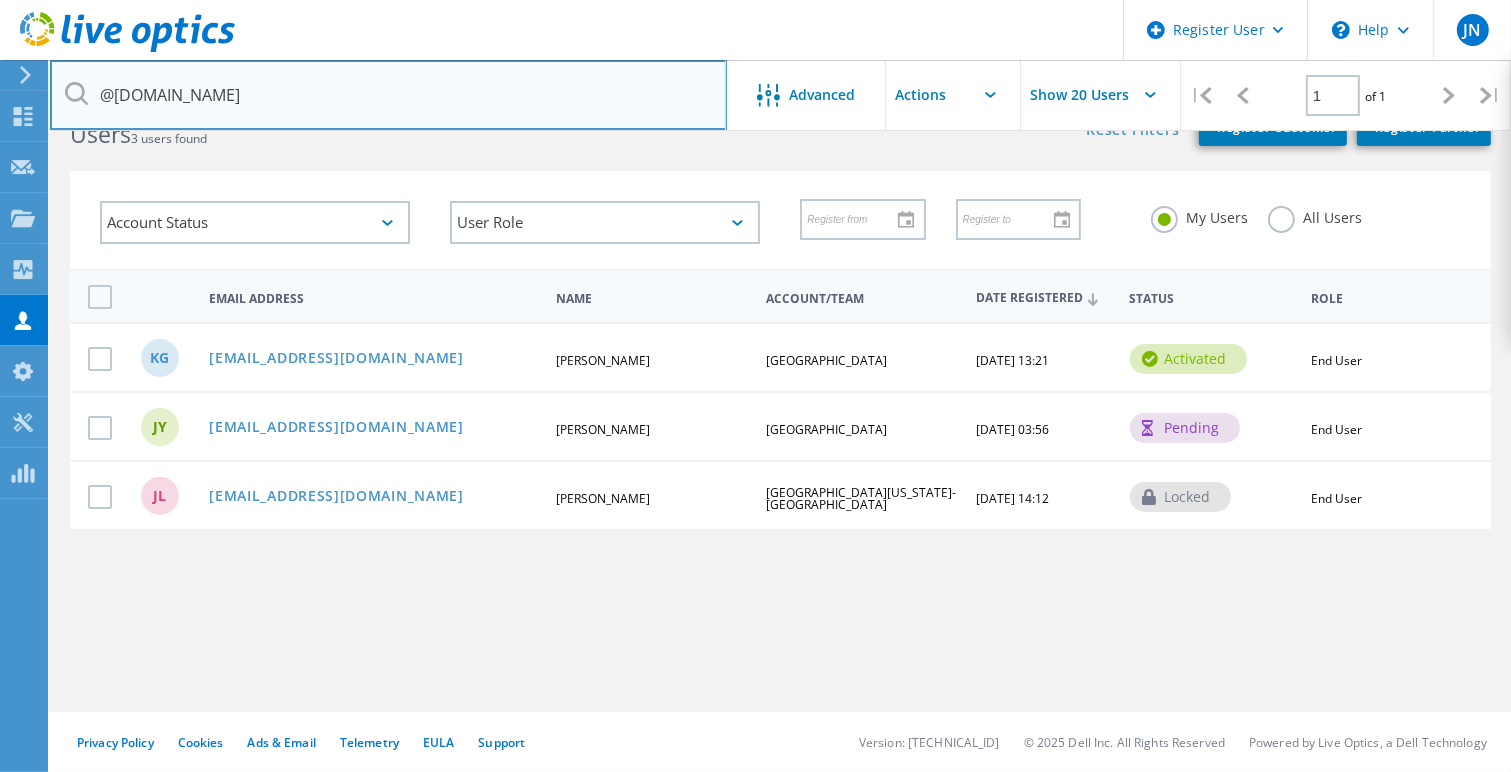 scroll, scrollTop: 75, scrollLeft: 0, axis: vertical 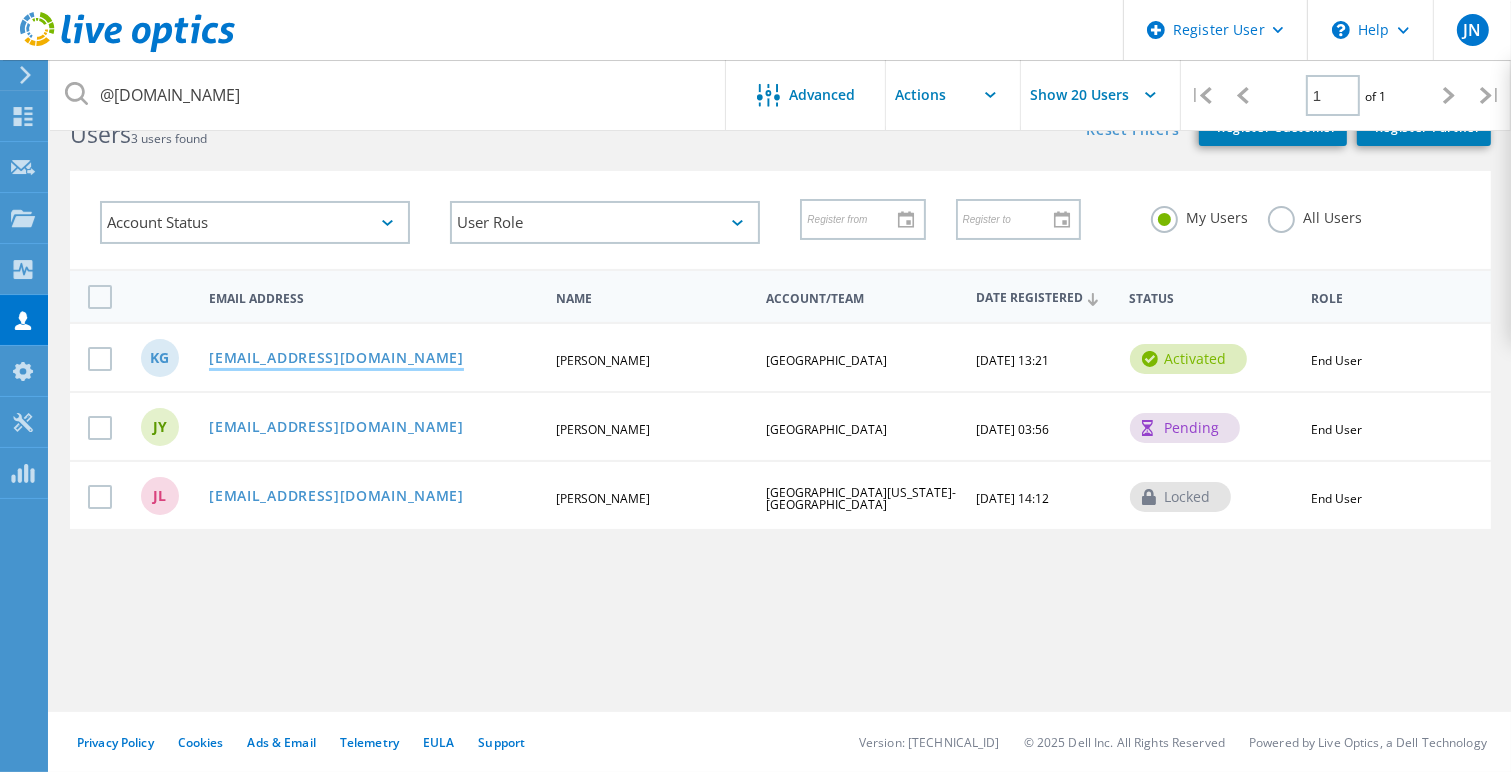 click on "[EMAIL_ADDRESS][DOMAIN_NAME]" at bounding box center [336, 359] 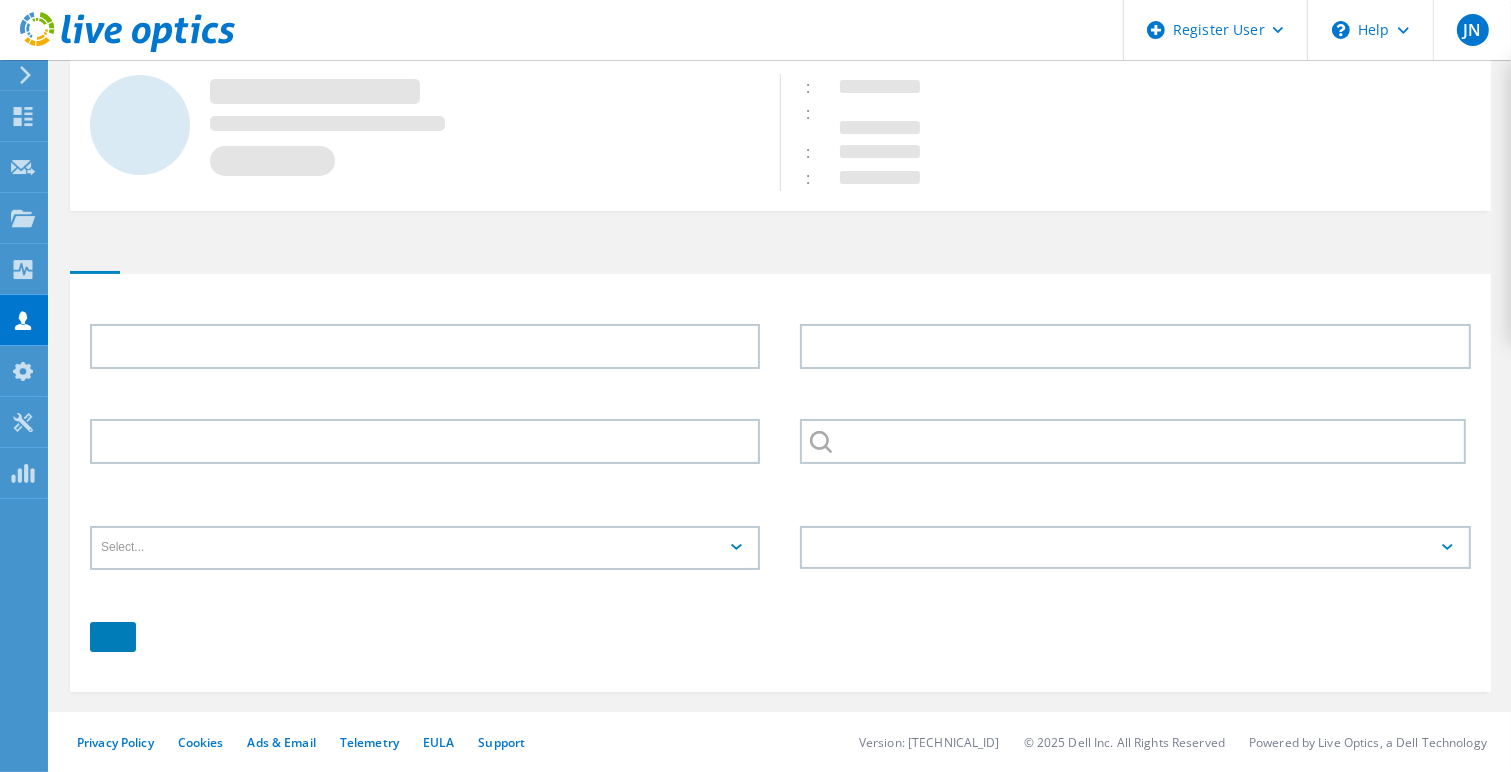 scroll, scrollTop: 0, scrollLeft: 0, axis: both 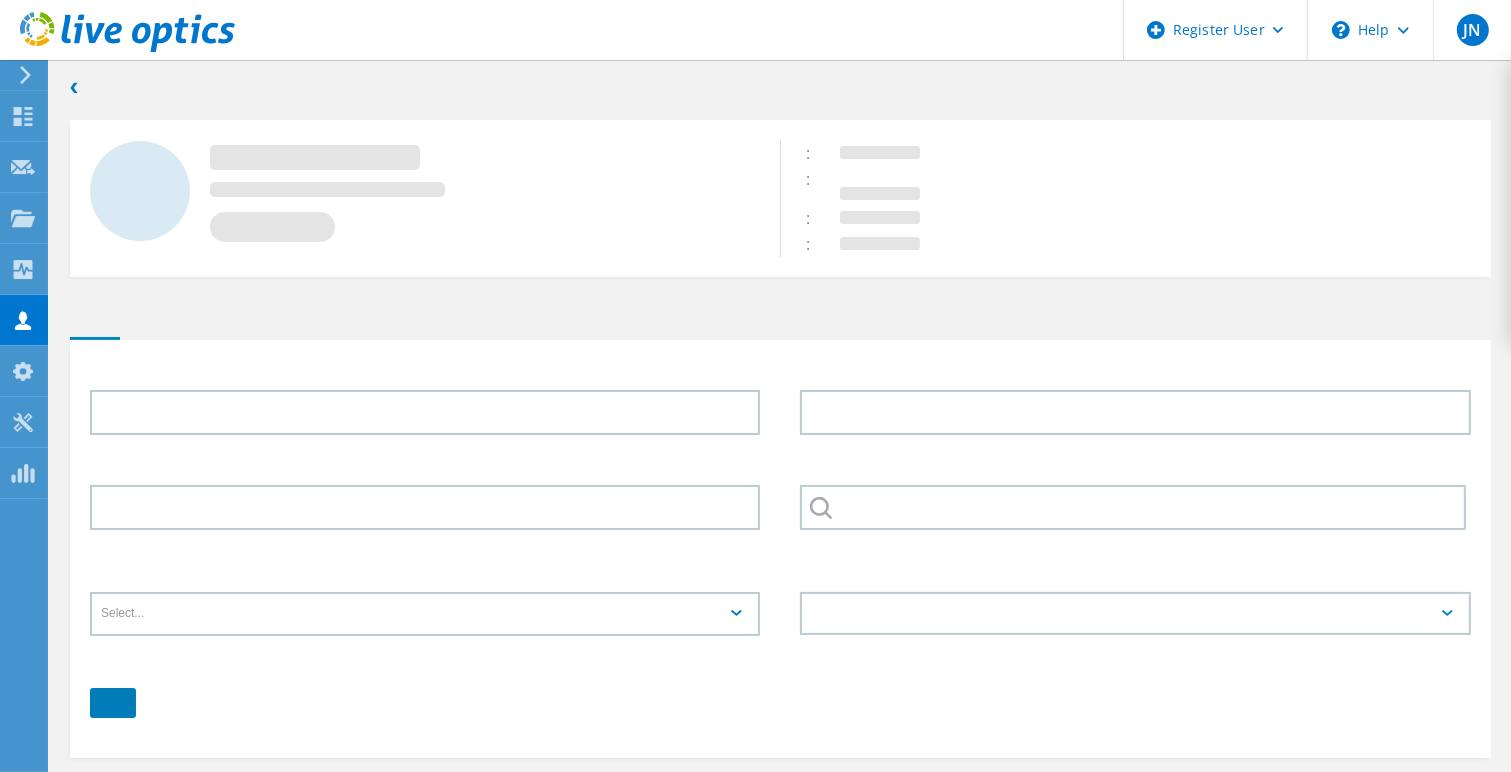 type on "[PERSON_NAME]" 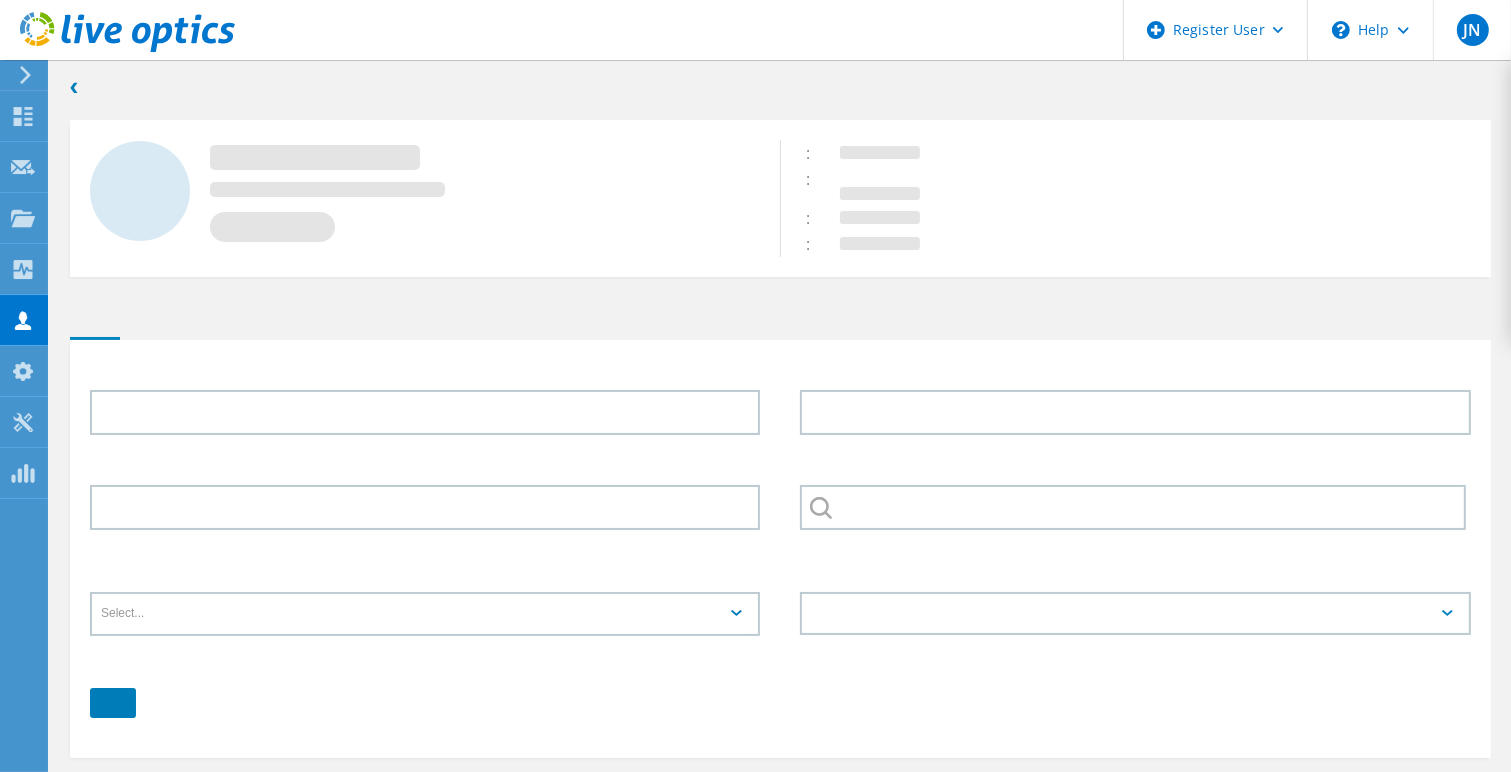 type on "[DEMOGRAPHIC_DATA]" 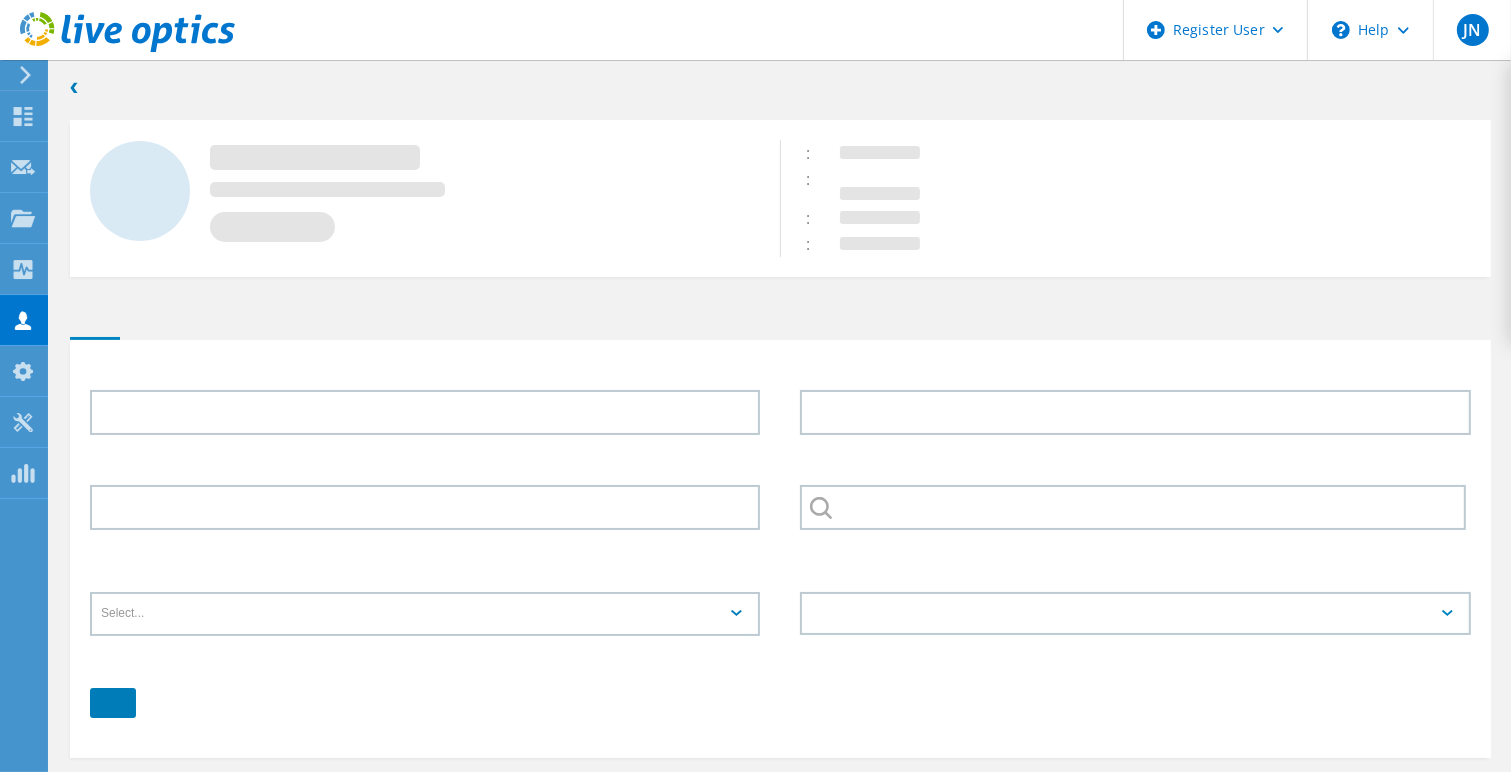 type on "[GEOGRAPHIC_DATA]" 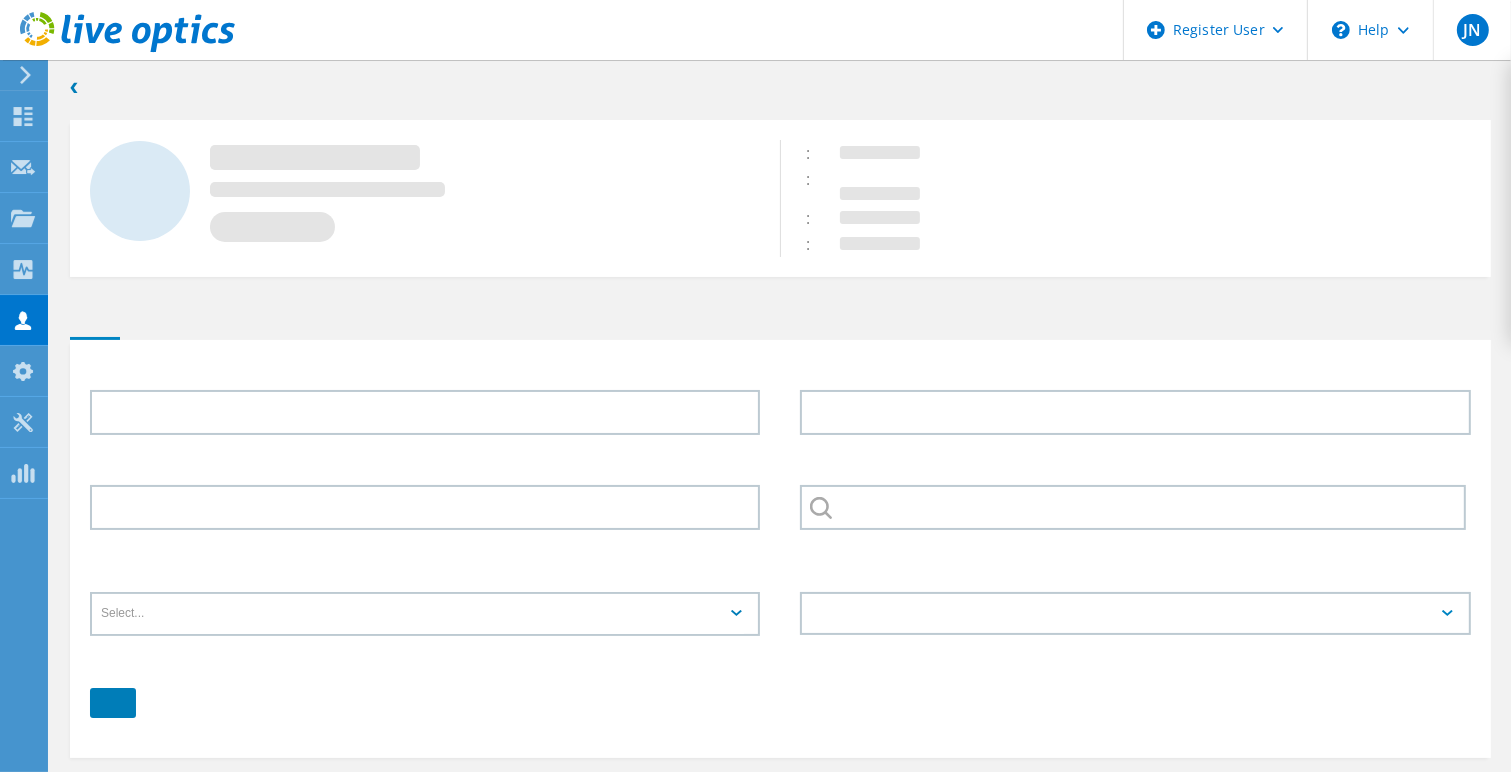 type on "English" 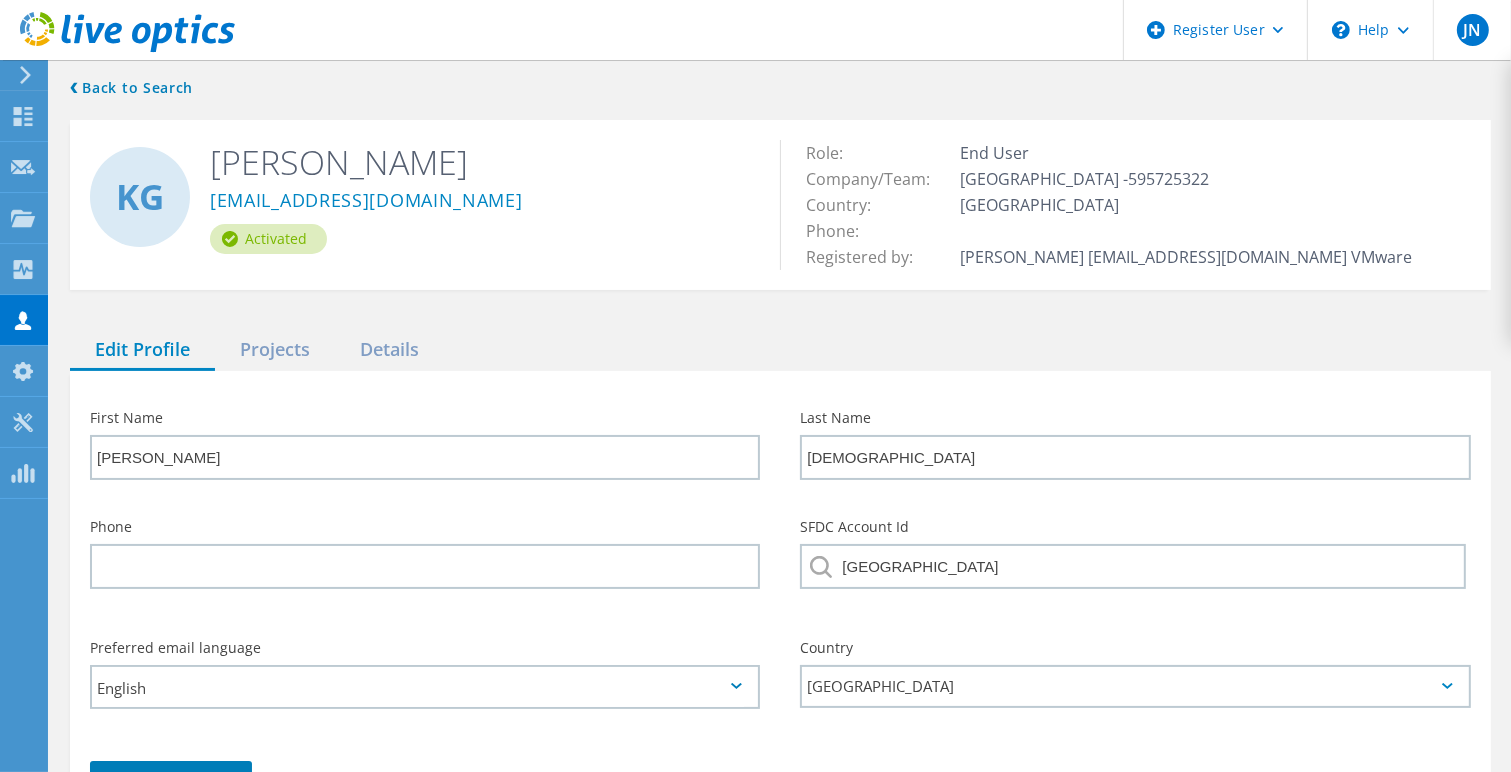click on "Projects" 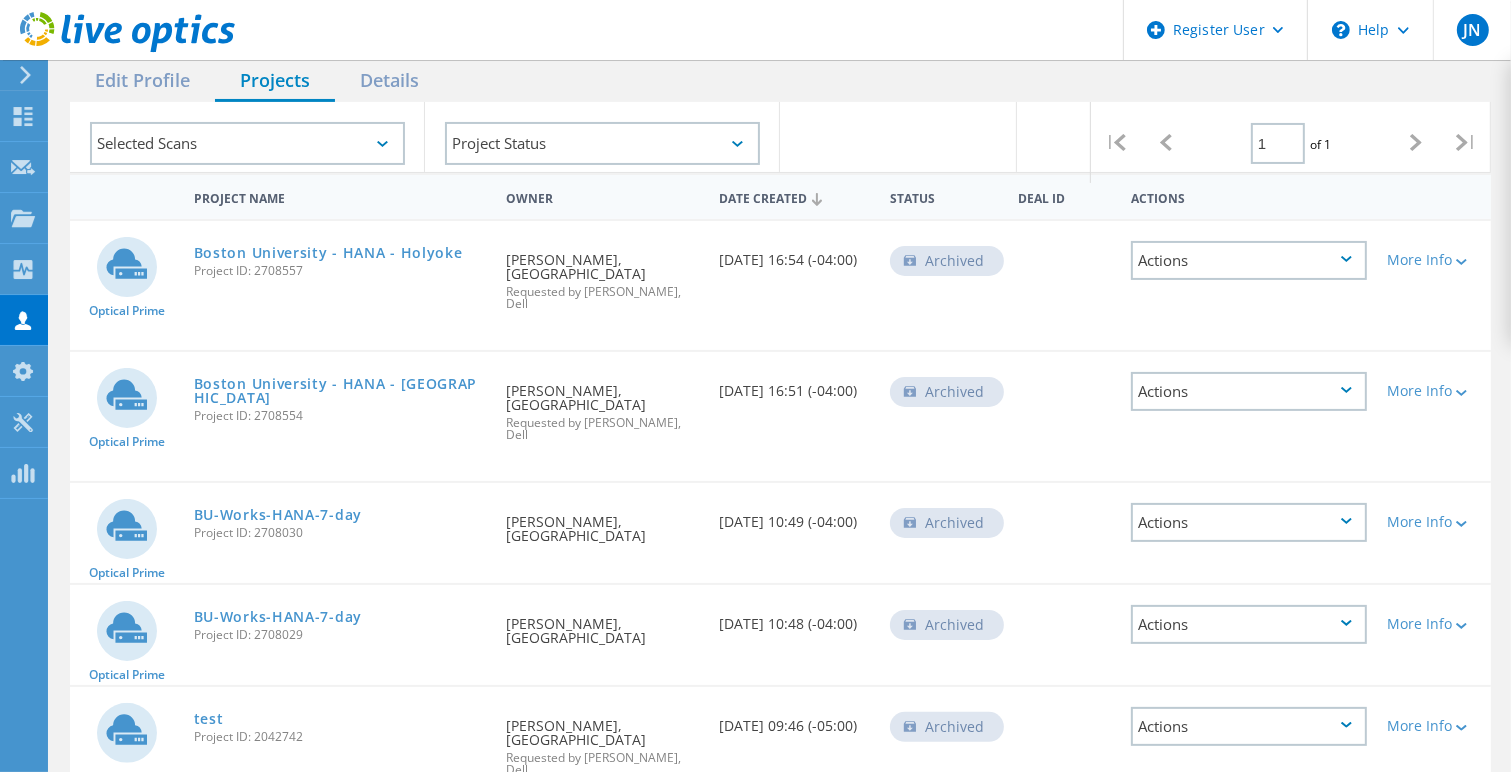 scroll, scrollTop: 189, scrollLeft: 0, axis: vertical 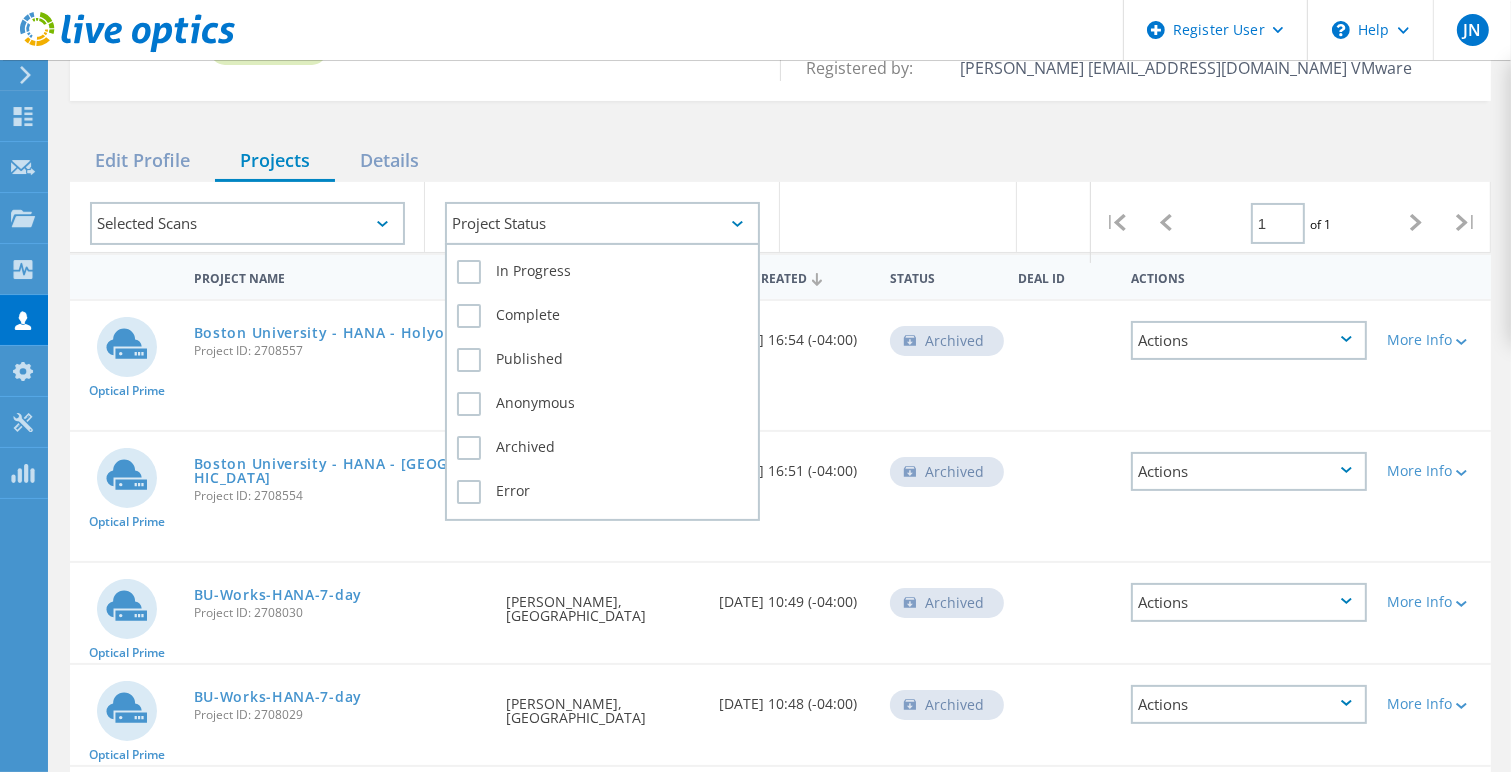 click on "Project Status" 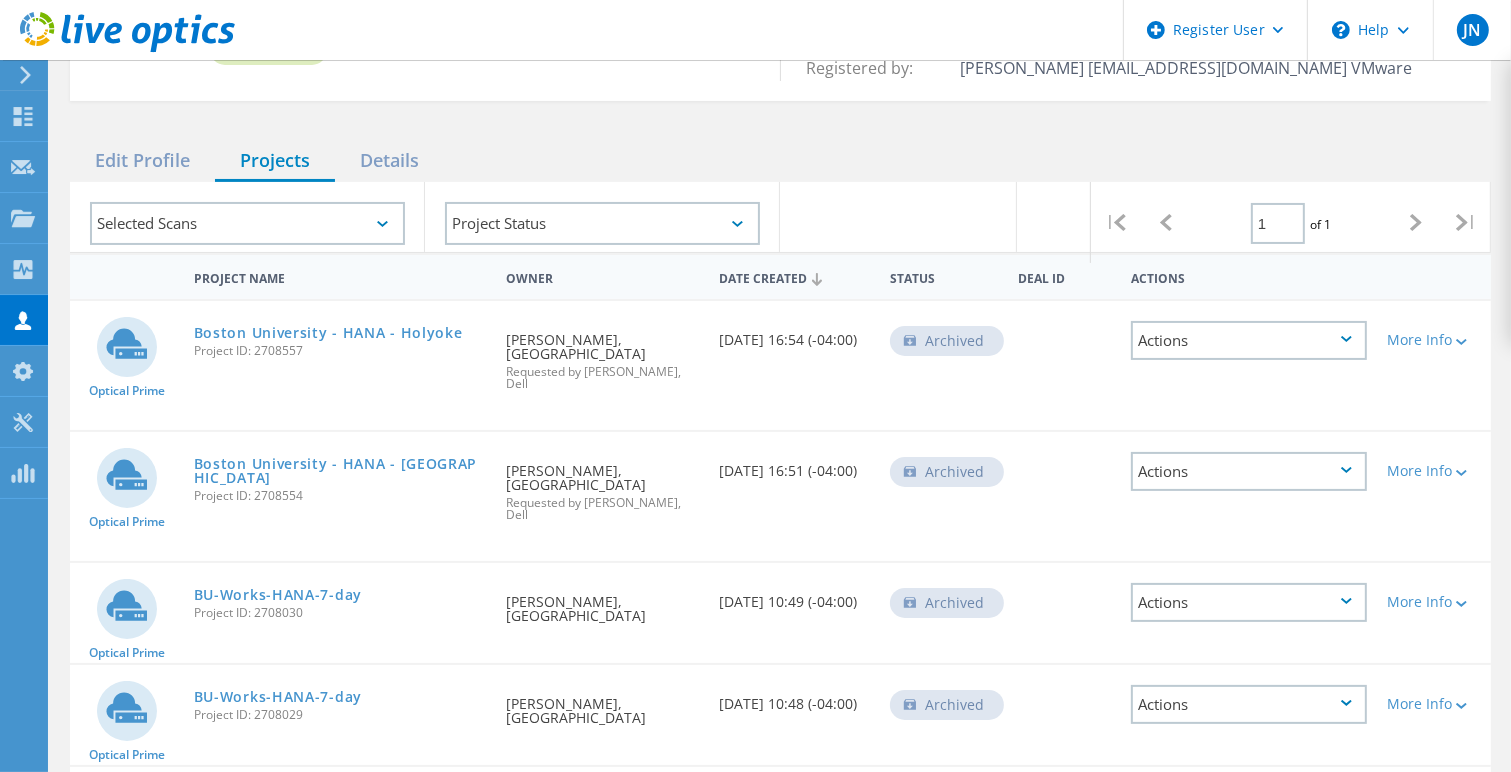 click 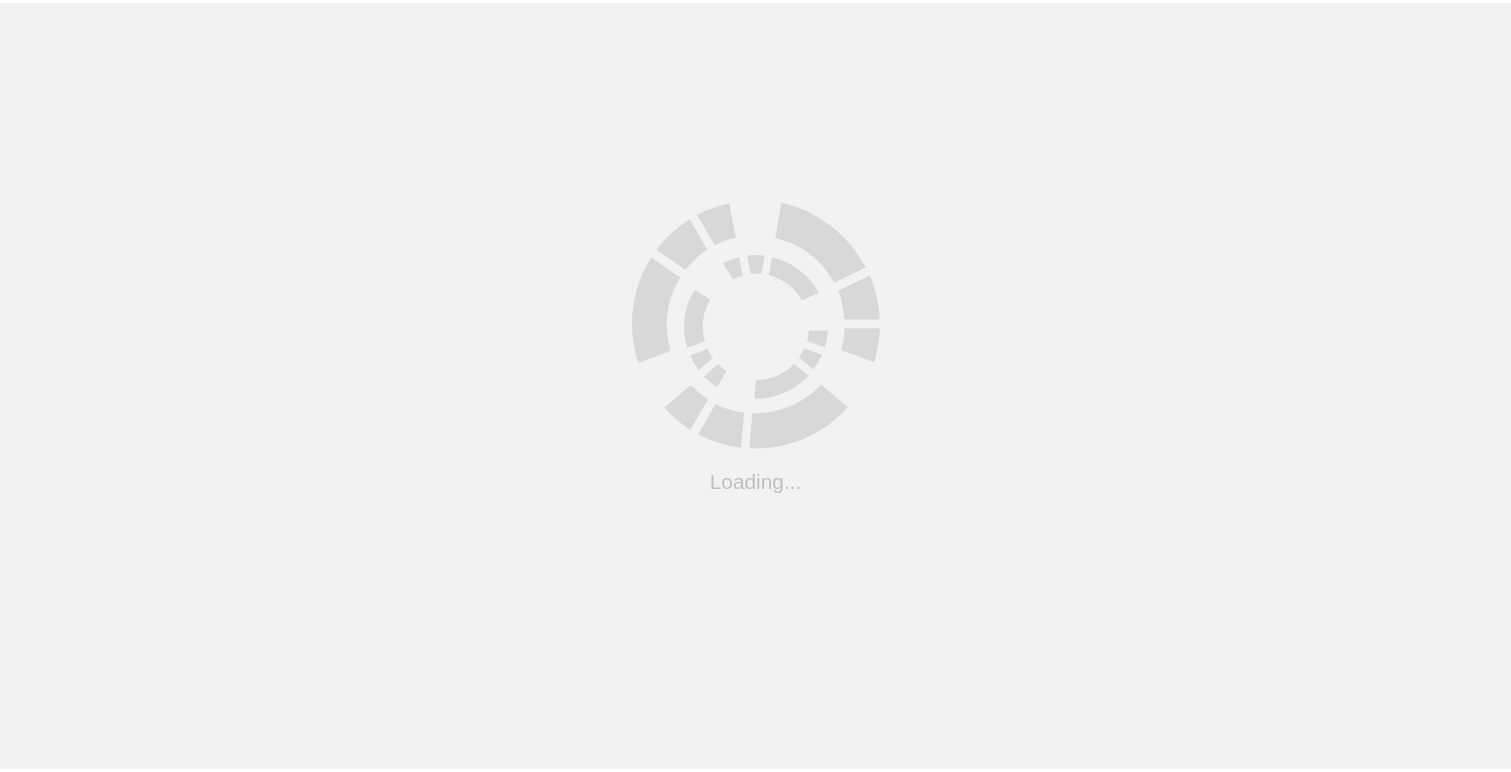 scroll, scrollTop: 0, scrollLeft: 0, axis: both 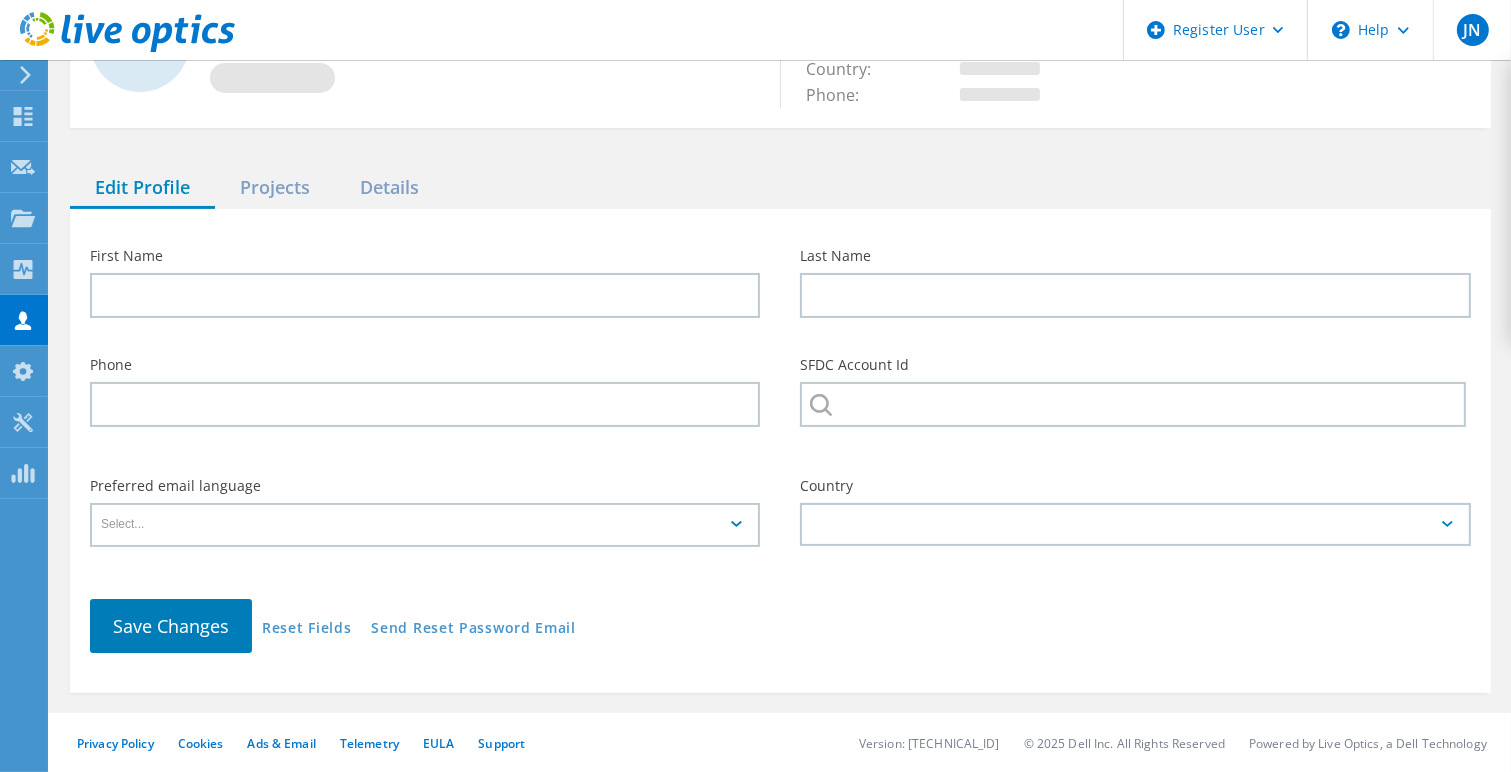 type on "[PERSON_NAME]" 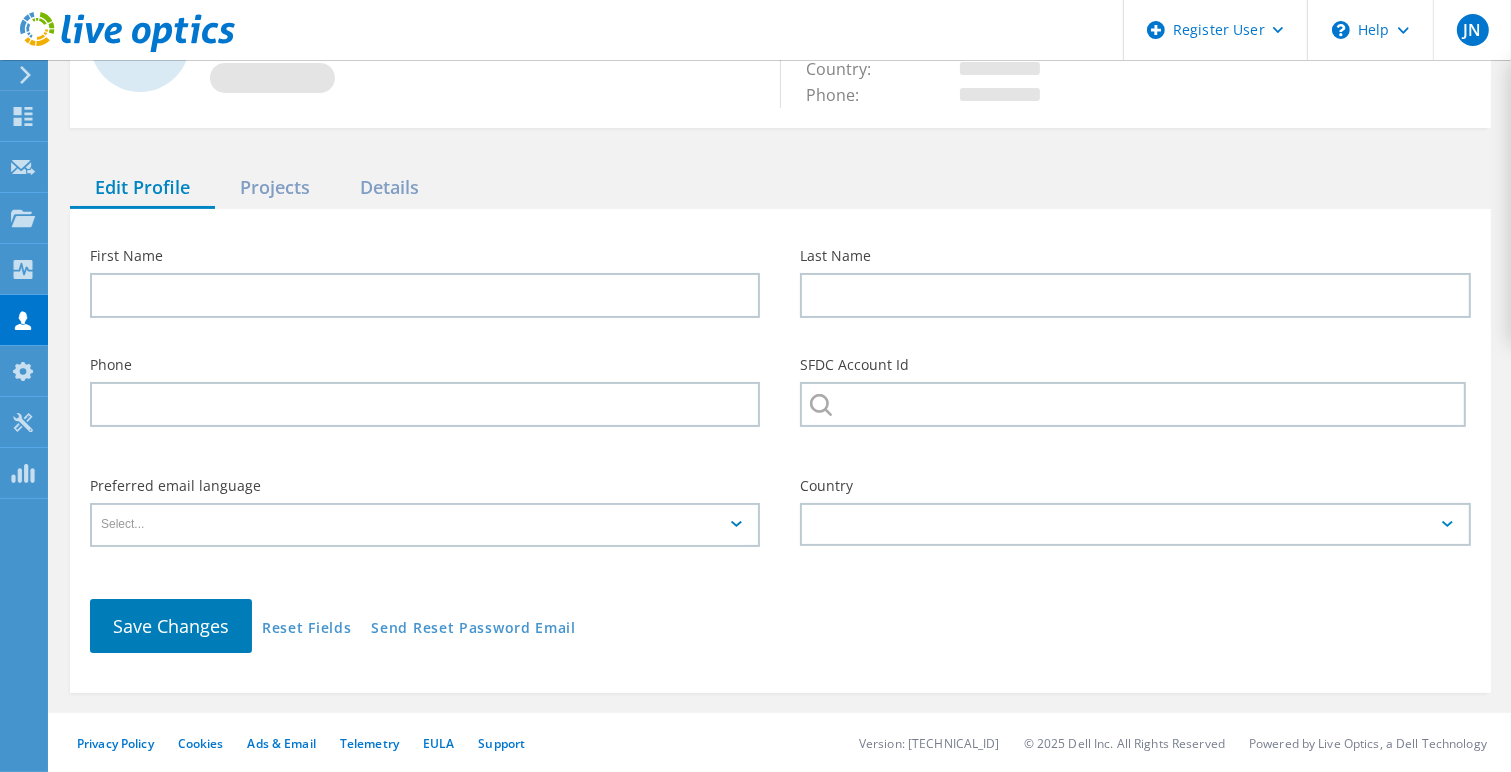 type on "[DEMOGRAPHIC_DATA]" 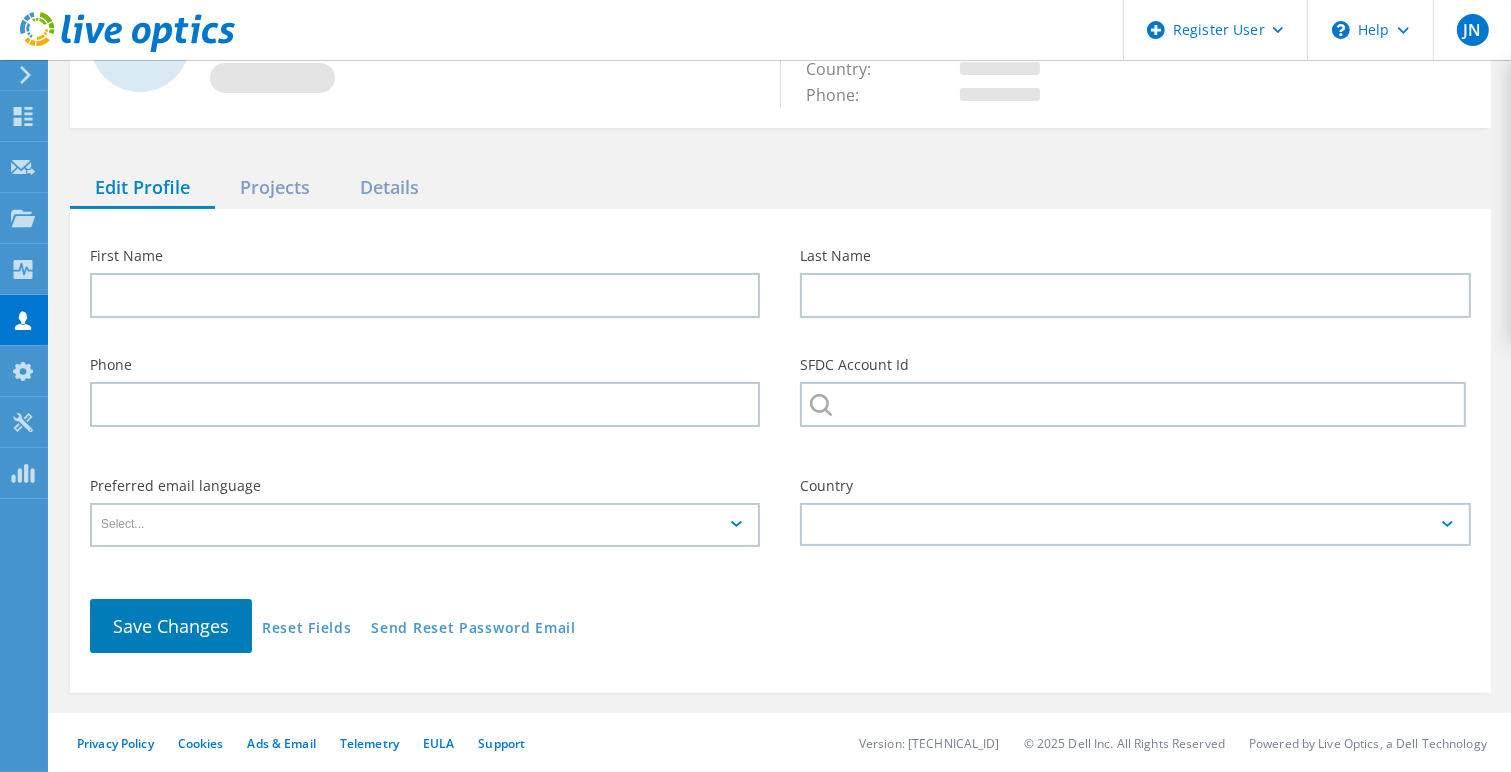 type on "[GEOGRAPHIC_DATA]" 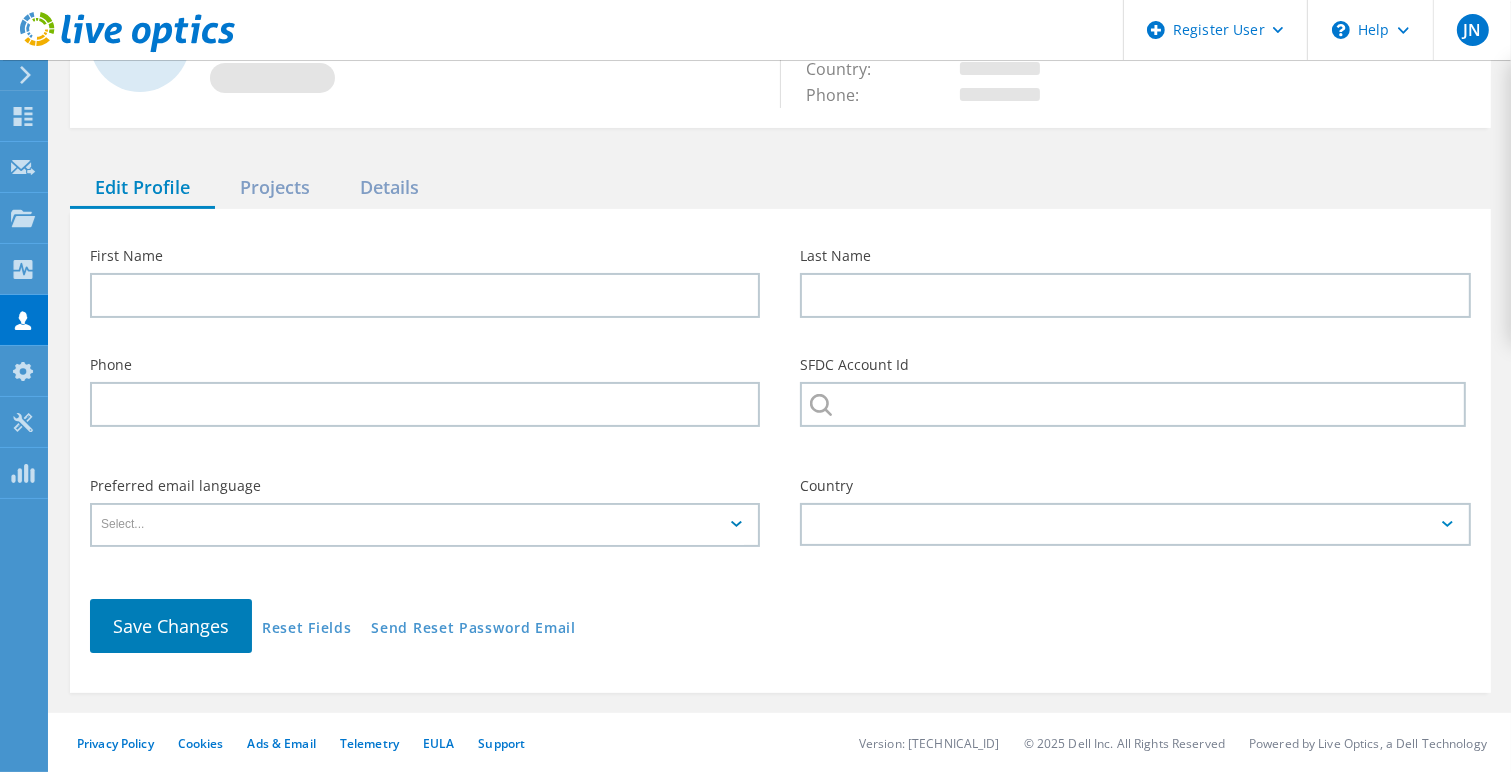 type on "English" 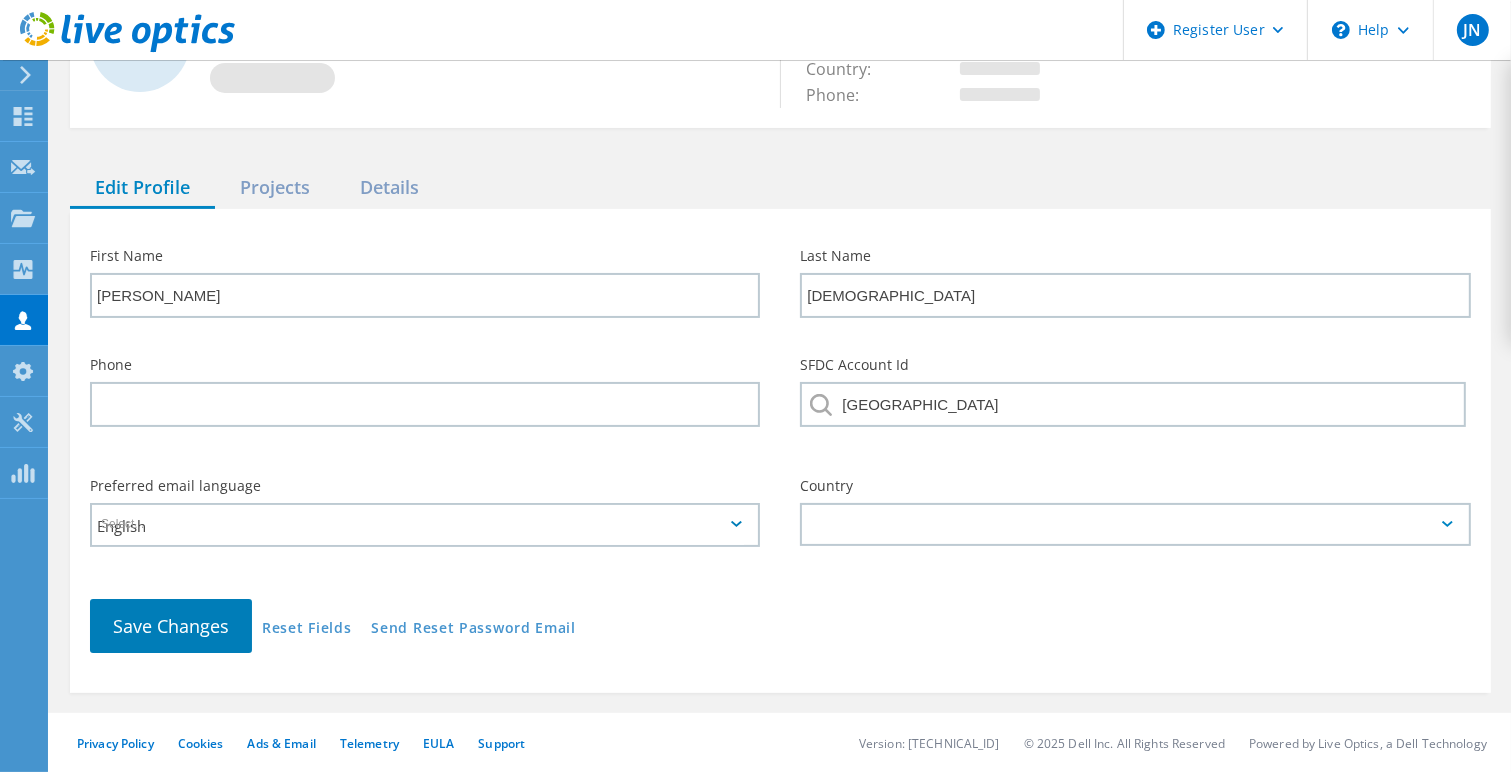 scroll, scrollTop: 156, scrollLeft: 0, axis: vertical 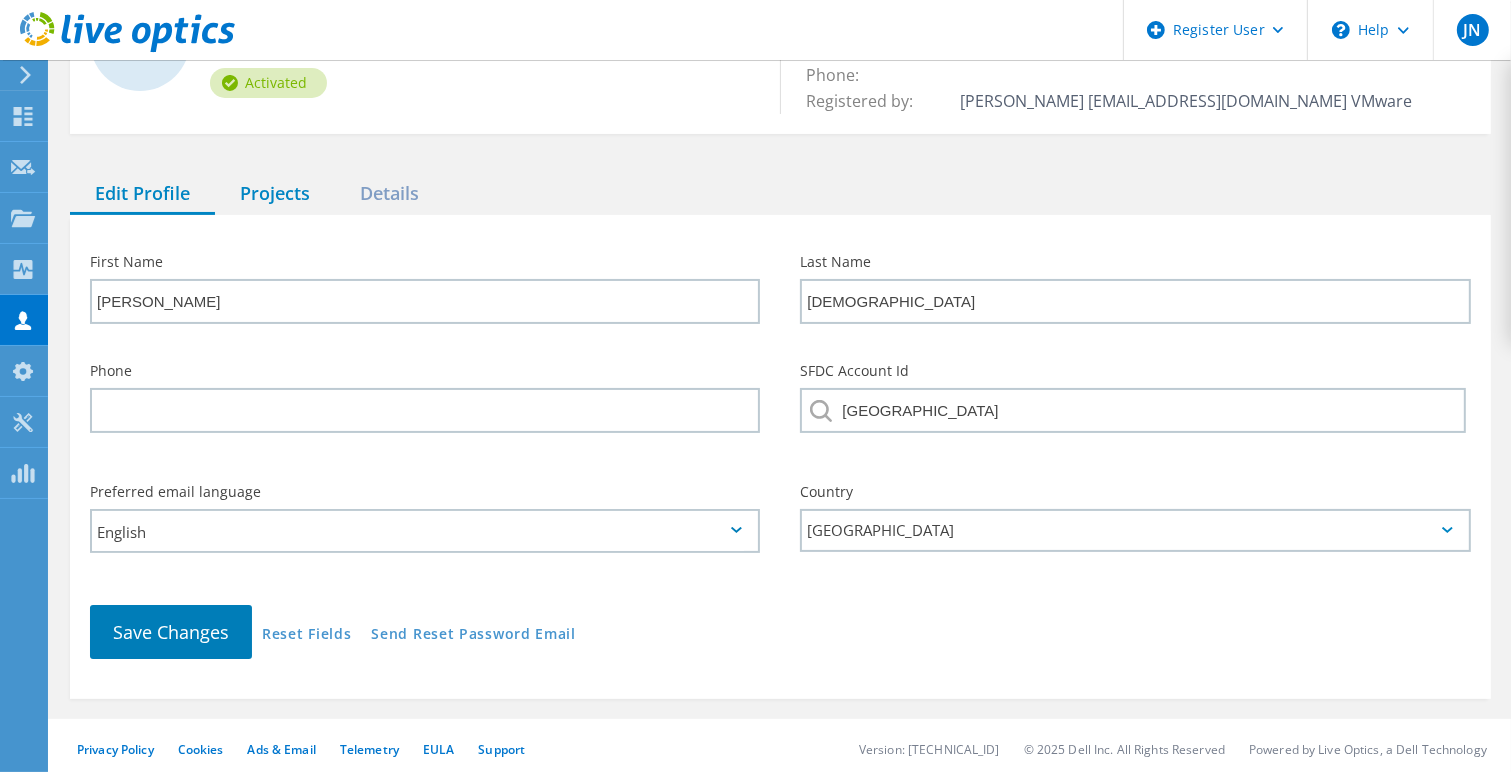 click on "Projects" 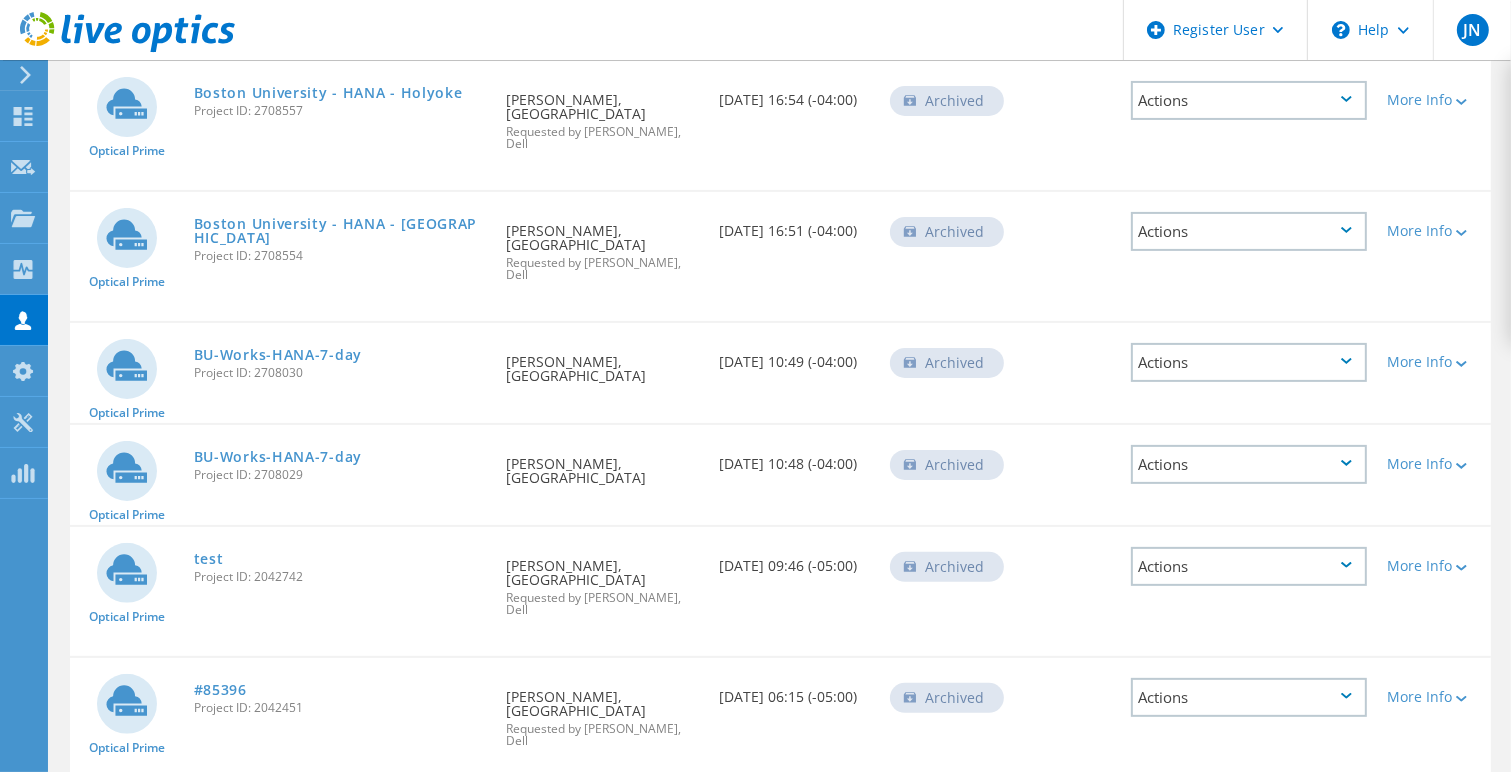 scroll, scrollTop: 349, scrollLeft: 0, axis: vertical 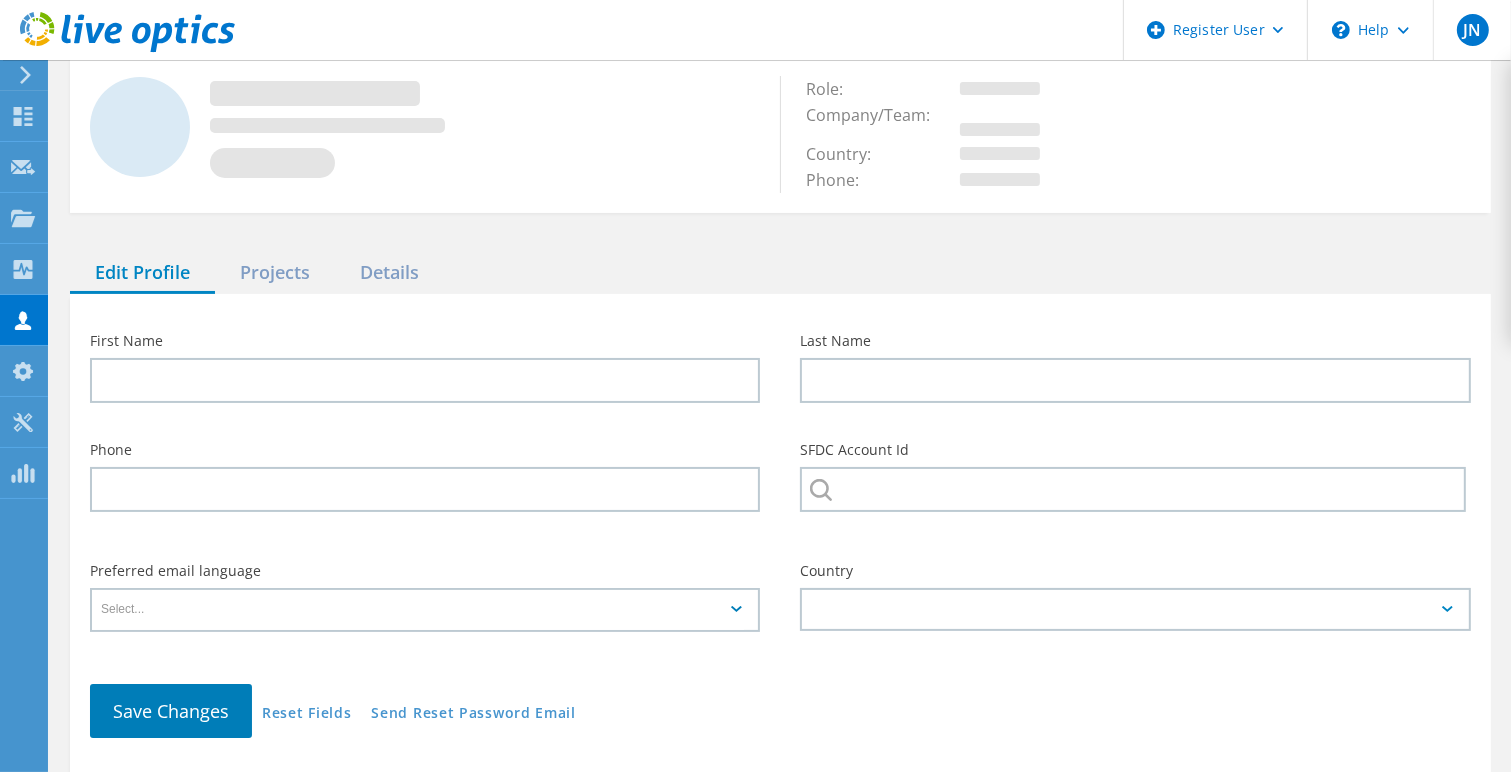 type on "[PERSON_NAME]" 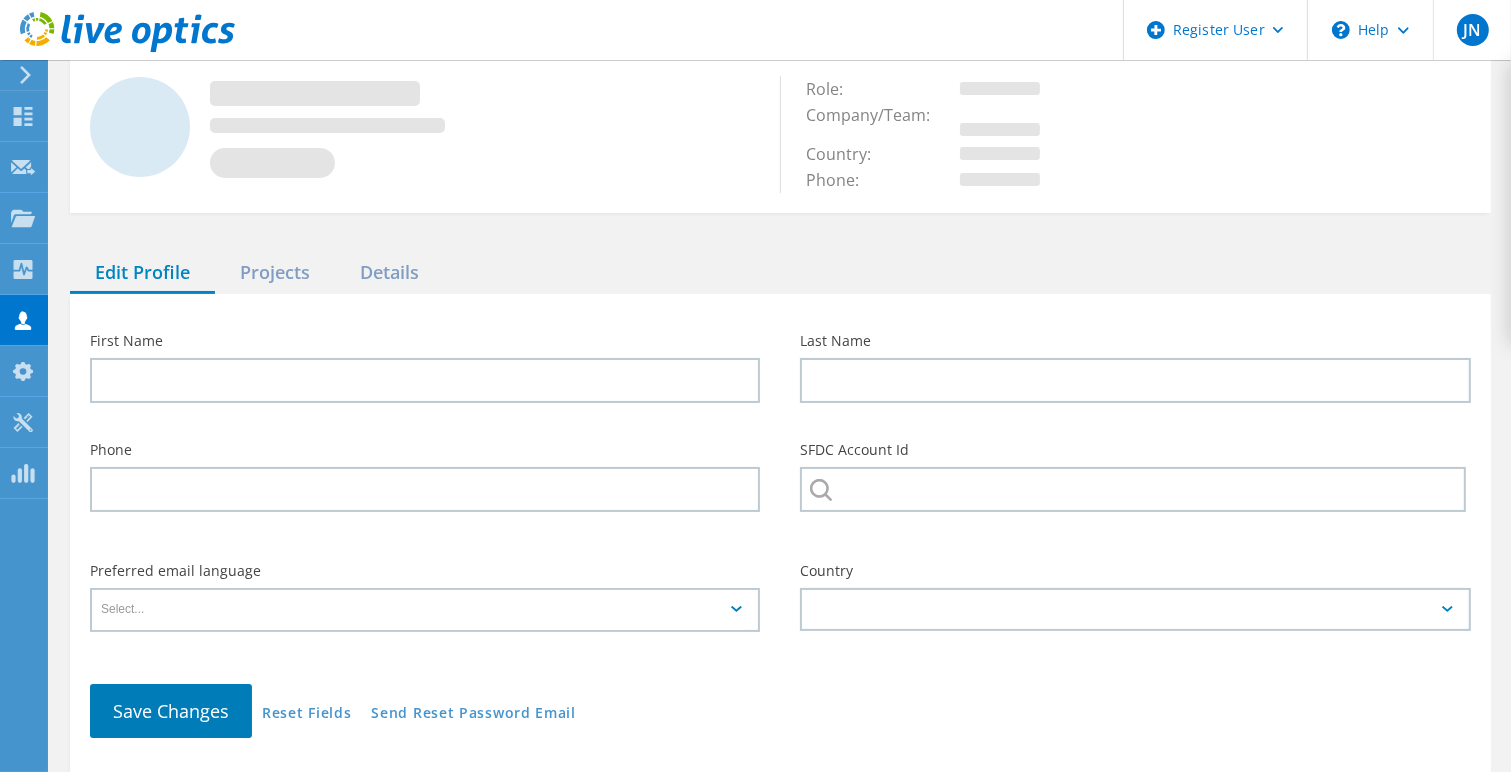 type on "[DEMOGRAPHIC_DATA]" 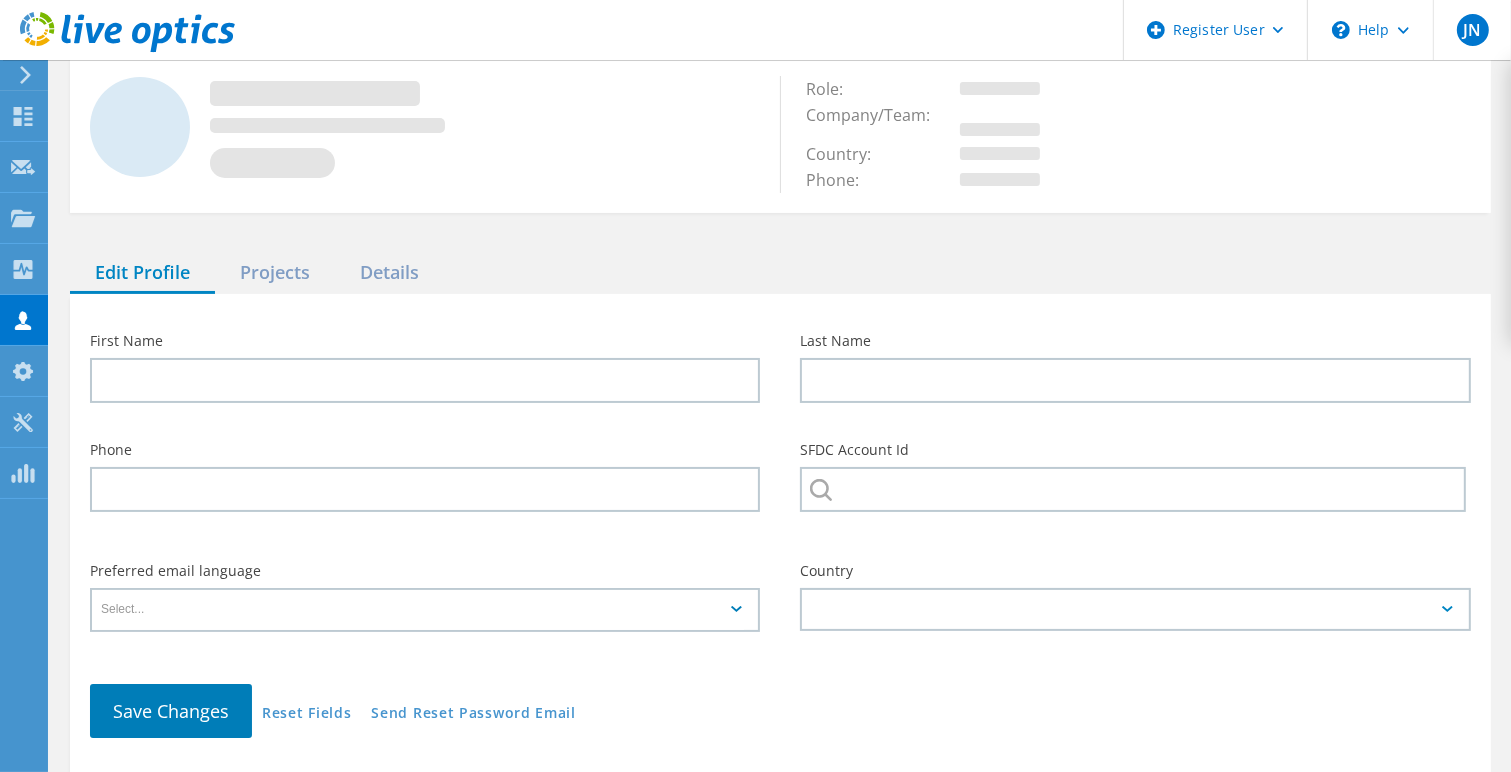 type on "[GEOGRAPHIC_DATA]" 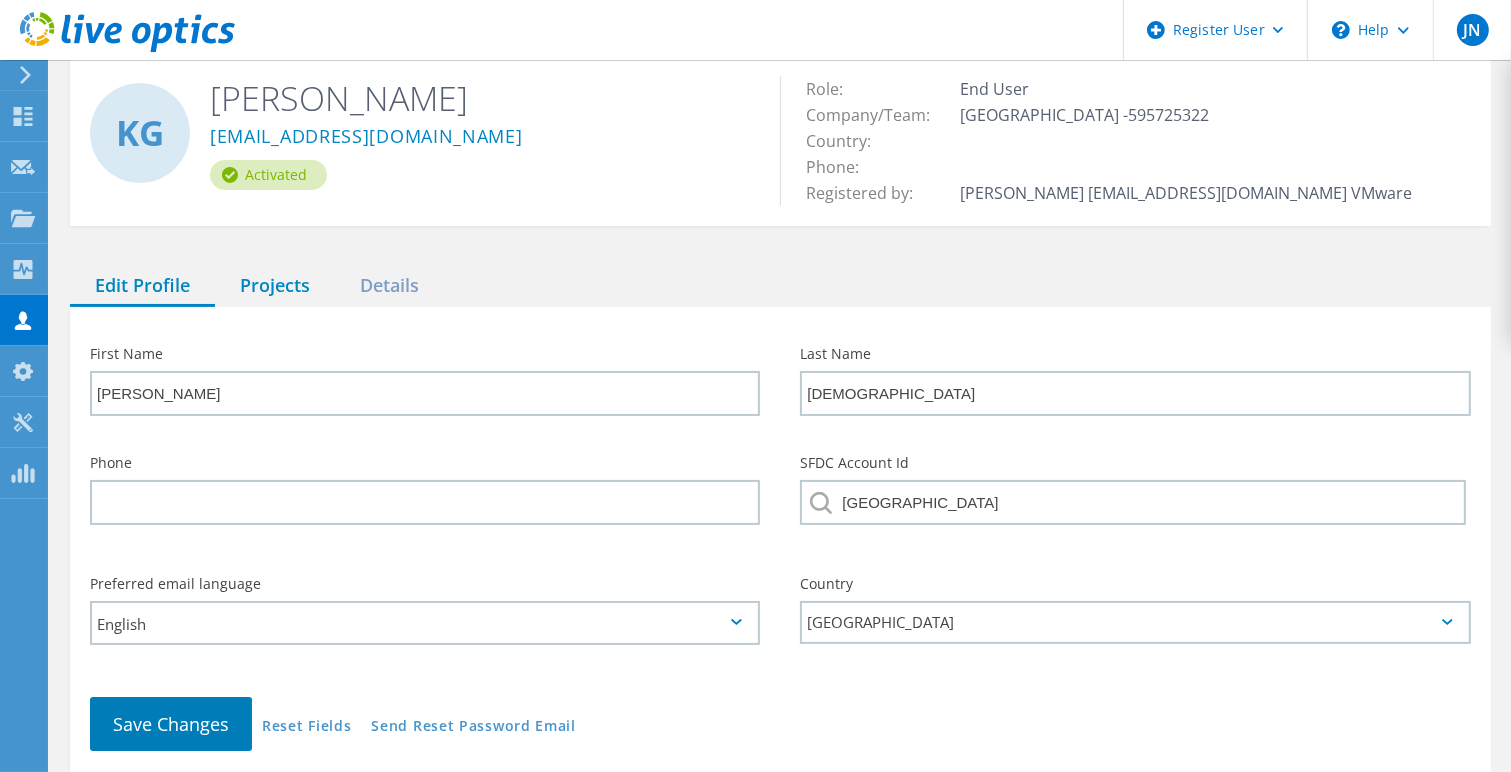 click on "Projects" 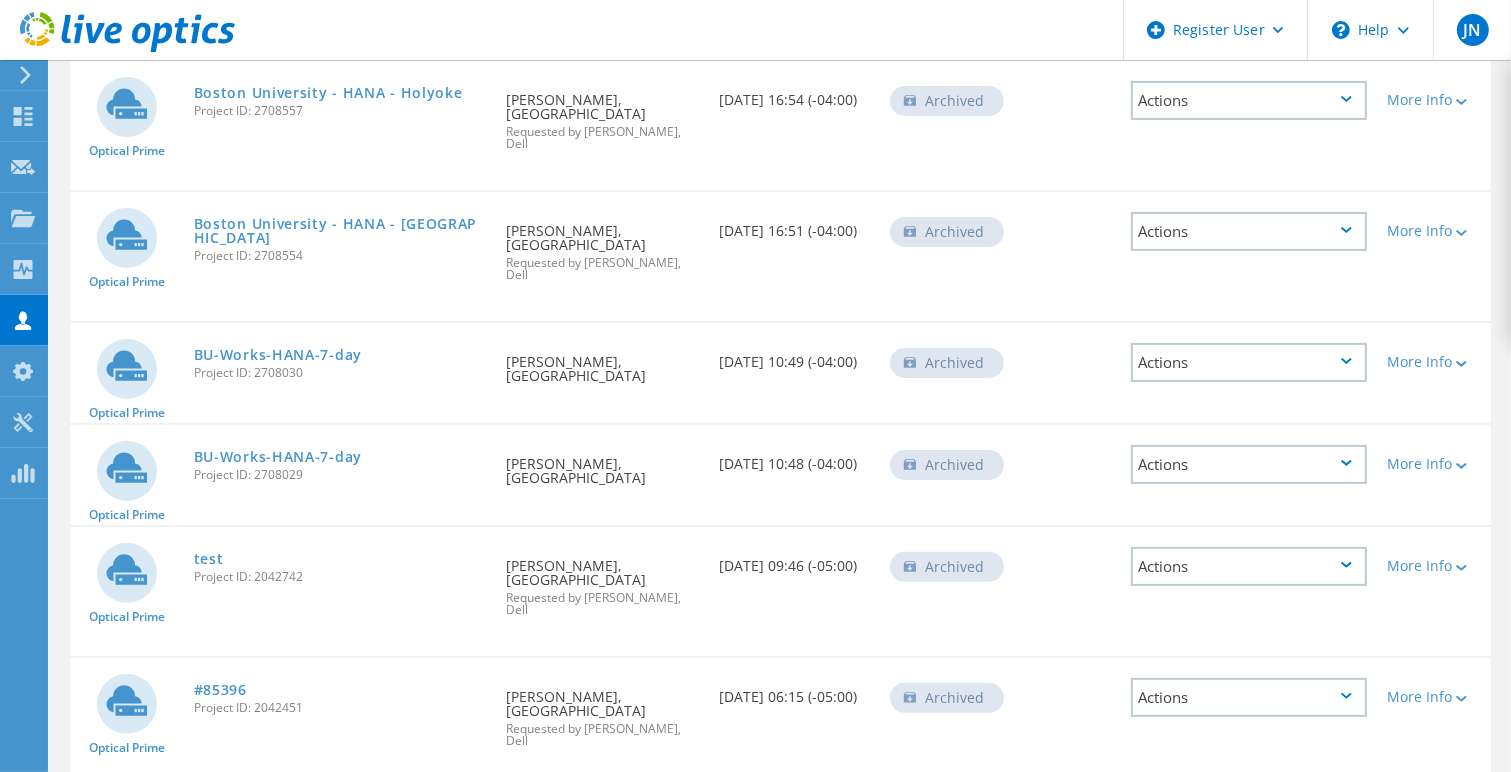 scroll, scrollTop: 0, scrollLeft: 0, axis: both 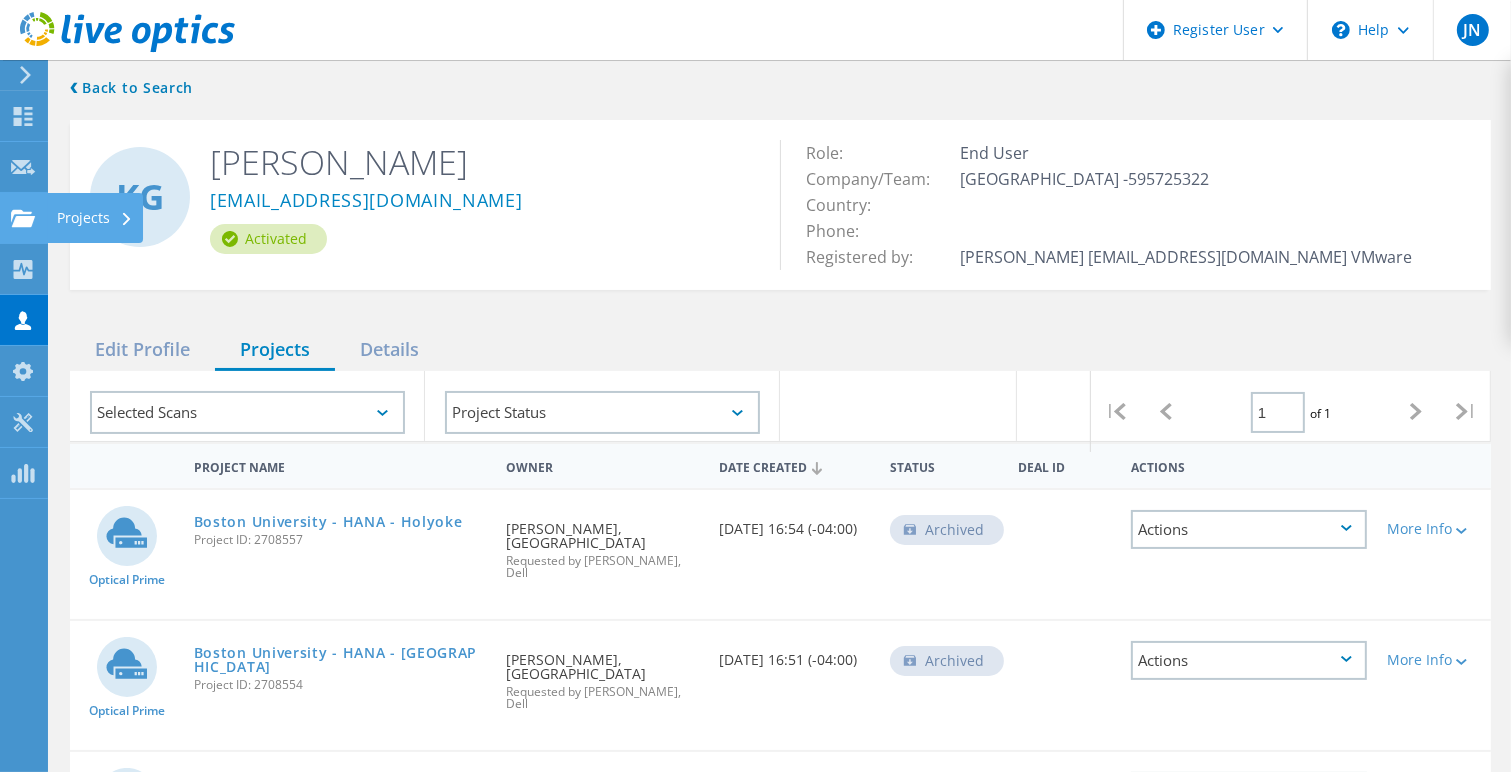 click 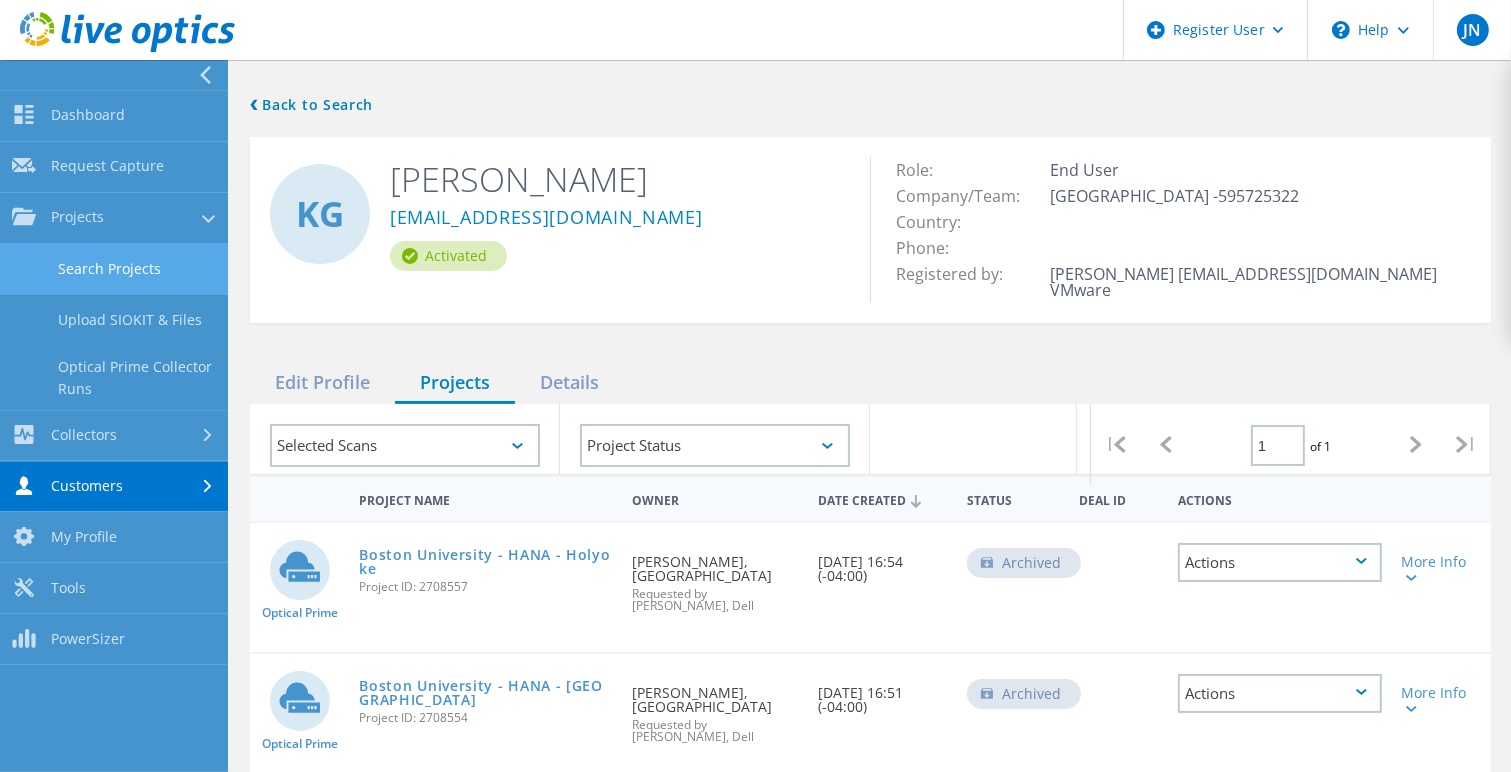 click on "Search Projects" at bounding box center [114, 269] 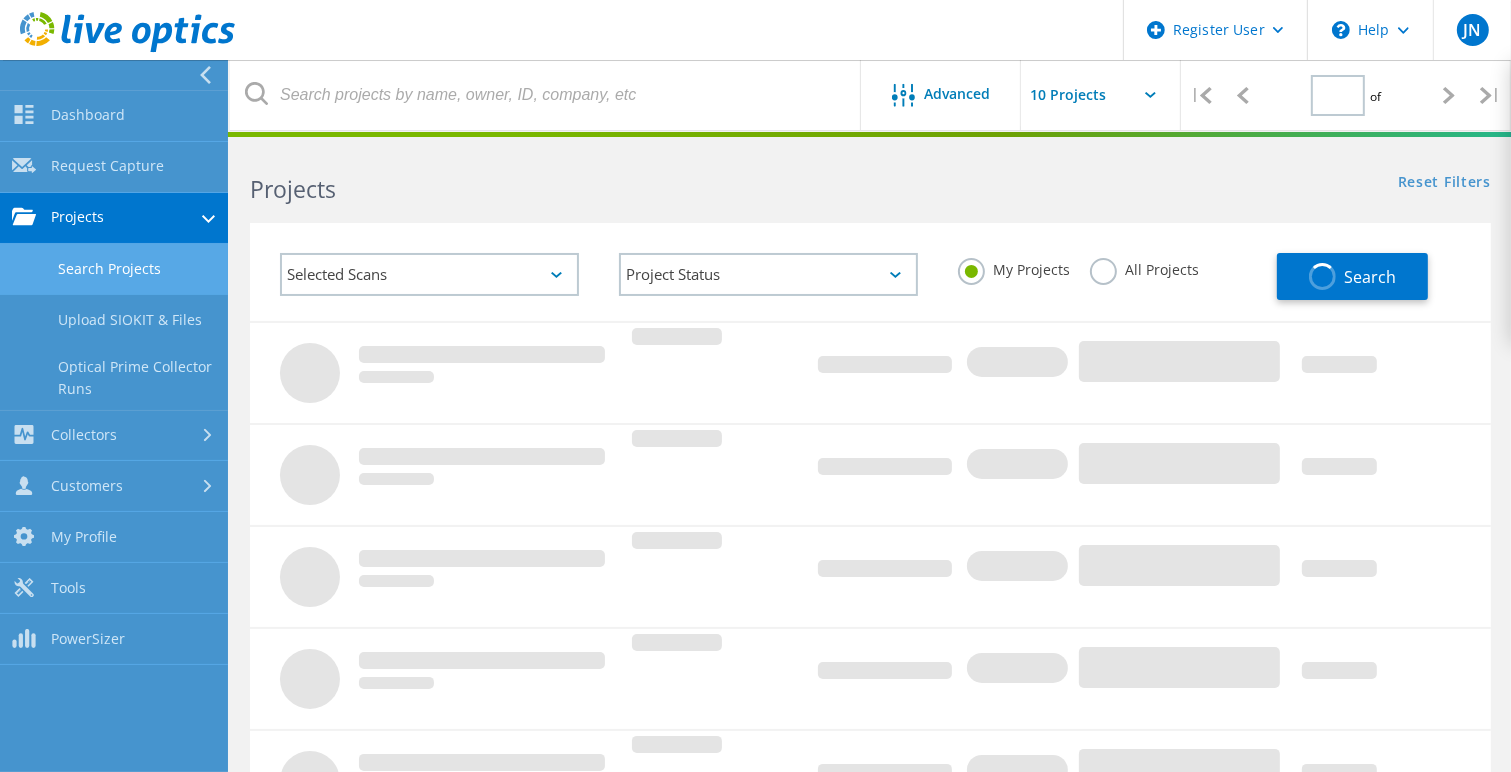 type on "1" 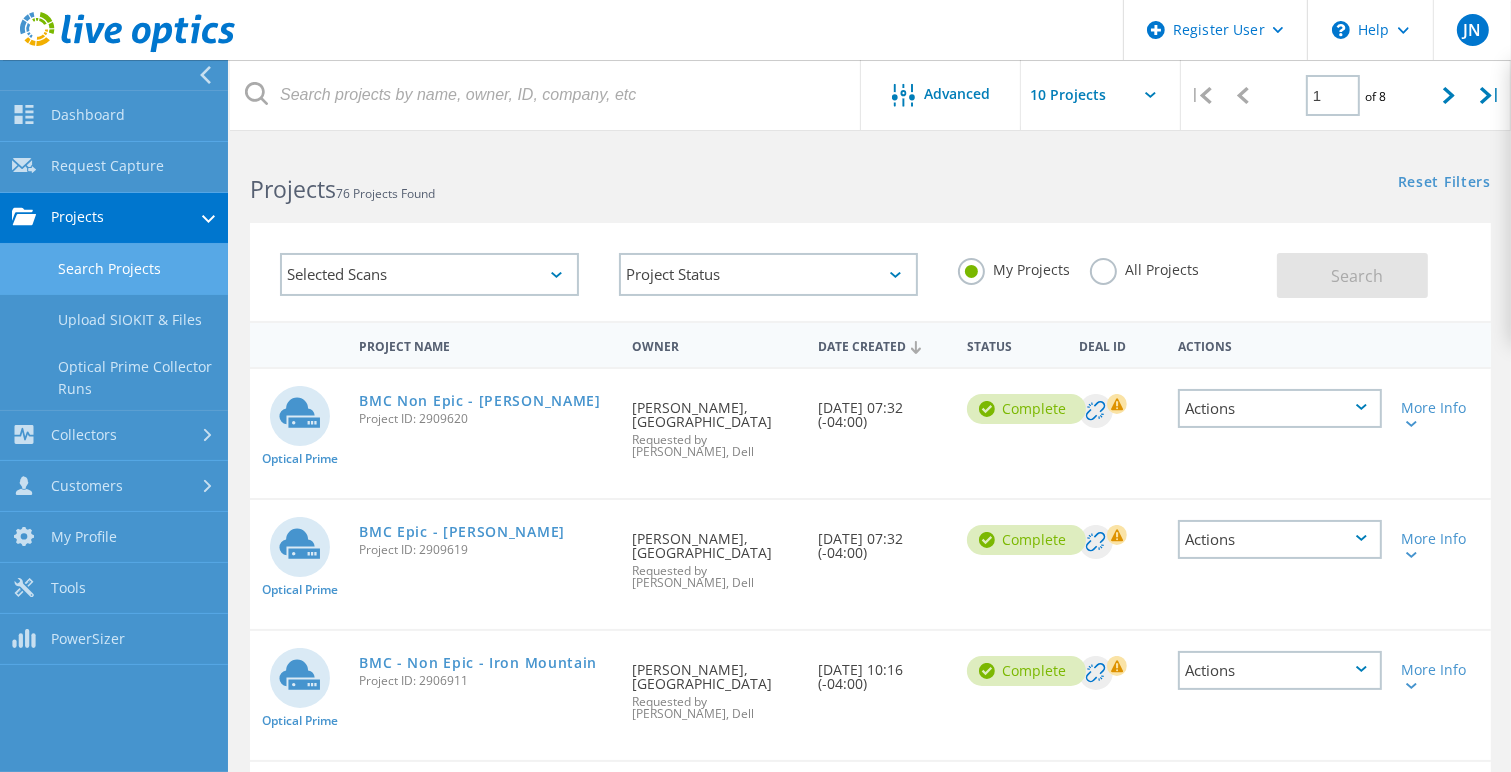 click on "Selected Scans" 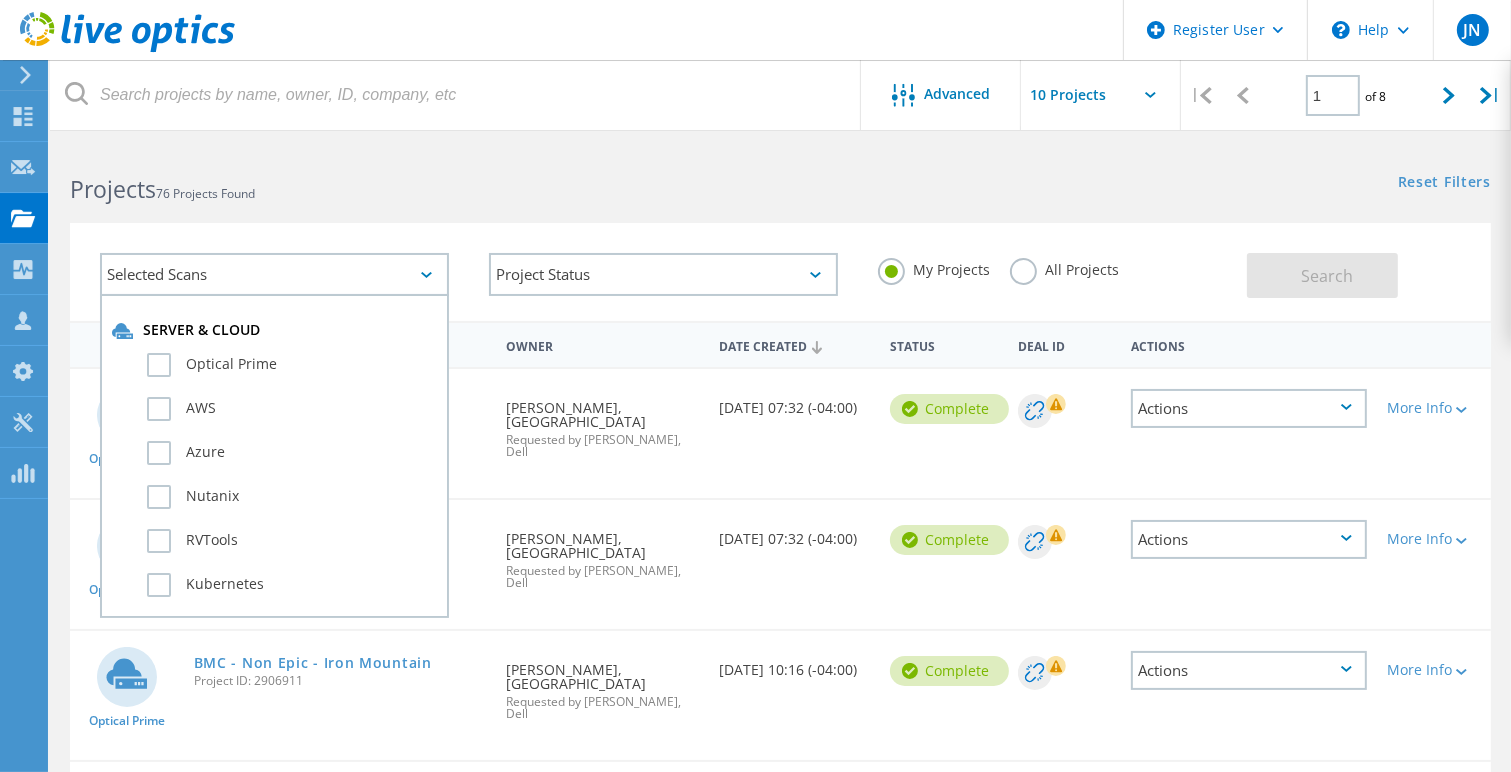 click on "All Projects" 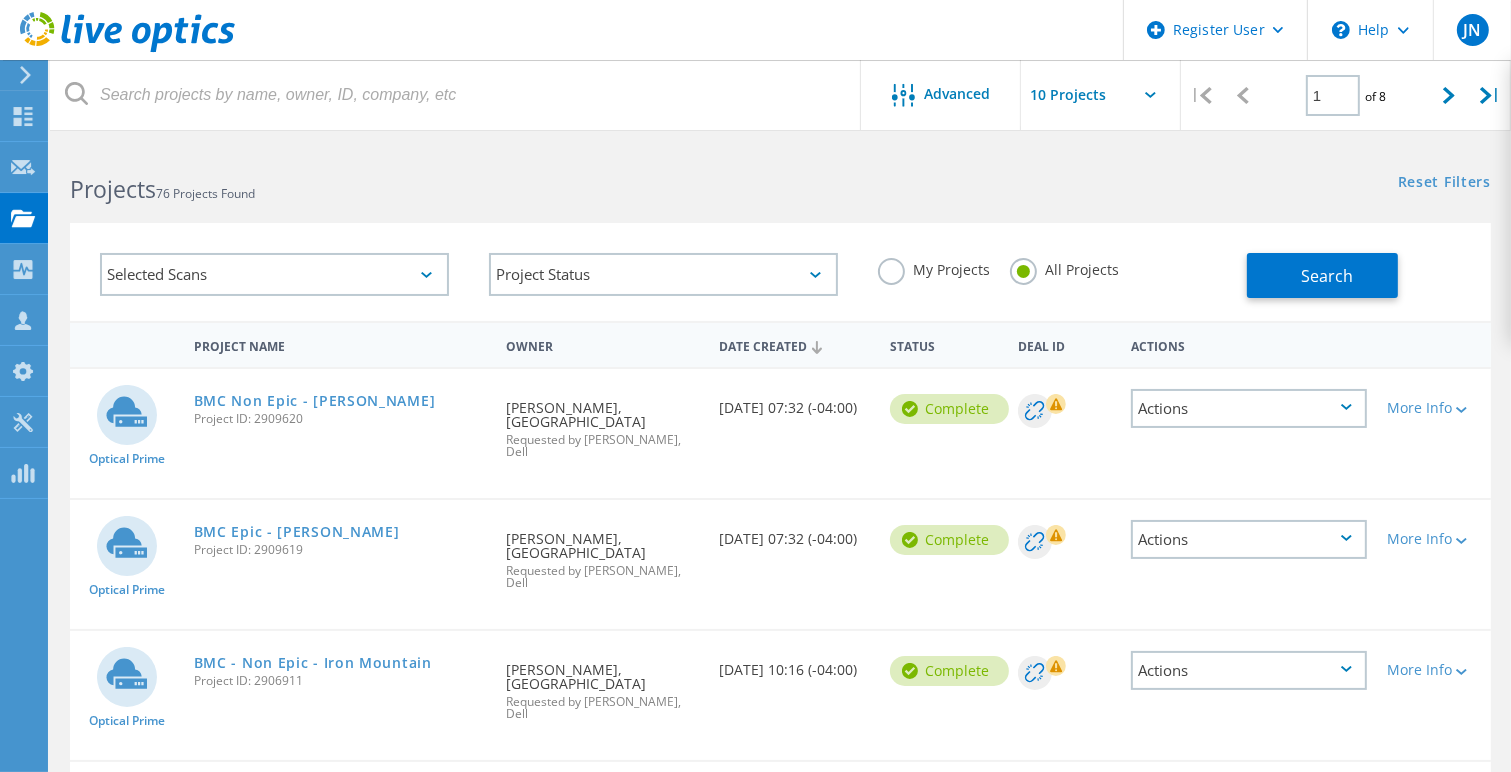 click on "Selected Scans" 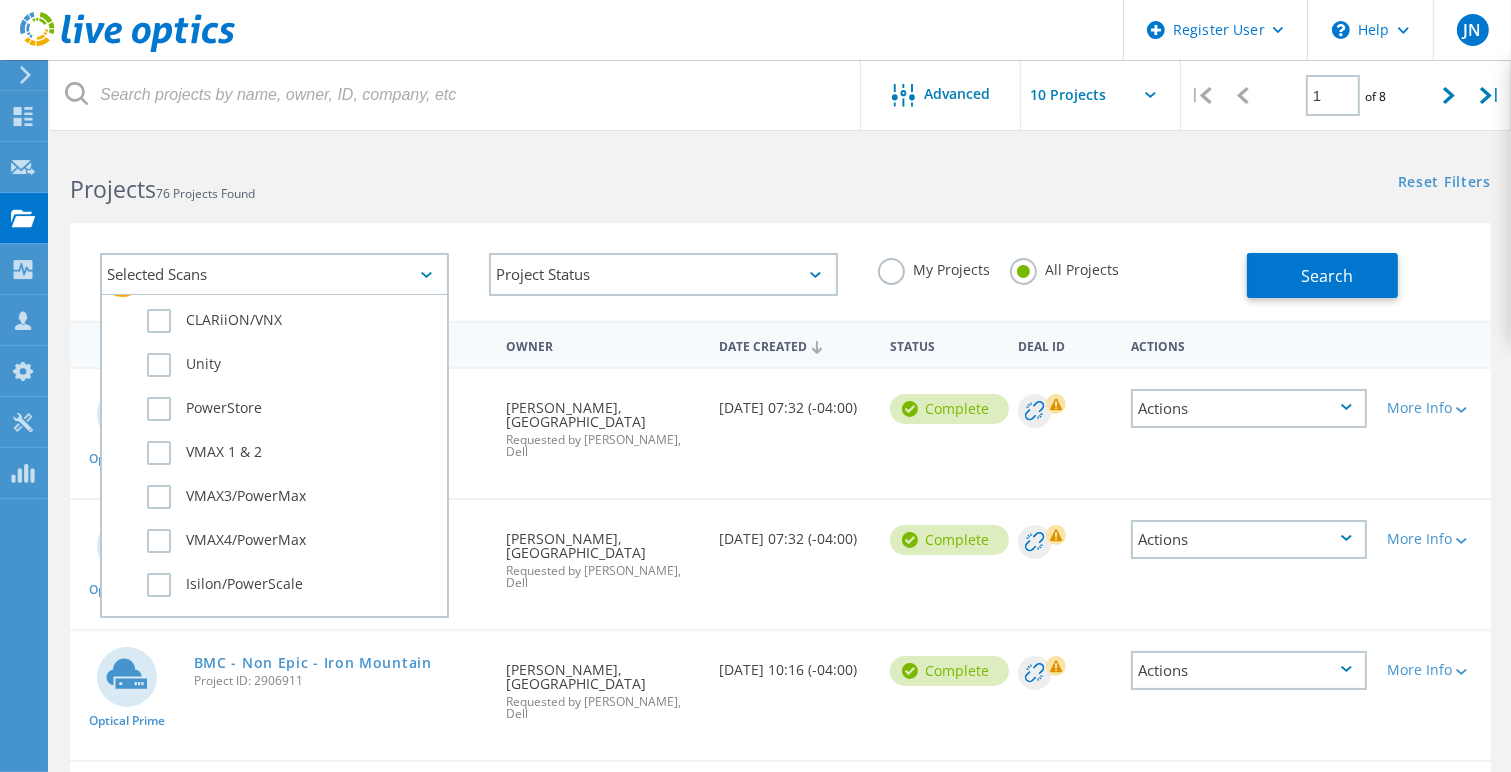 scroll, scrollTop: 640, scrollLeft: 0, axis: vertical 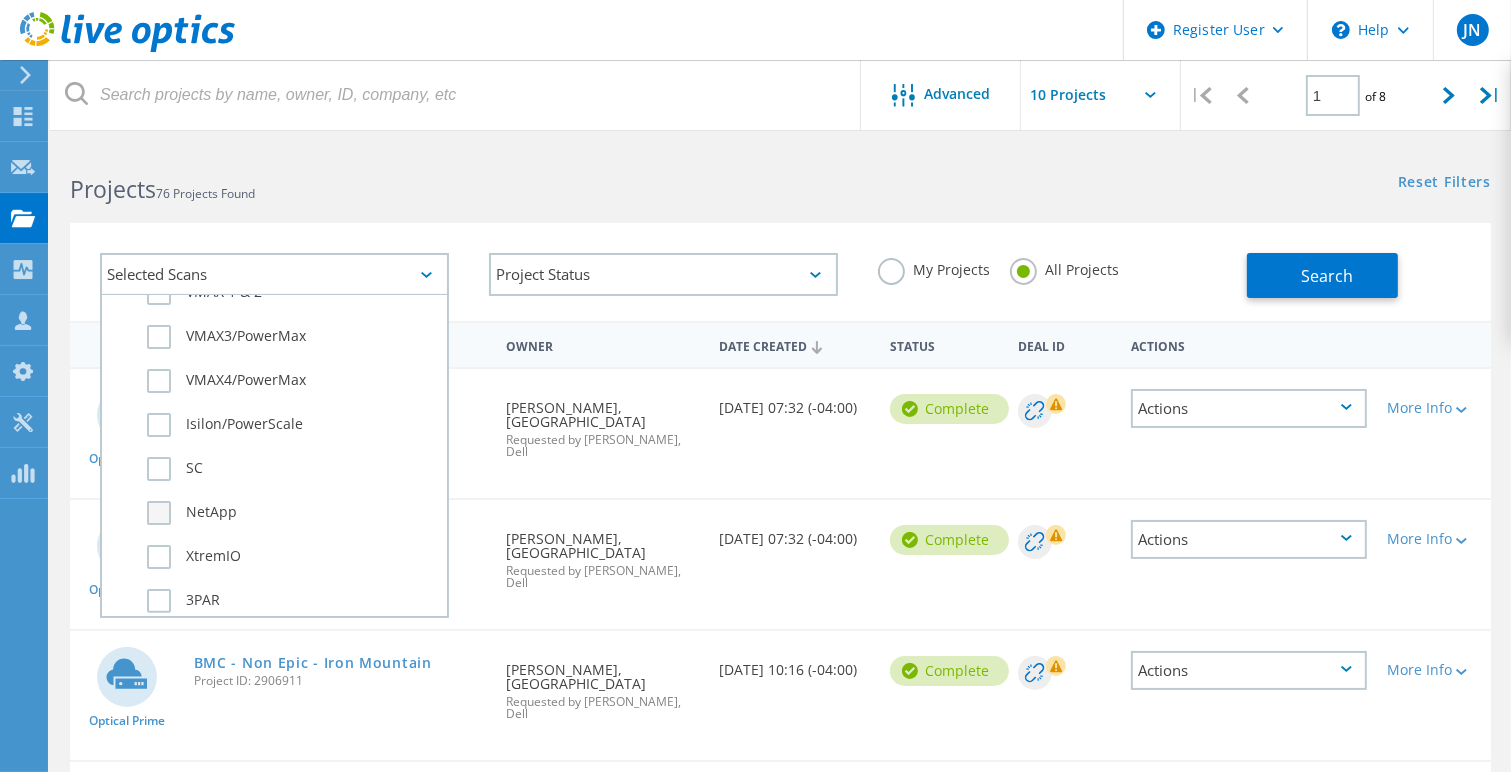 click on "NetApp" 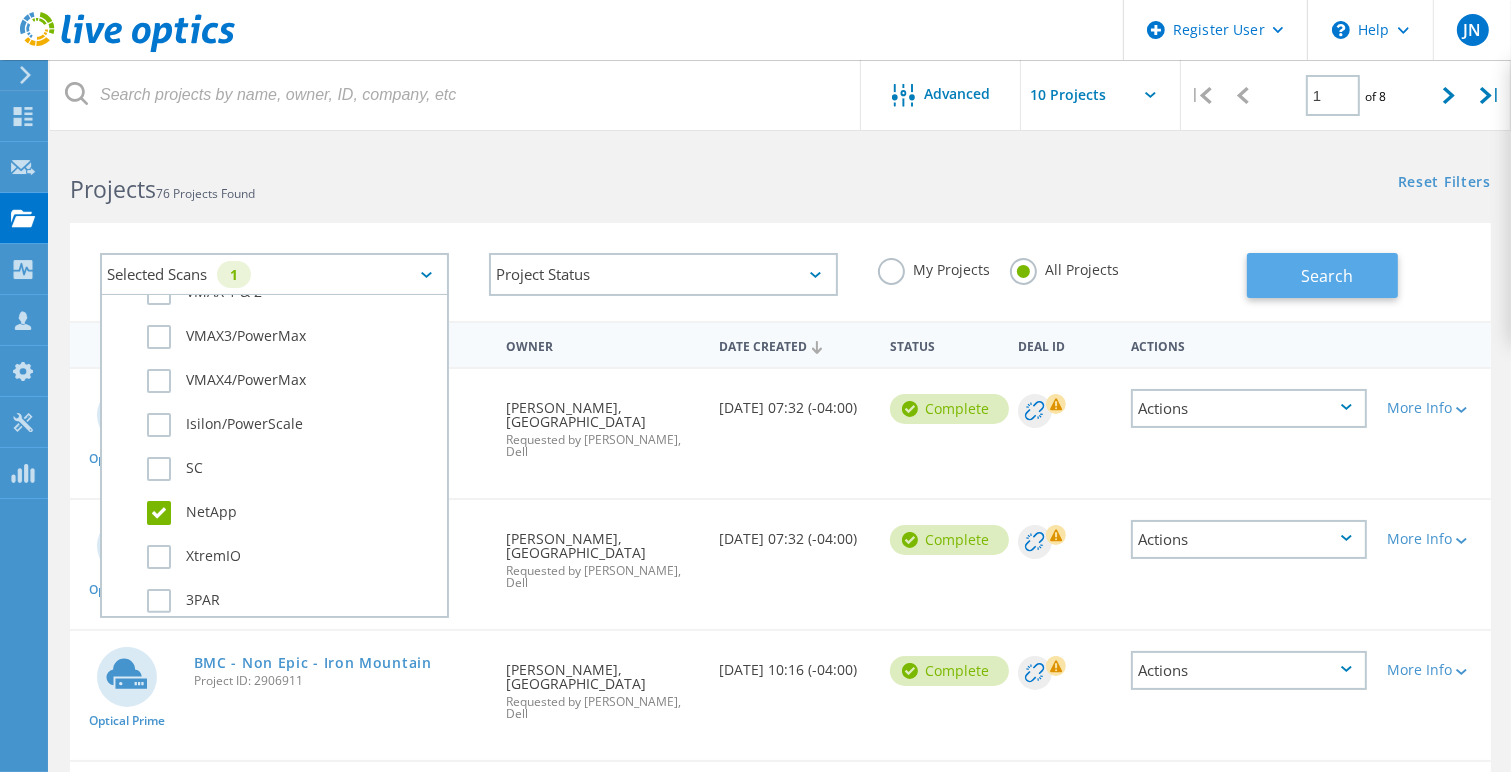 click on "Search" 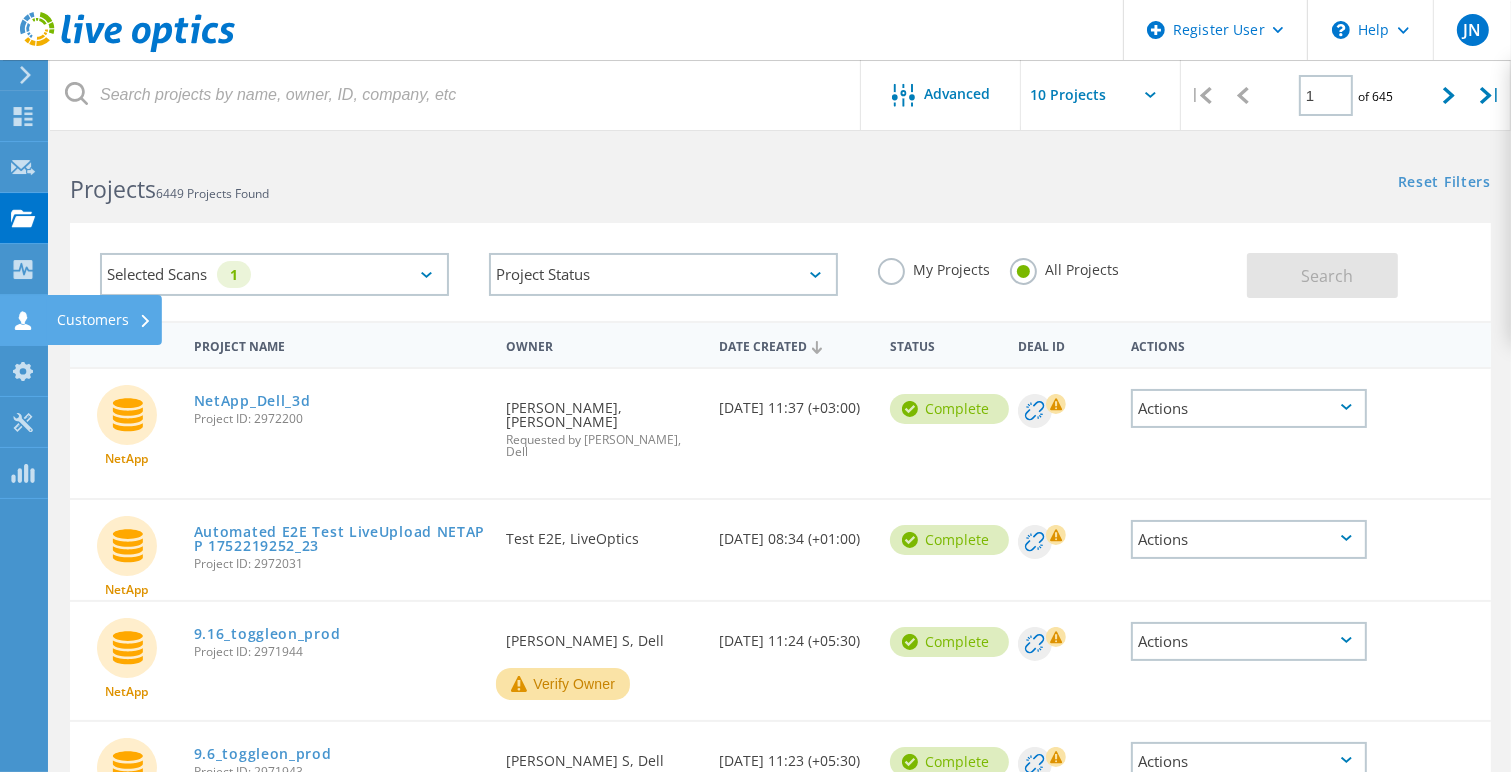 click 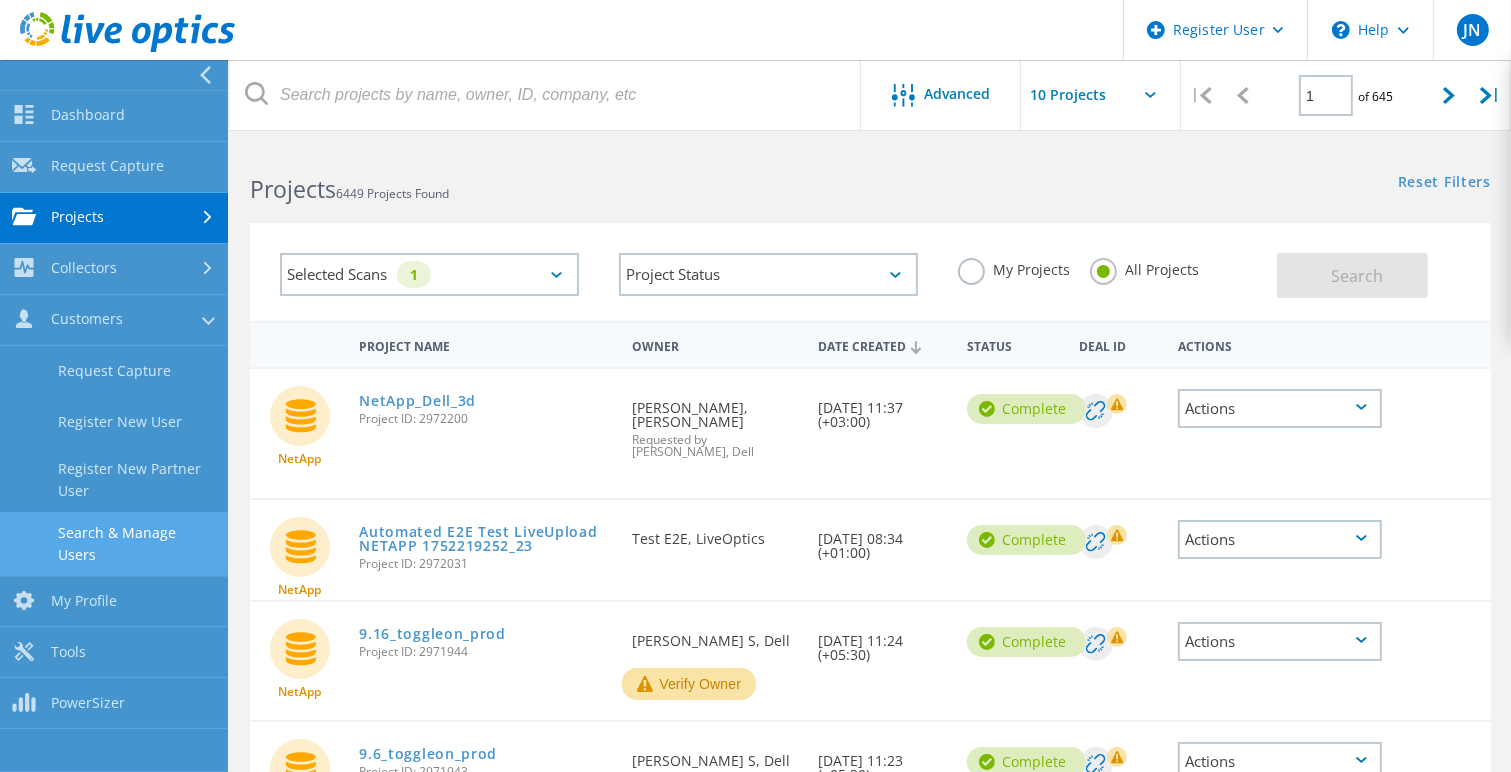 click on "Search & Manage Users" at bounding box center [114, 544] 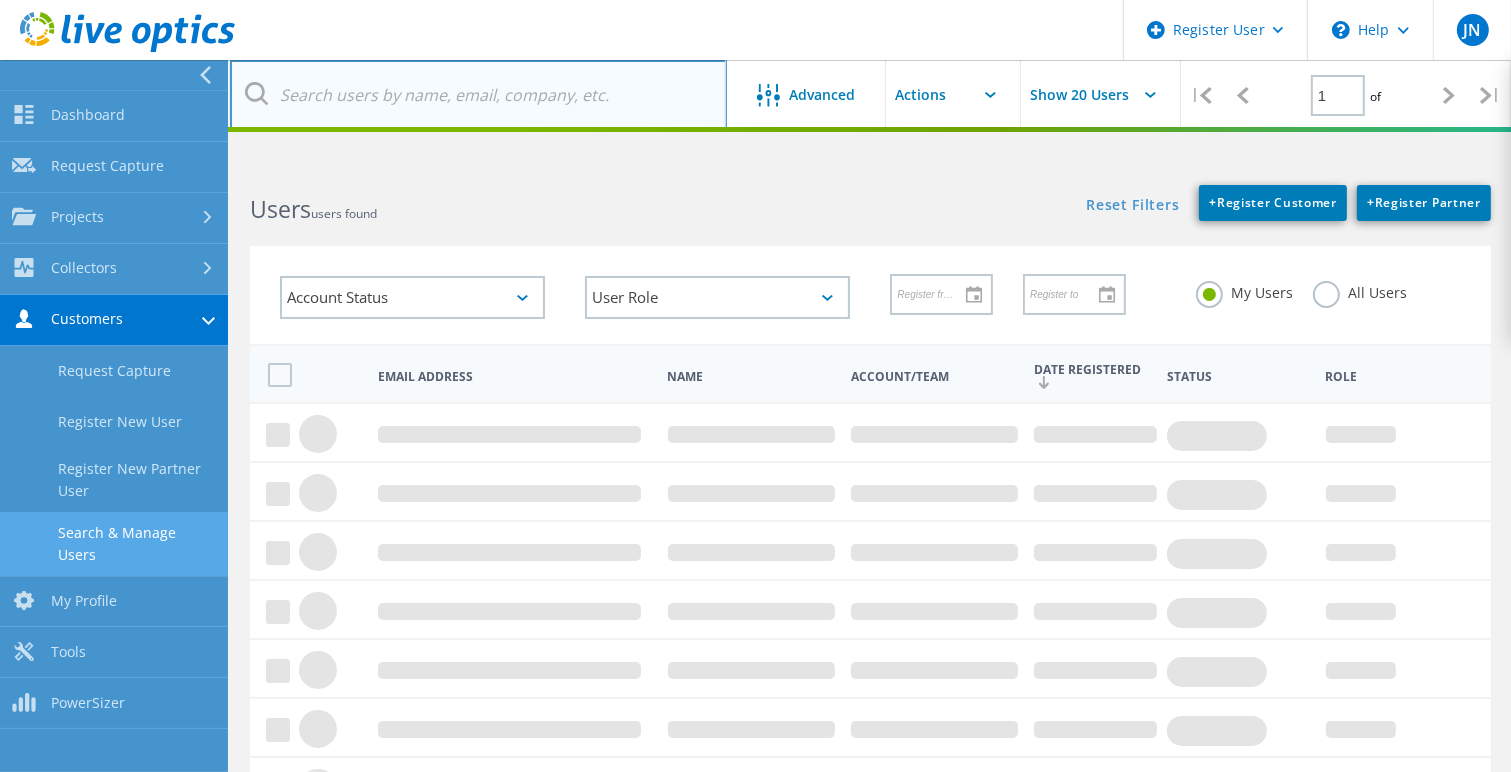 click at bounding box center (478, 95) 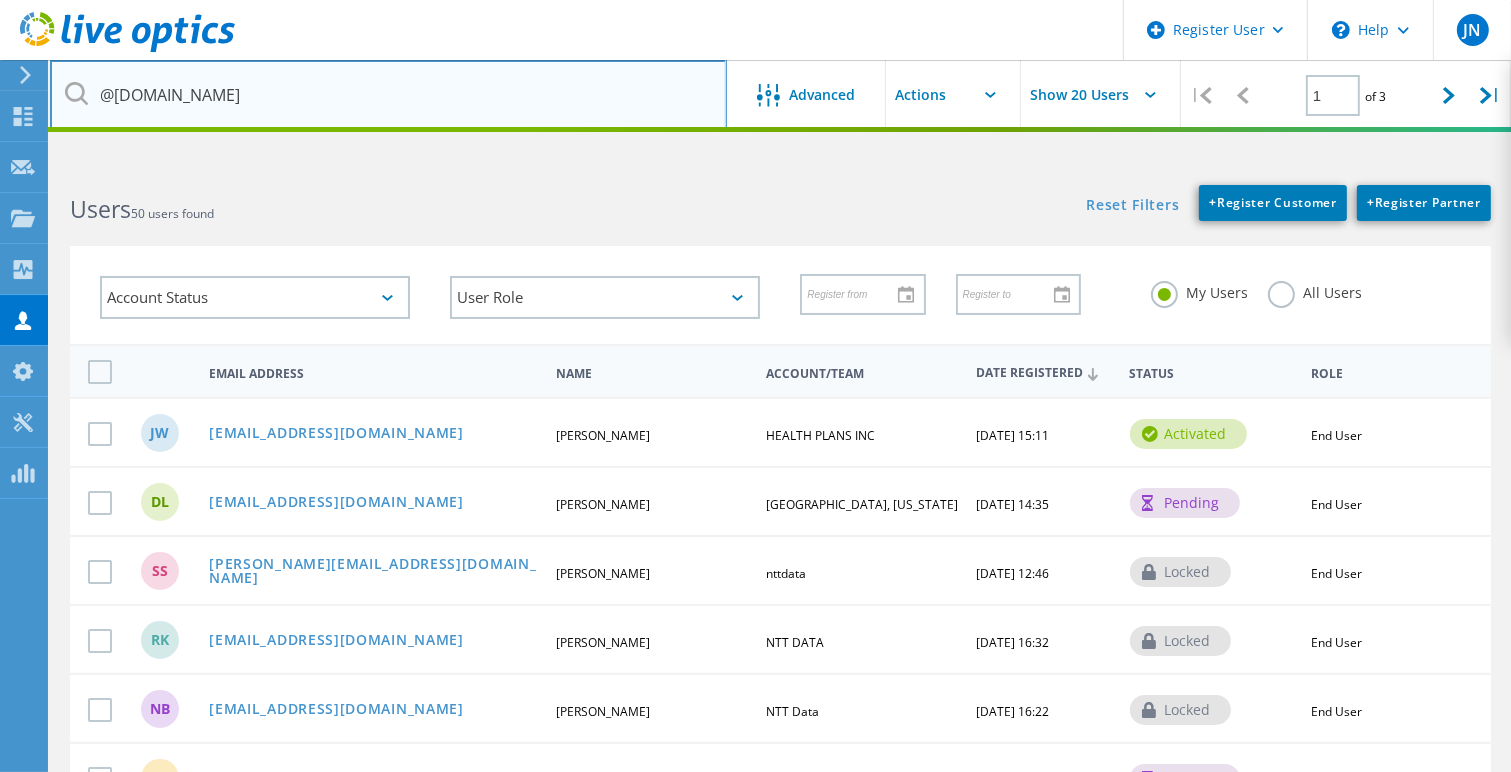 type on "@bu.edu" 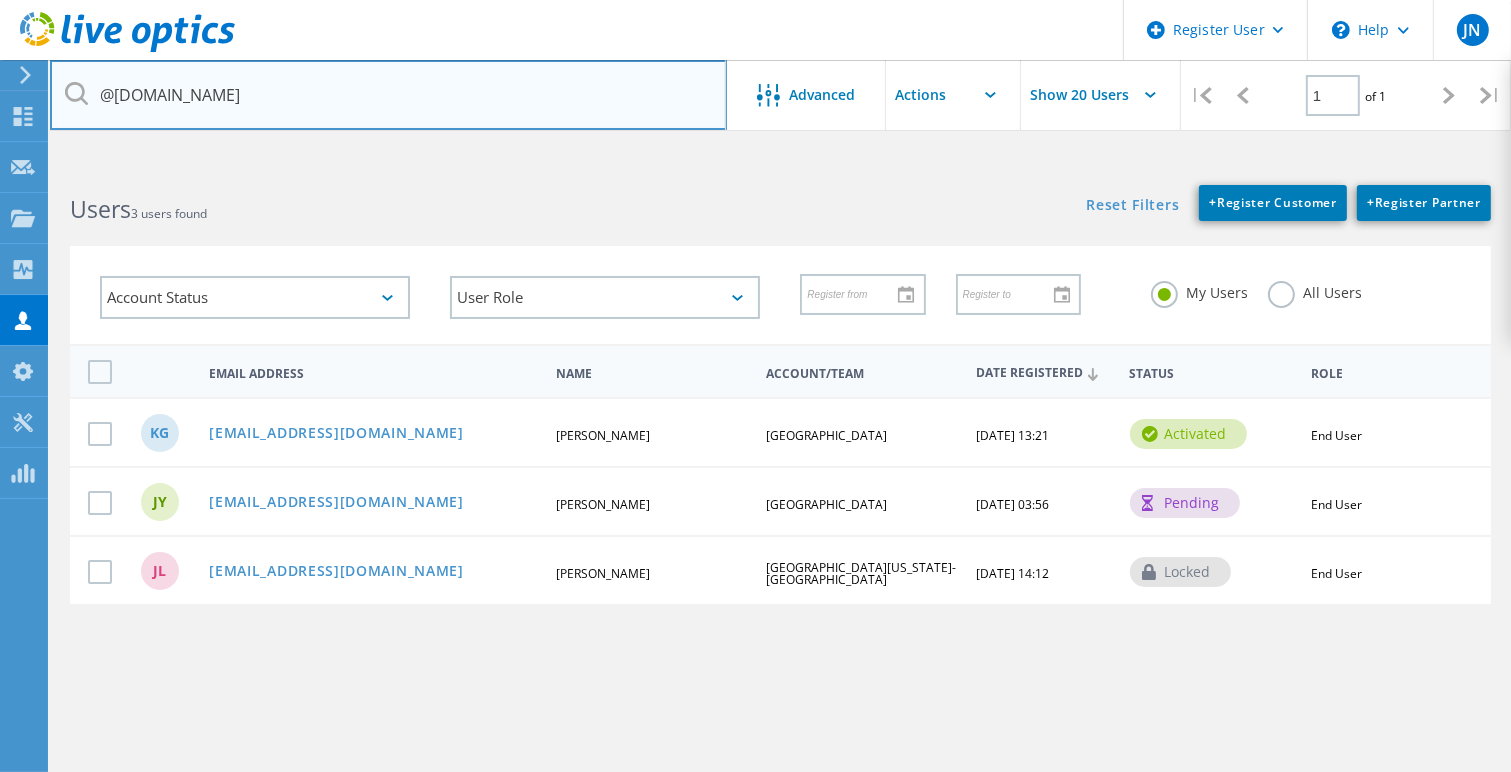 click on "@bu.edu" at bounding box center (388, 95) 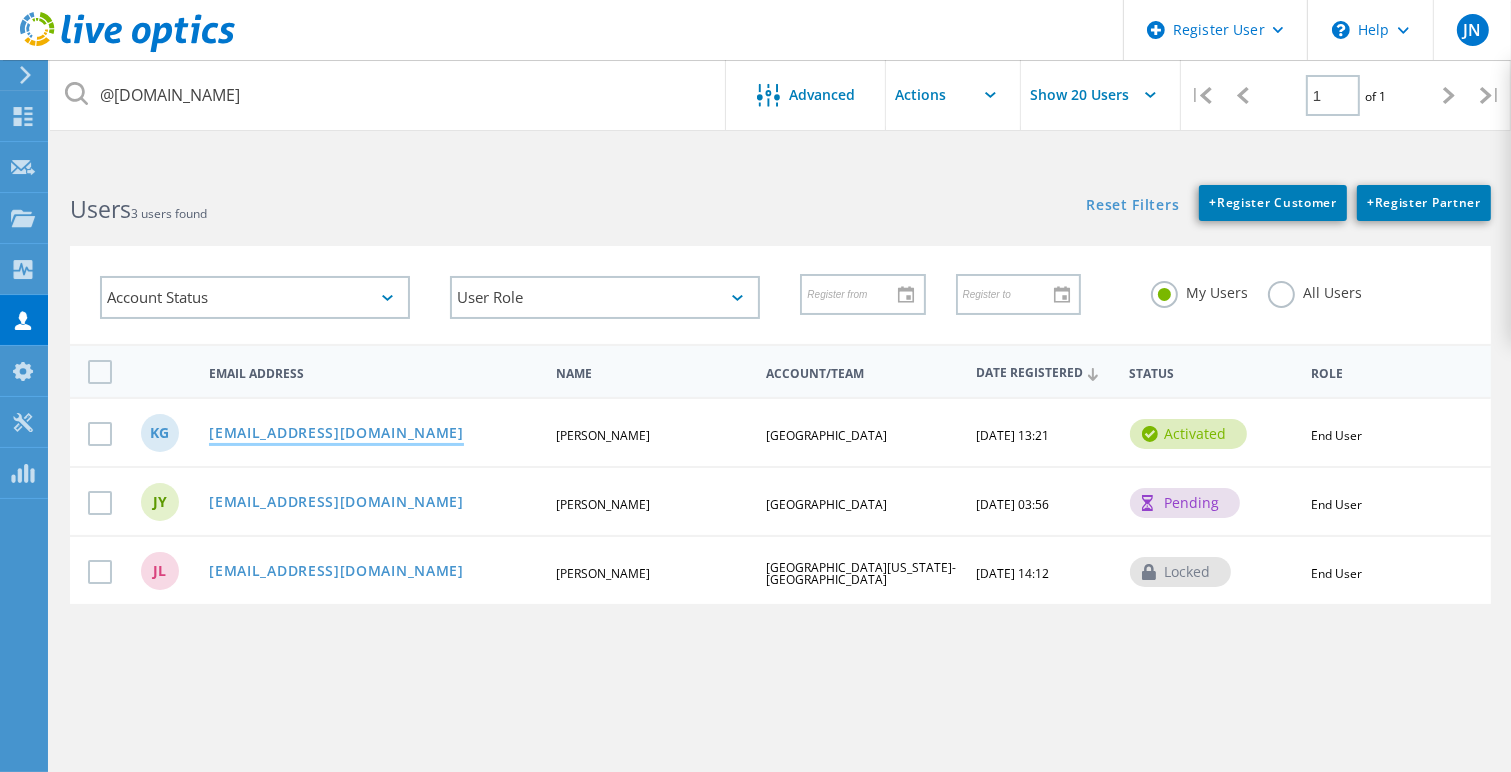 click on "kwg@bu.edu" at bounding box center (336, 434) 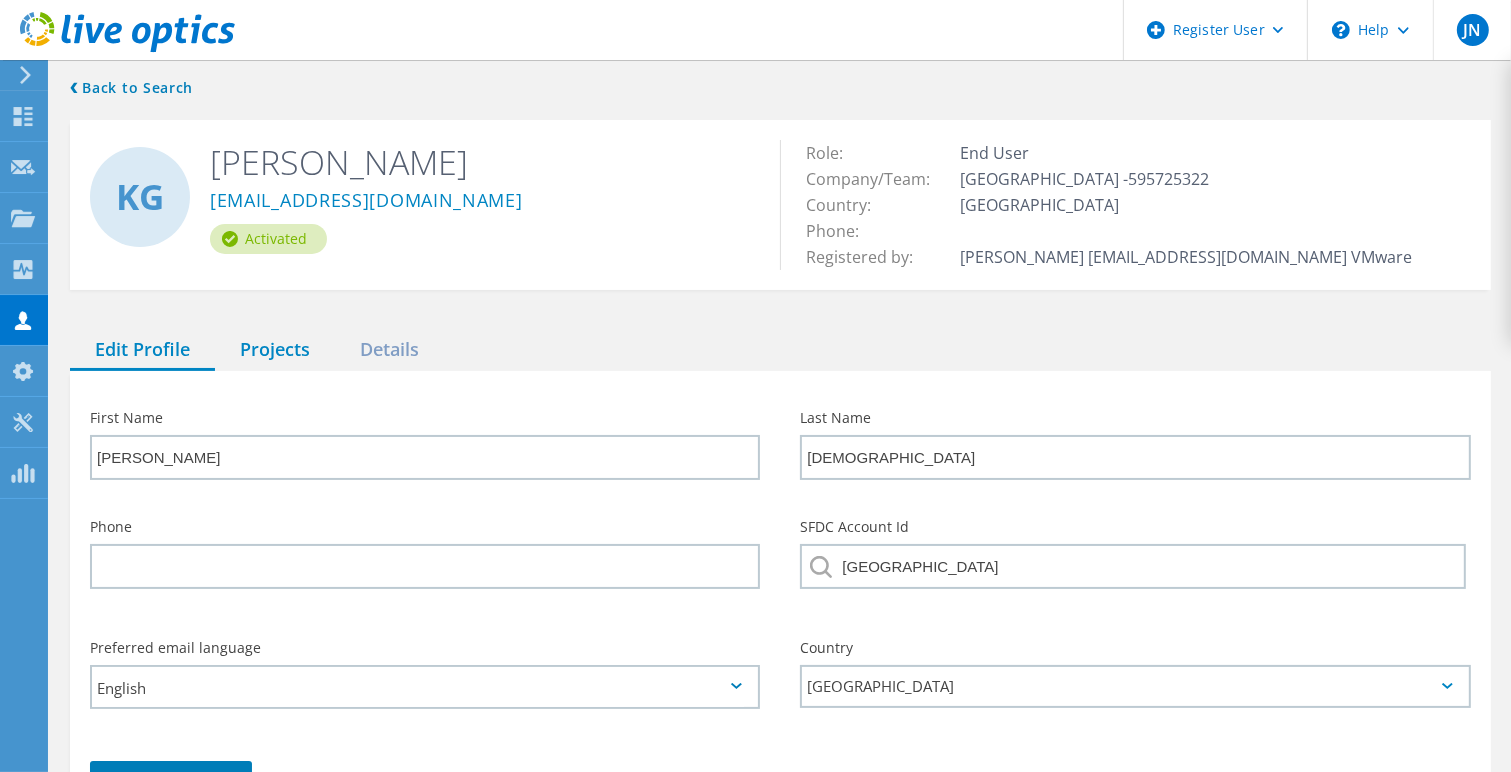 click on "Projects" 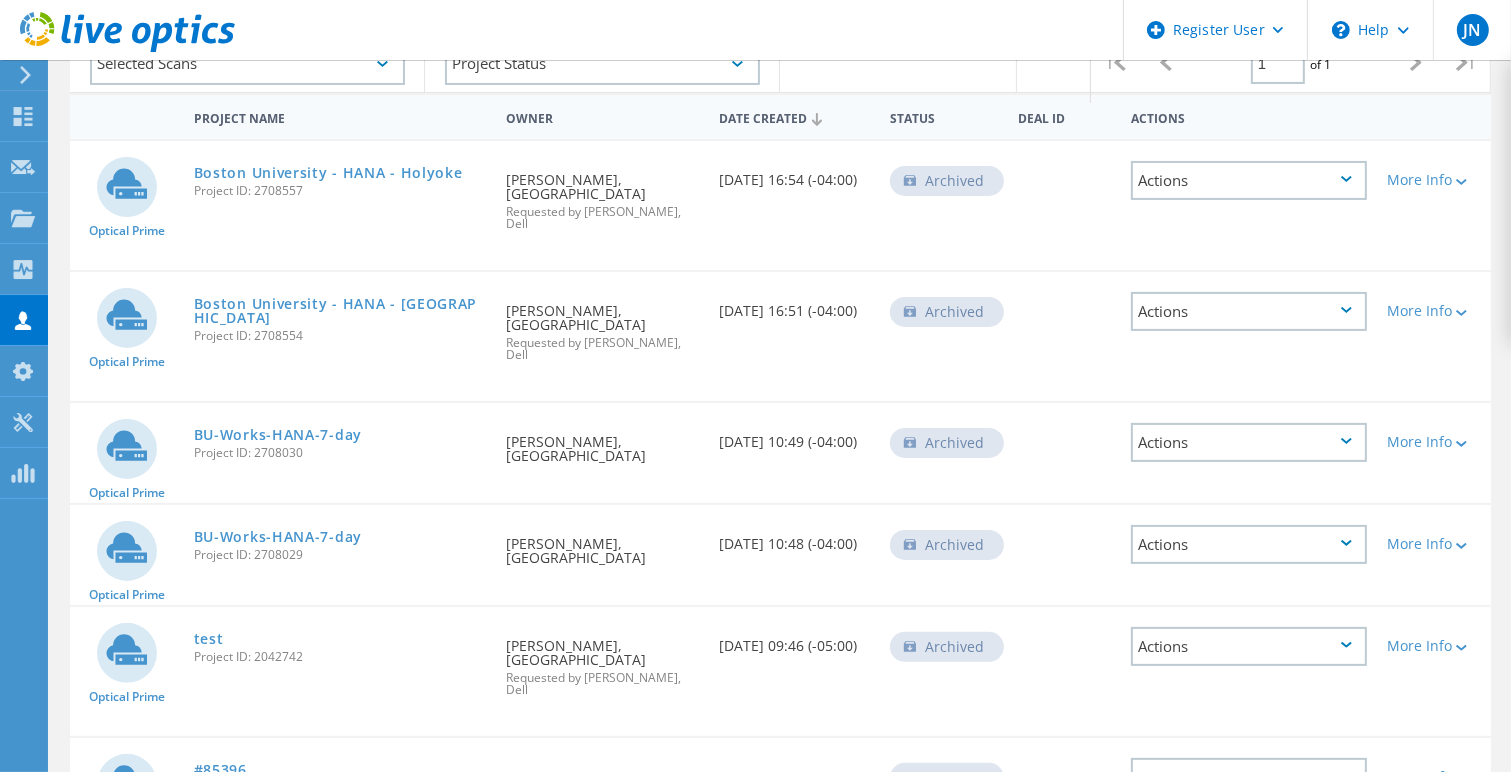 scroll, scrollTop: 429, scrollLeft: 0, axis: vertical 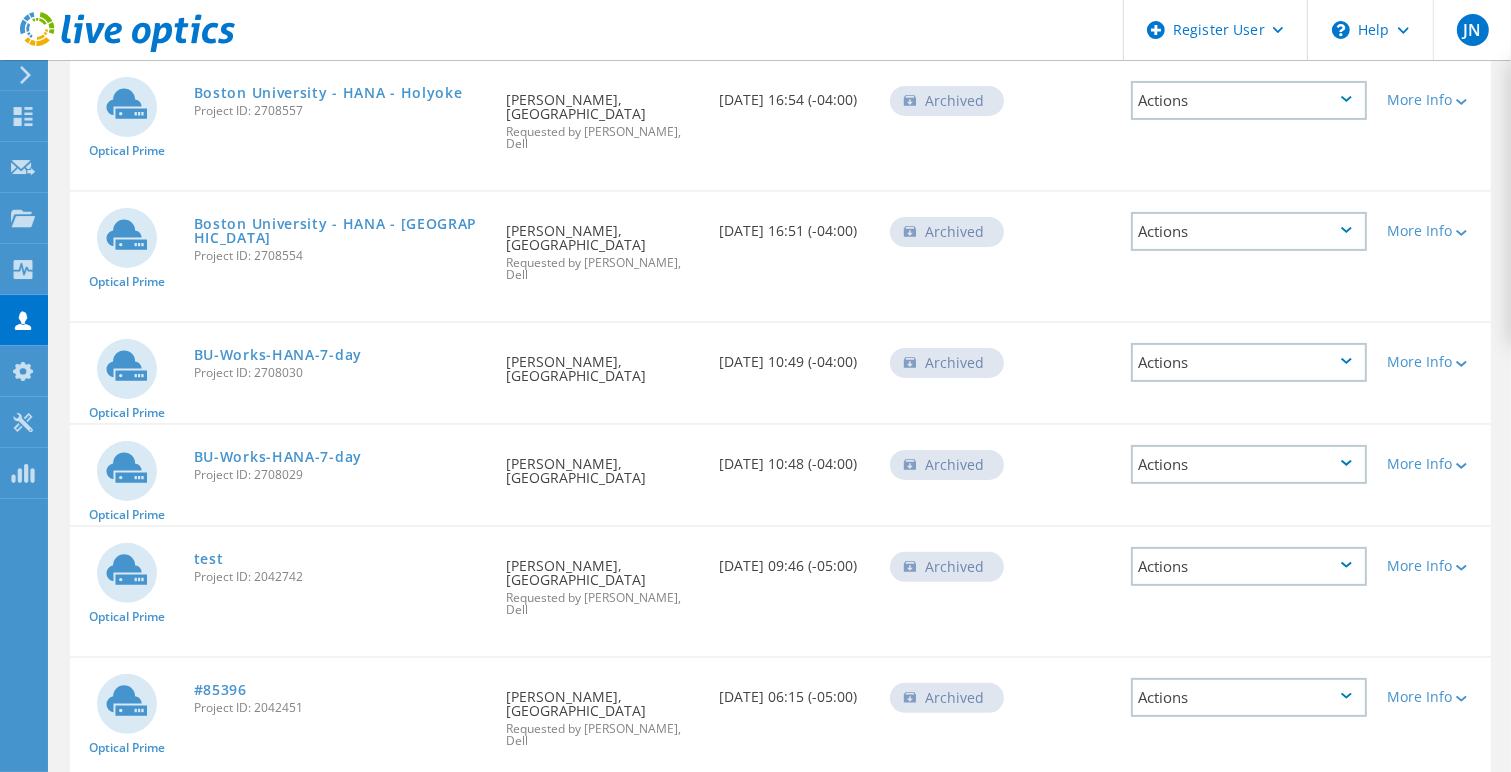 click on "More Info" 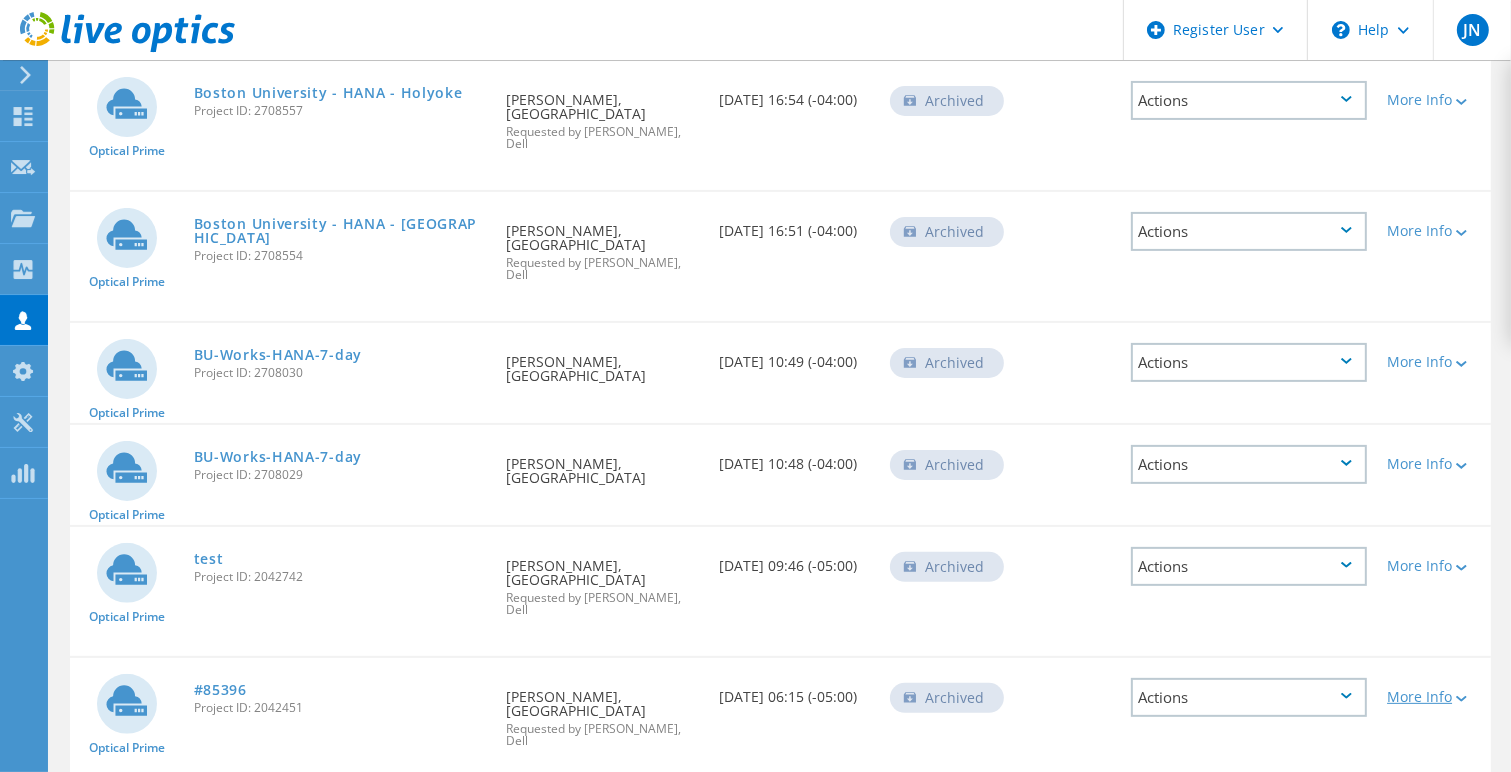 click 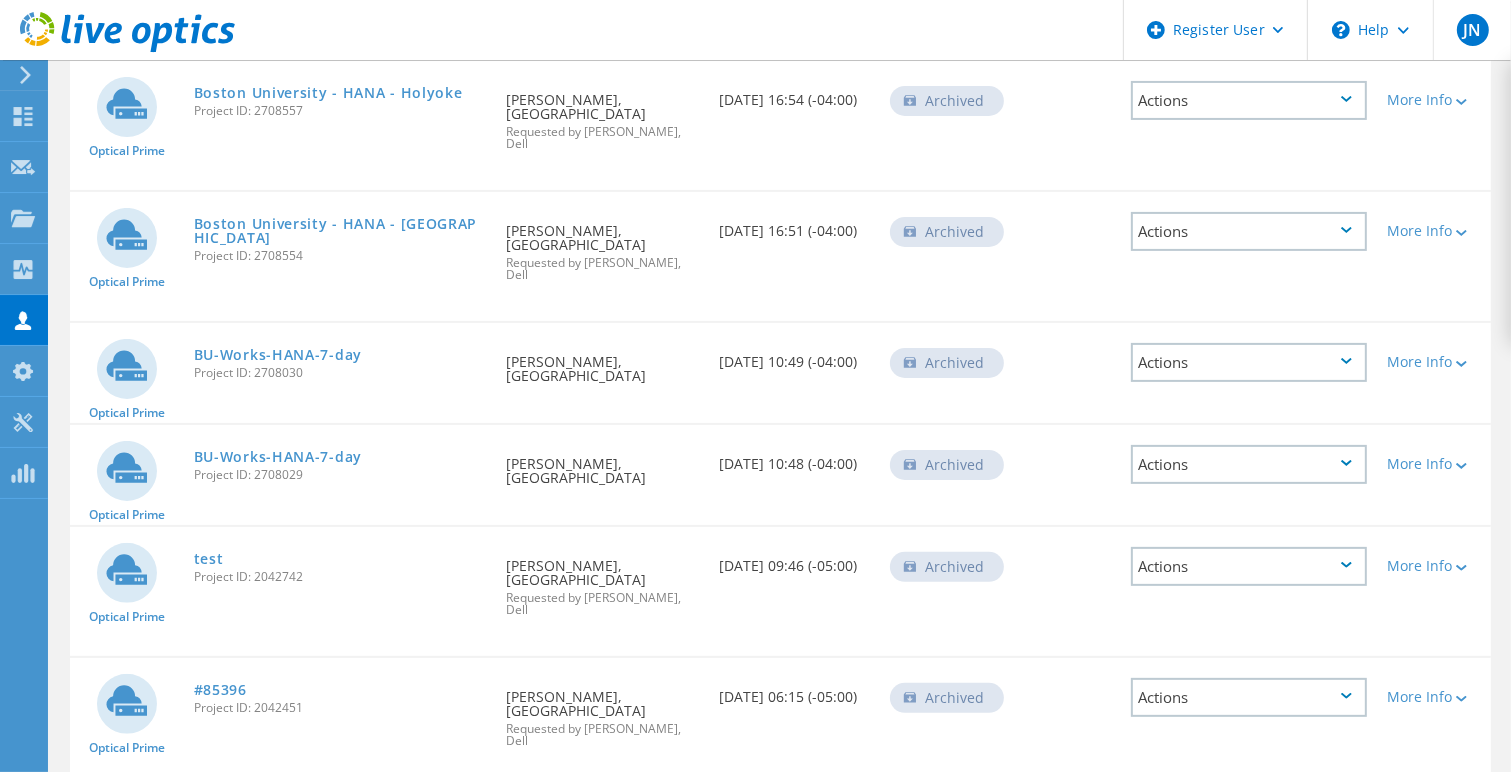 scroll, scrollTop: 654, scrollLeft: 0, axis: vertical 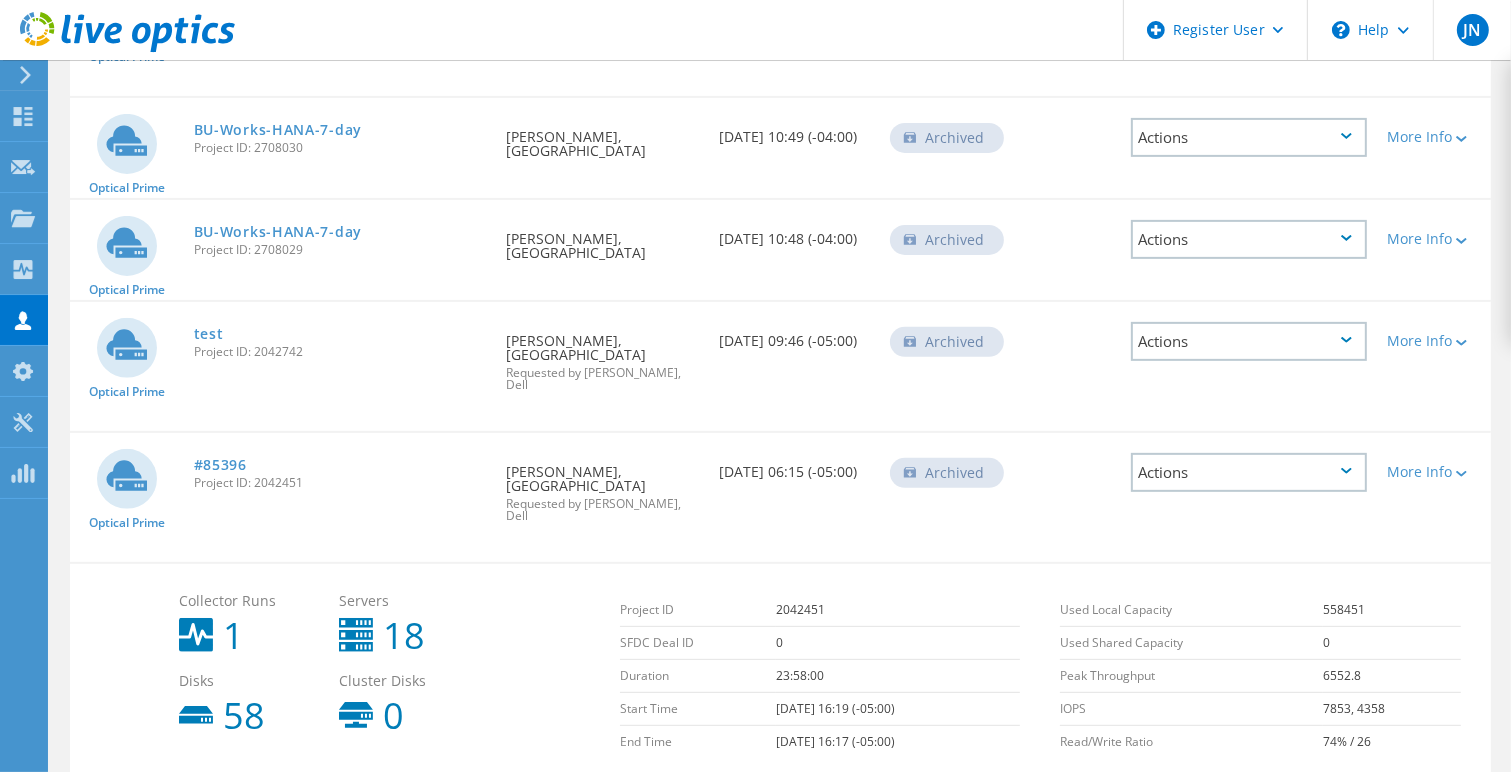 click on "More Info" 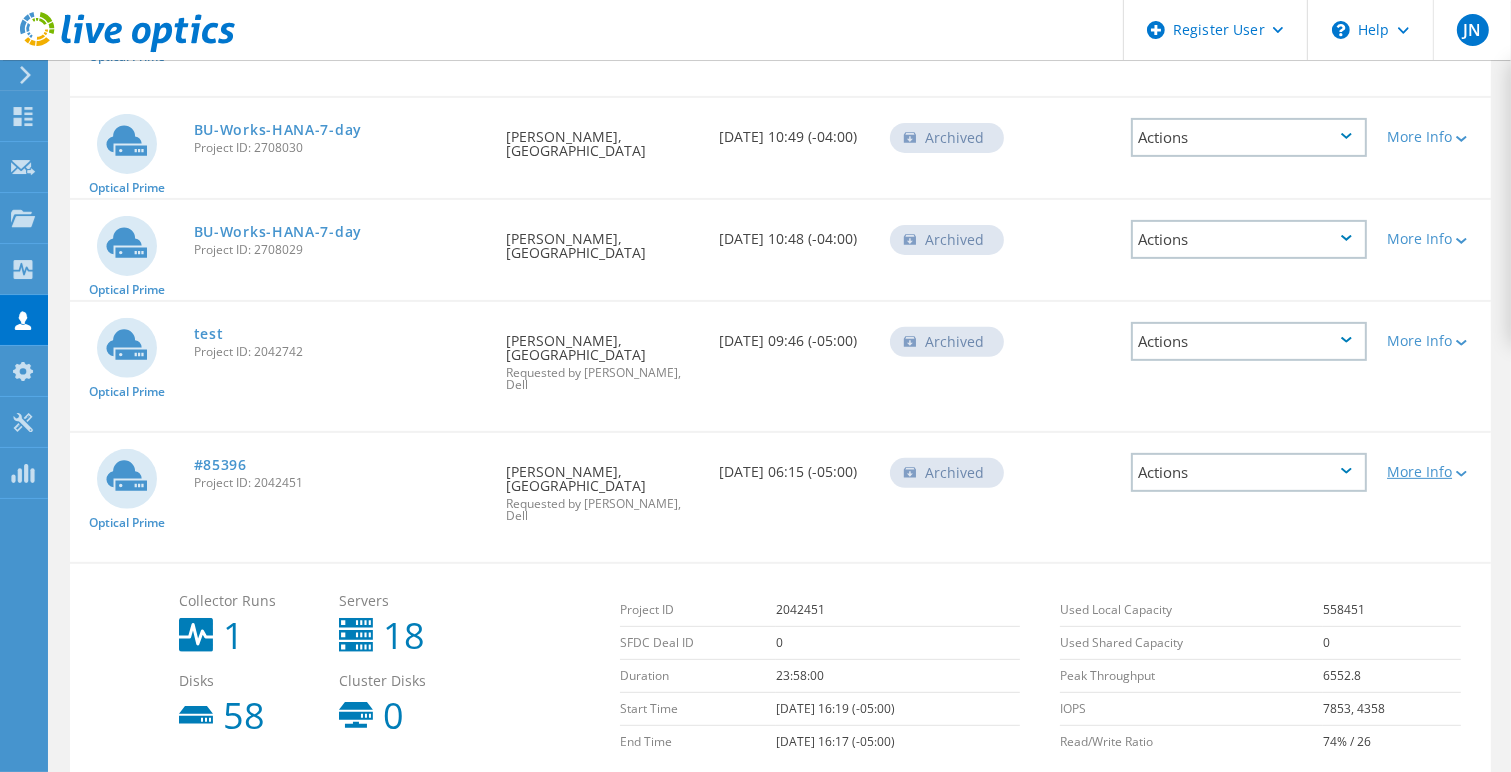 click 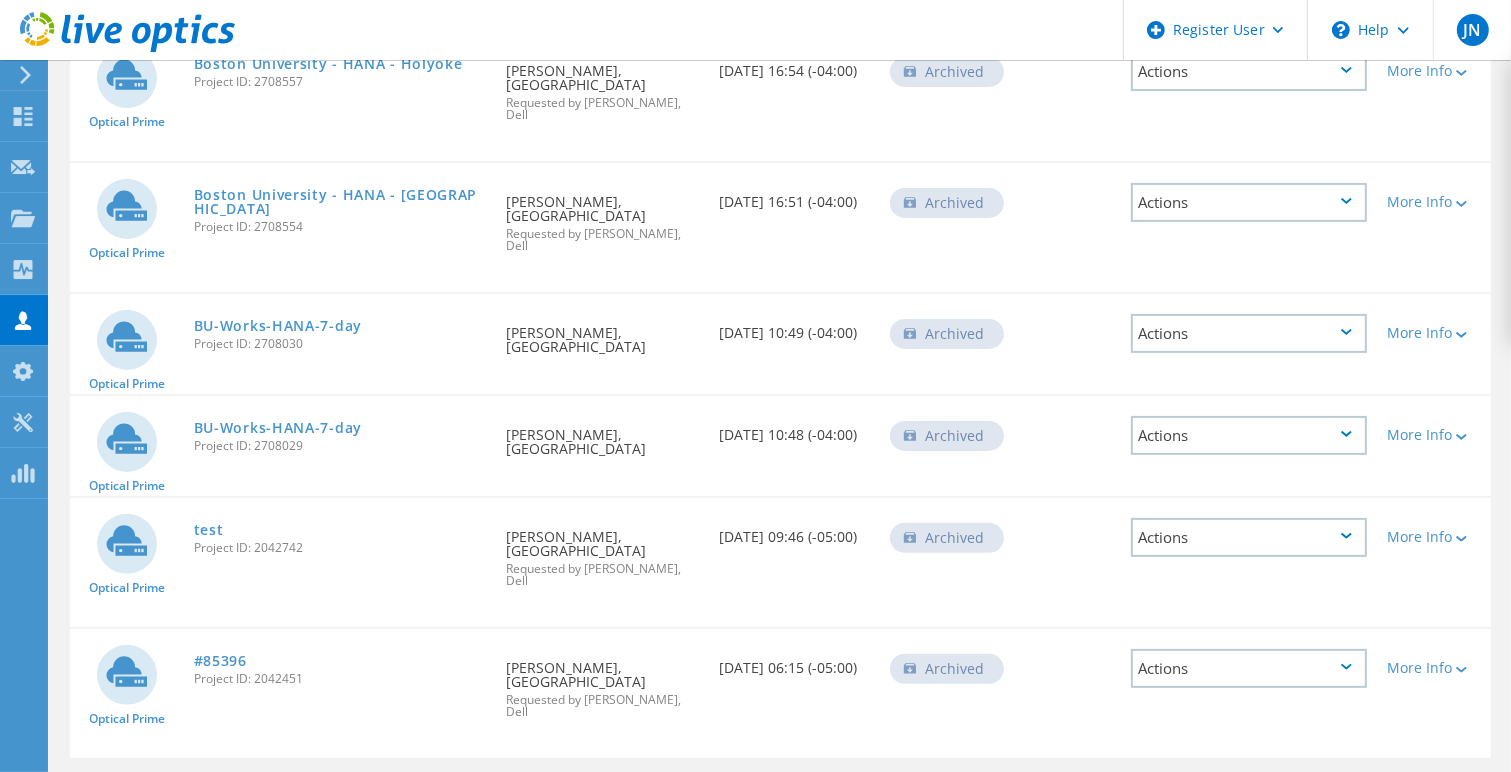 scroll, scrollTop: 429, scrollLeft: 0, axis: vertical 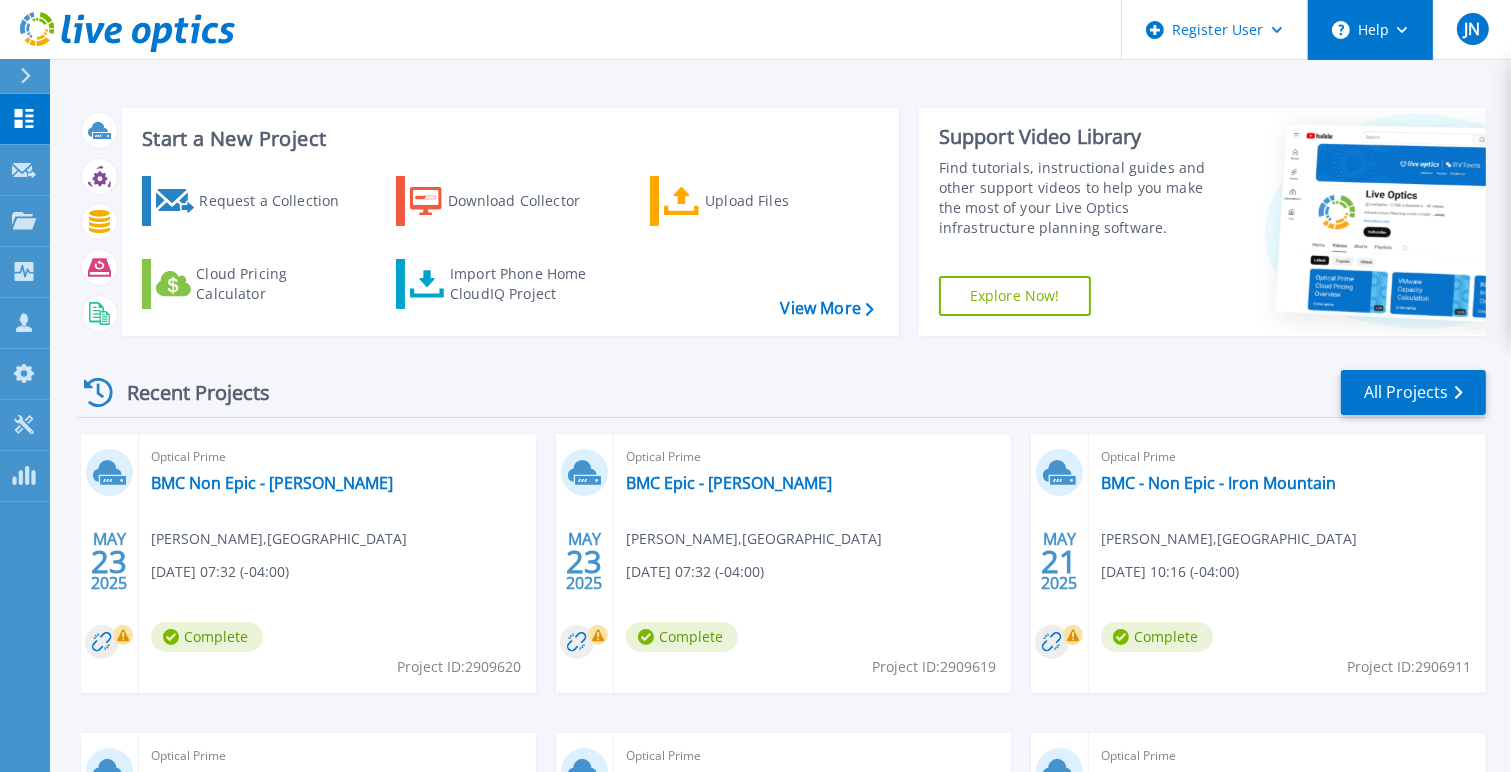 click on "Help" at bounding box center [1370, 30] 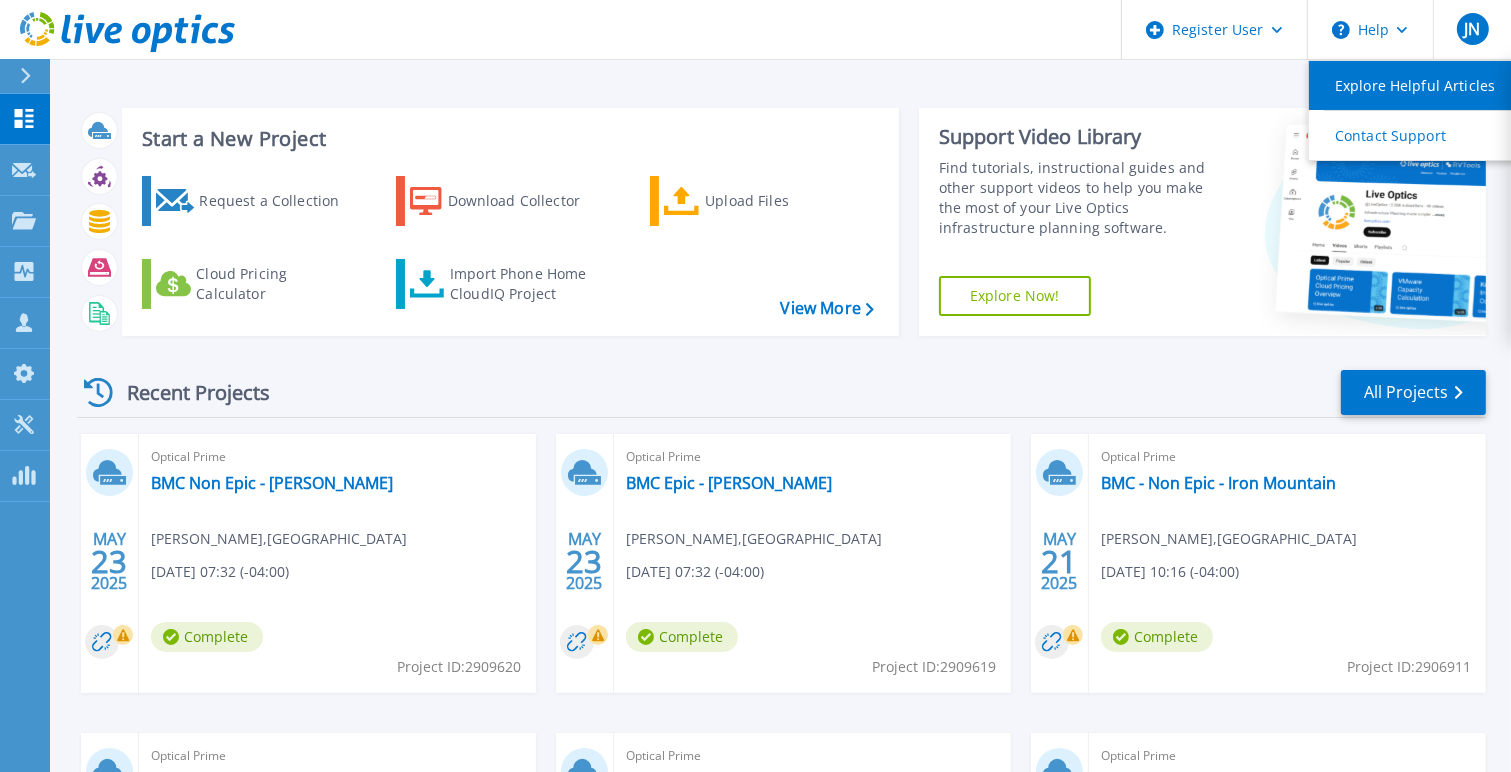 click on "Explore Helpful Articles" at bounding box center [1420, 85] 